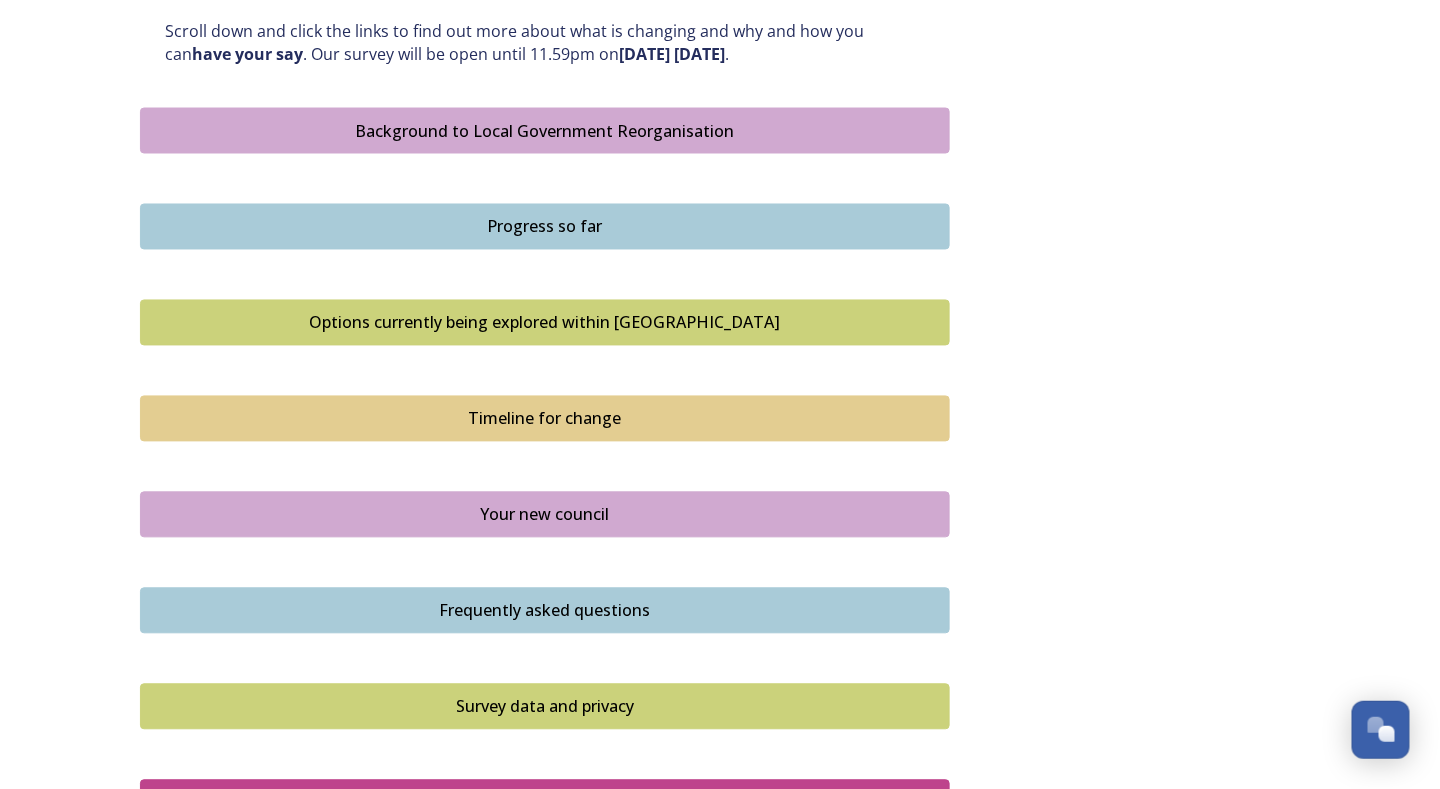 scroll, scrollTop: 1200, scrollLeft: 0, axis: vertical 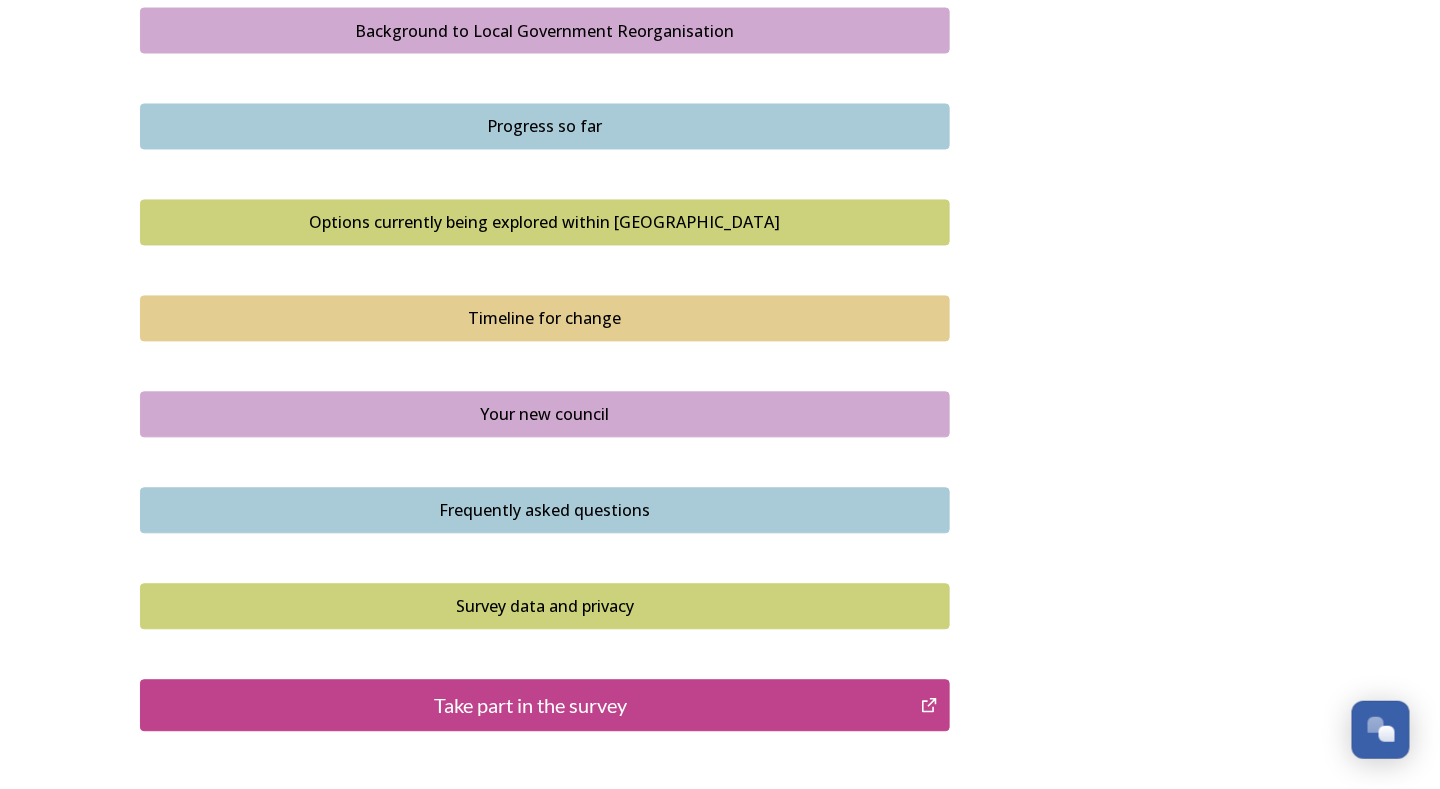 click on "Your new council" at bounding box center [545, 415] 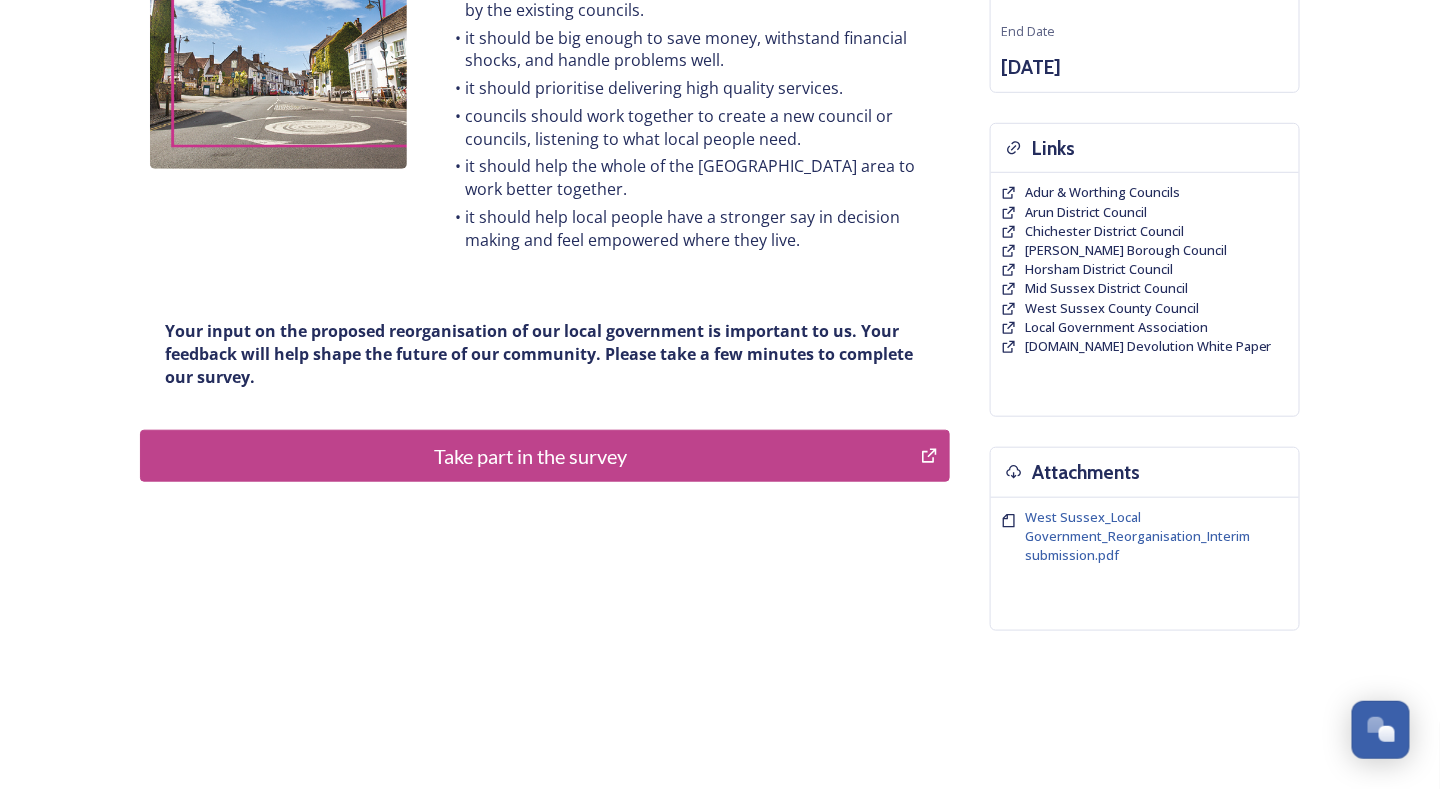 scroll, scrollTop: 388, scrollLeft: 0, axis: vertical 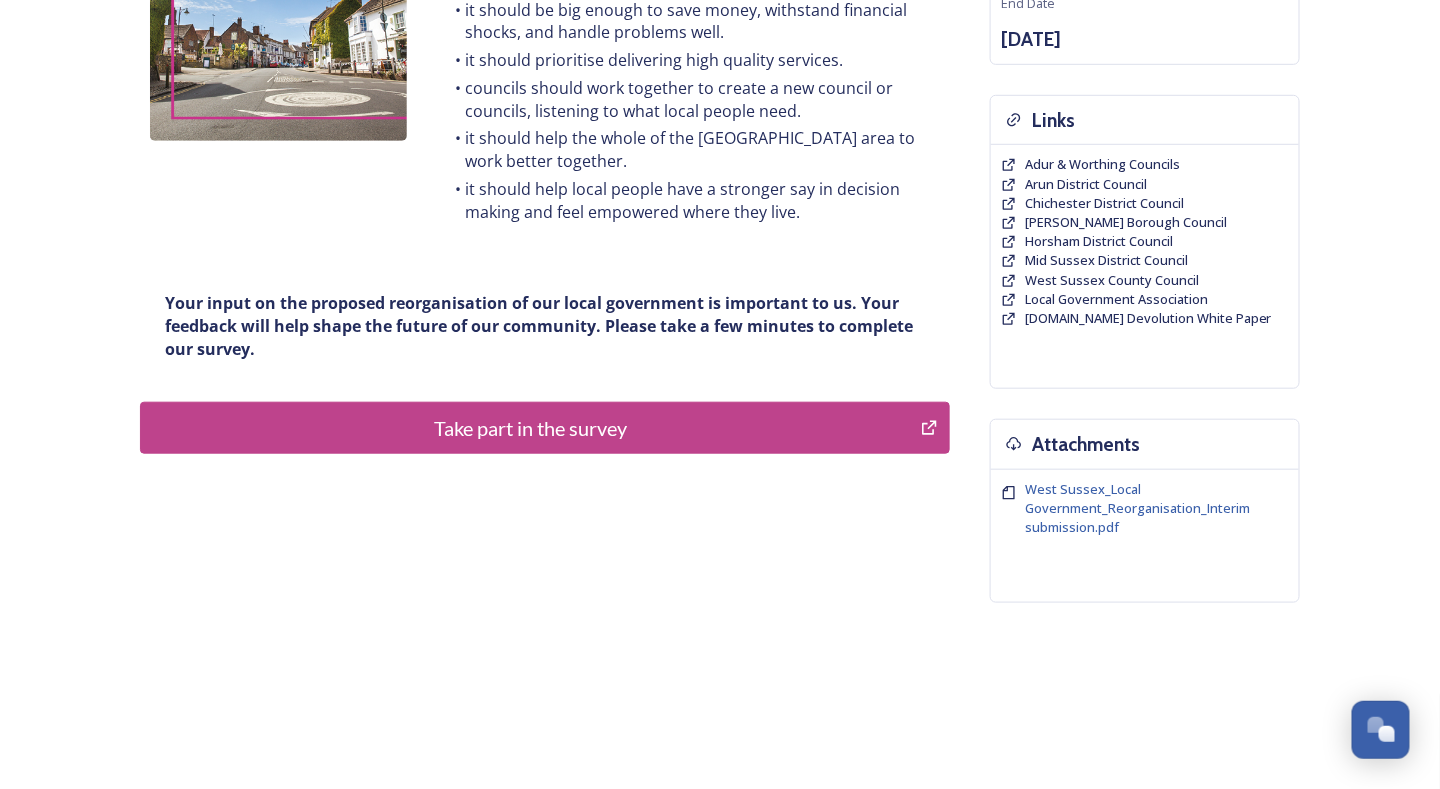 click on "Take part in the survey" at bounding box center (530, 428) 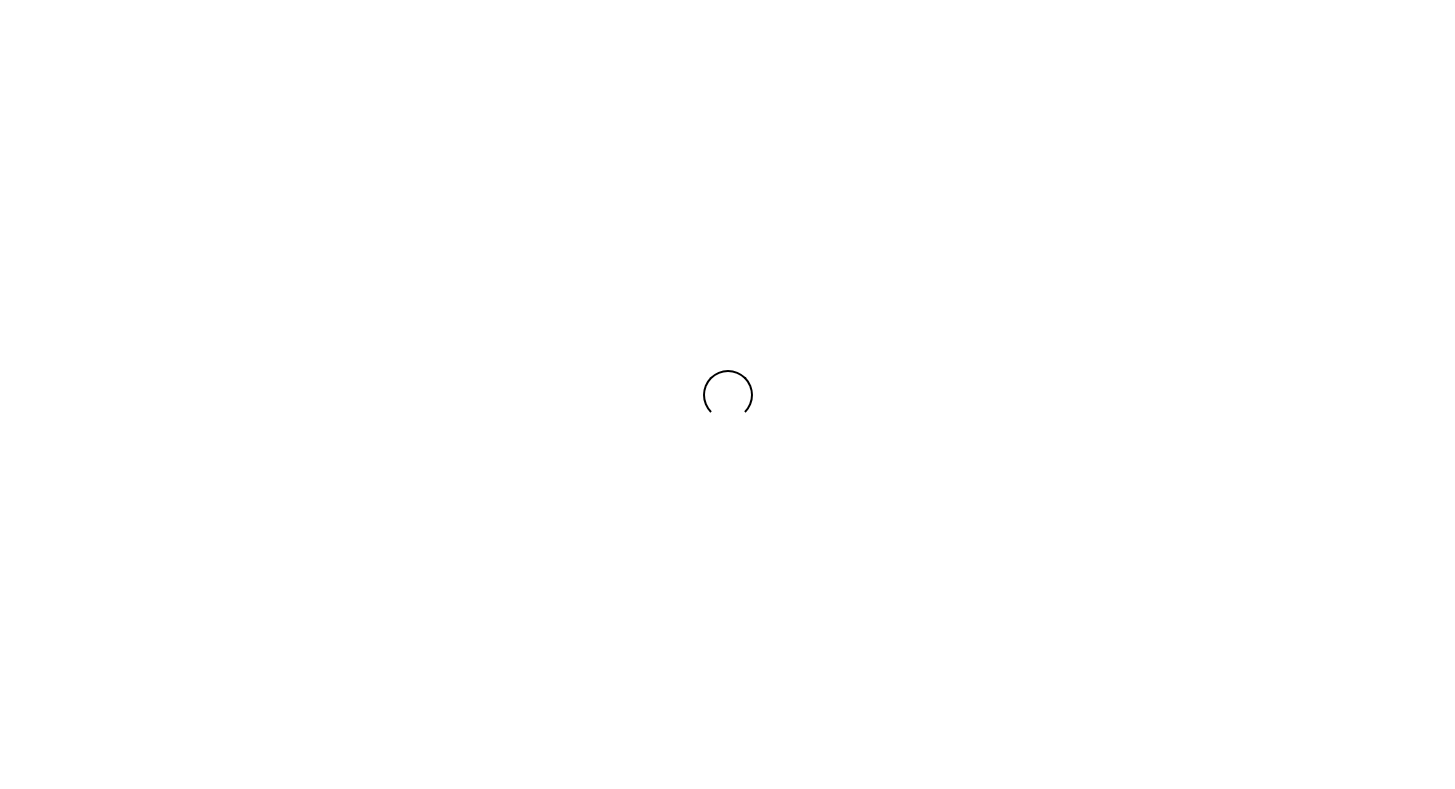 scroll, scrollTop: 0, scrollLeft: 0, axis: both 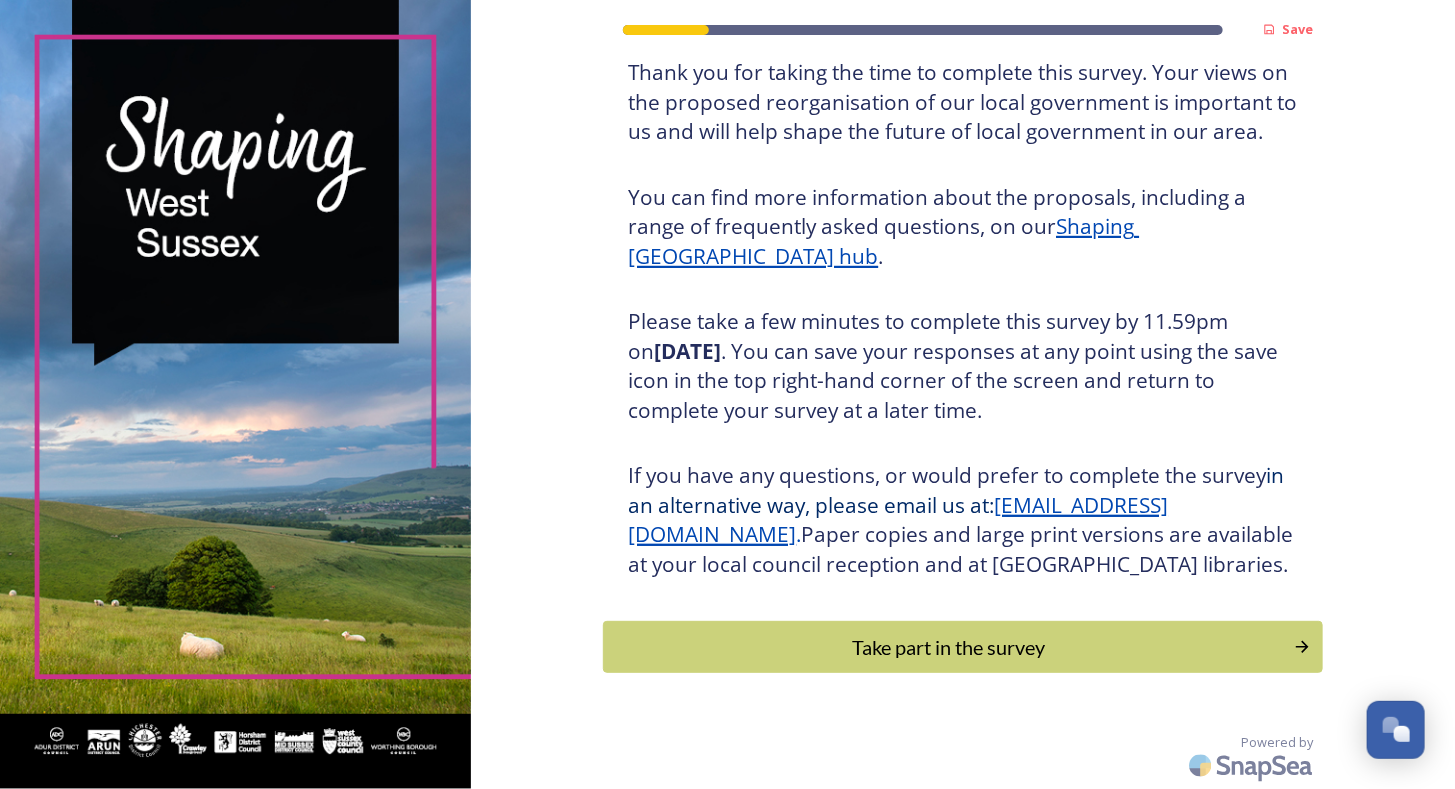 click on "Take part in the survey" at bounding box center [948, 647] 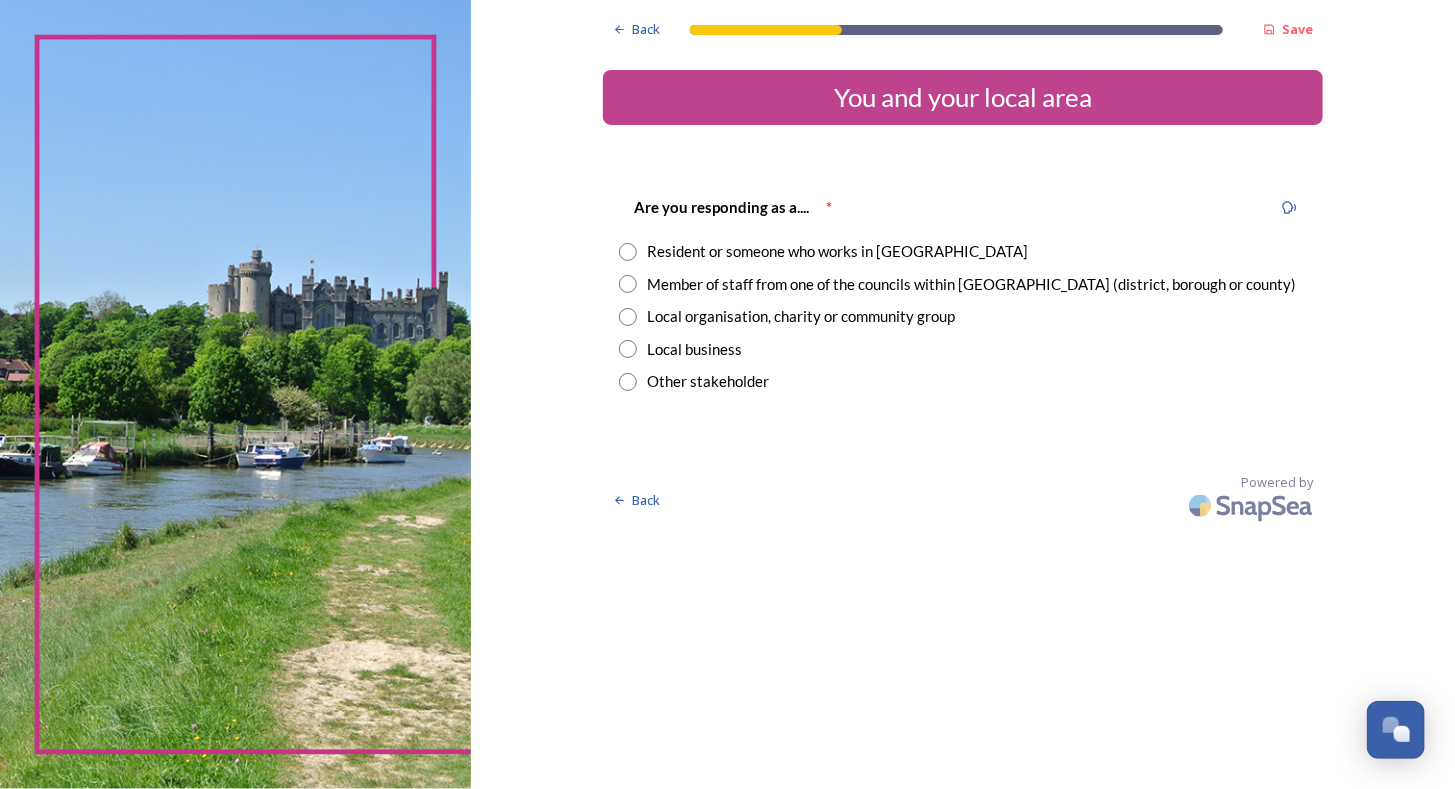 click at bounding box center (628, 252) 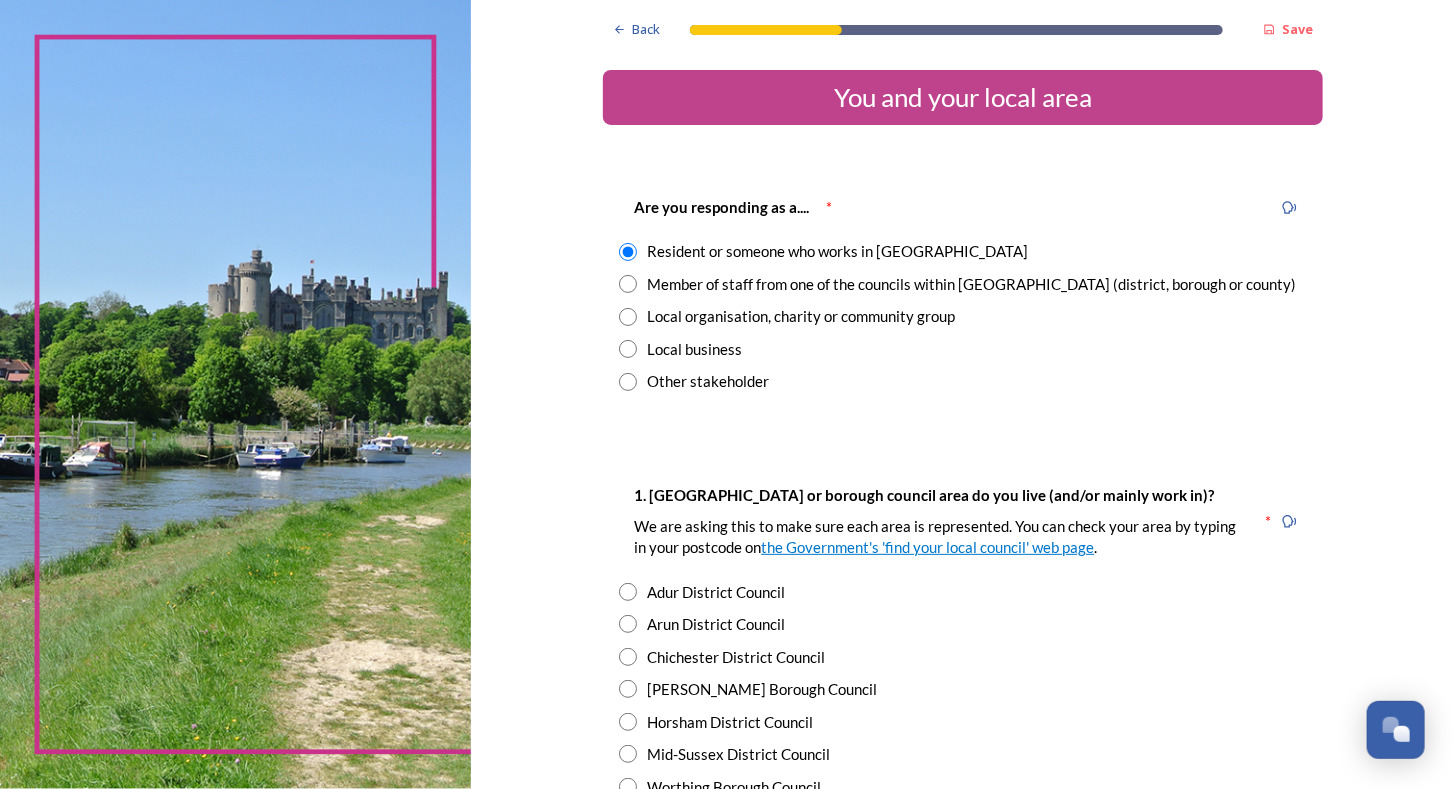 click at bounding box center (628, 624) 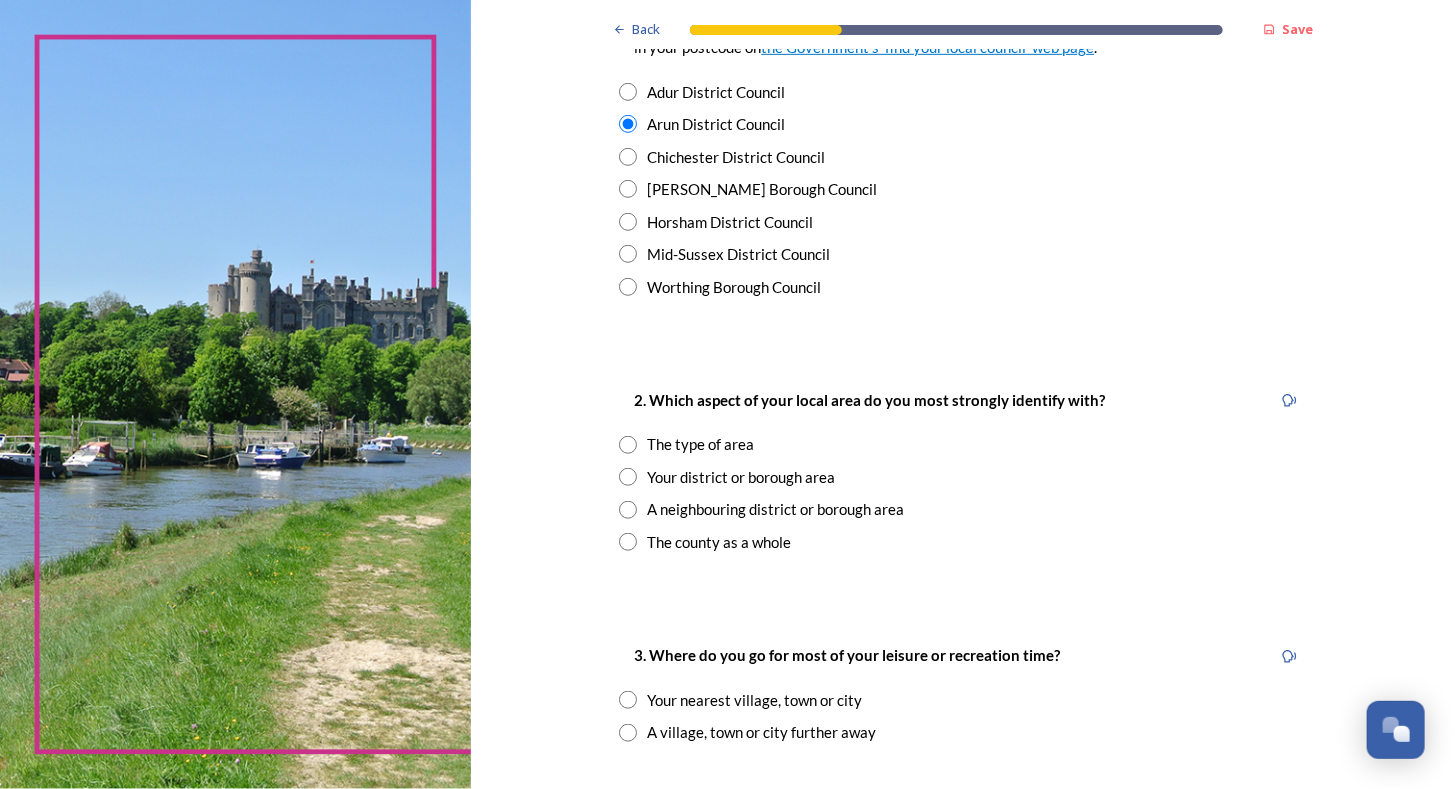 scroll, scrollTop: 600, scrollLeft: 0, axis: vertical 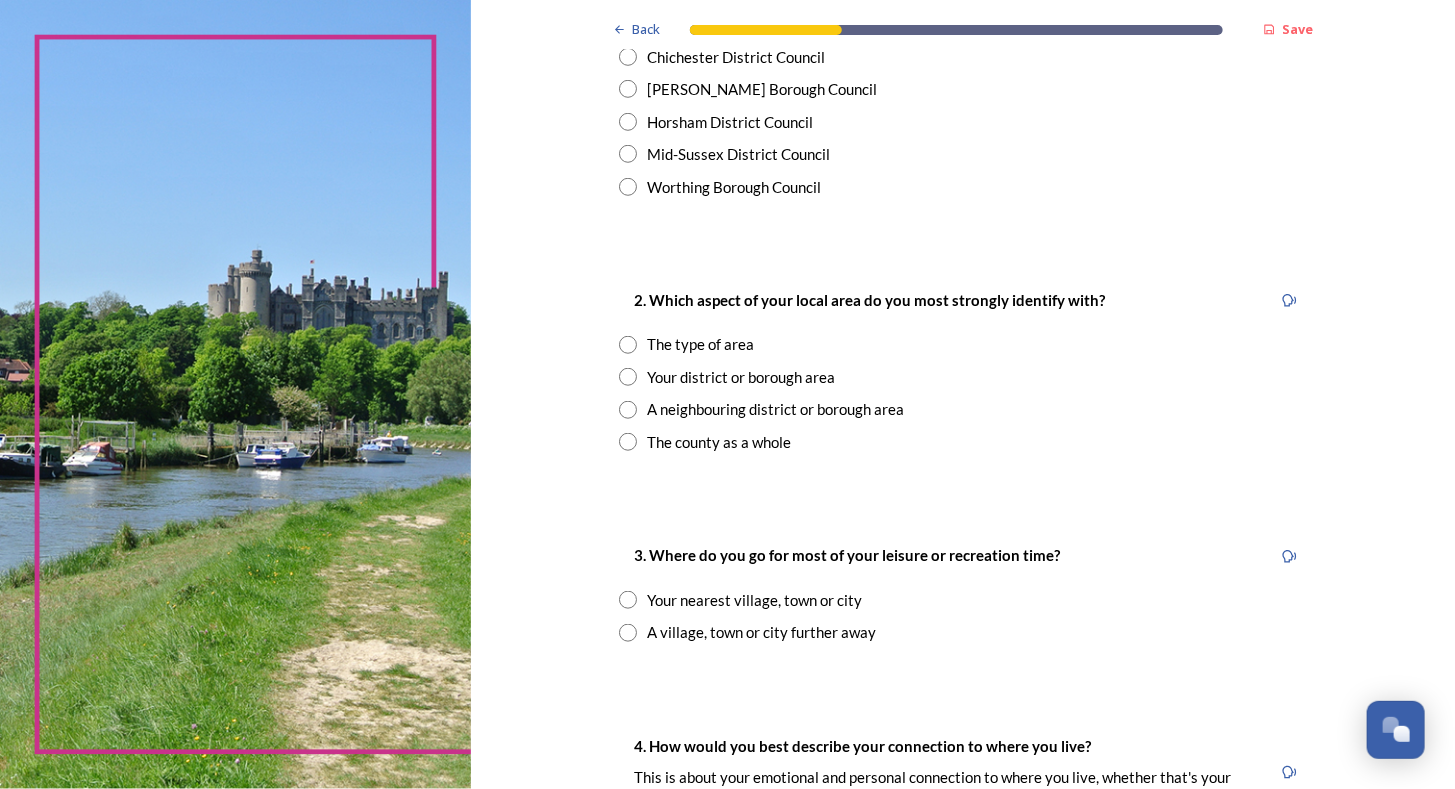 click at bounding box center [628, 410] 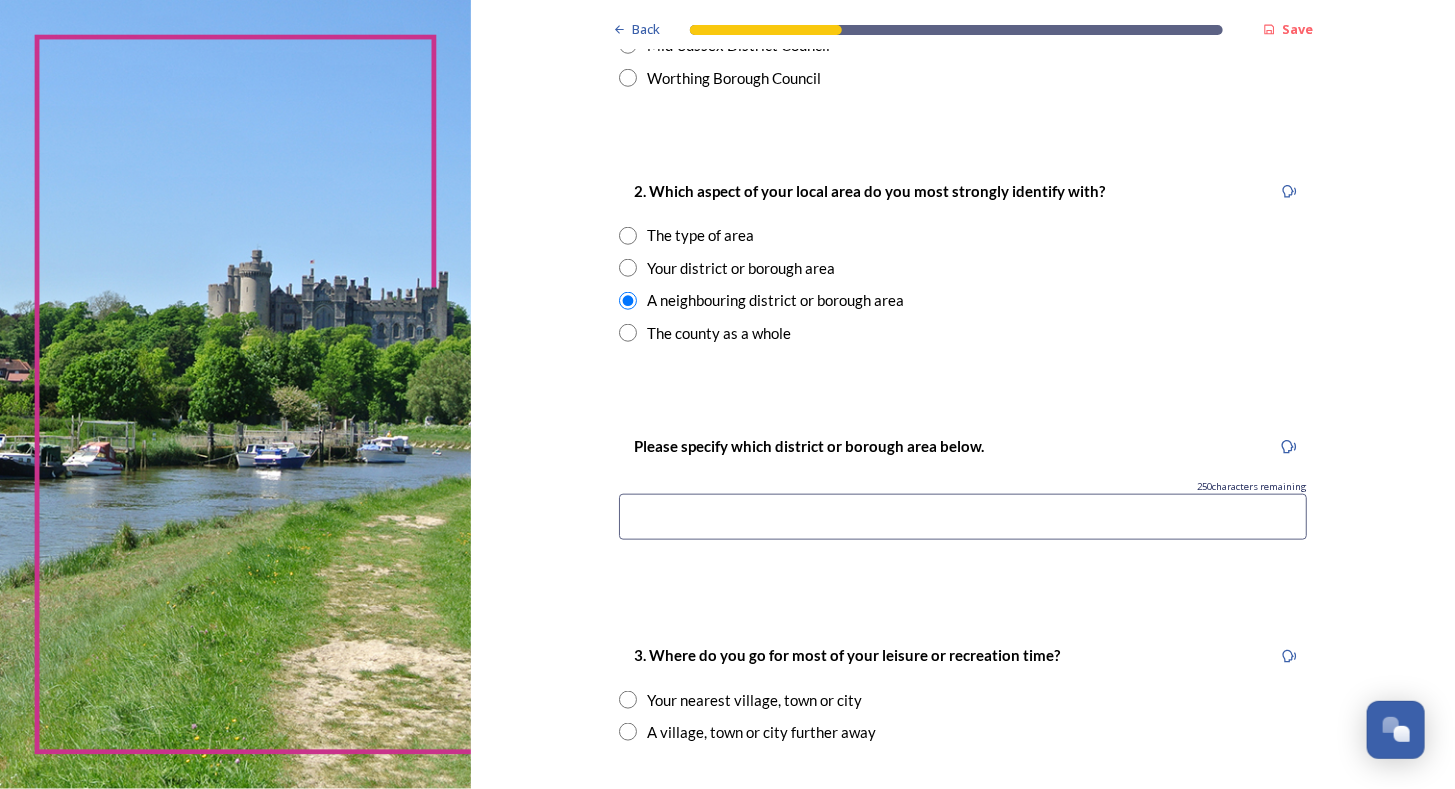 scroll, scrollTop: 600, scrollLeft: 0, axis: vertical 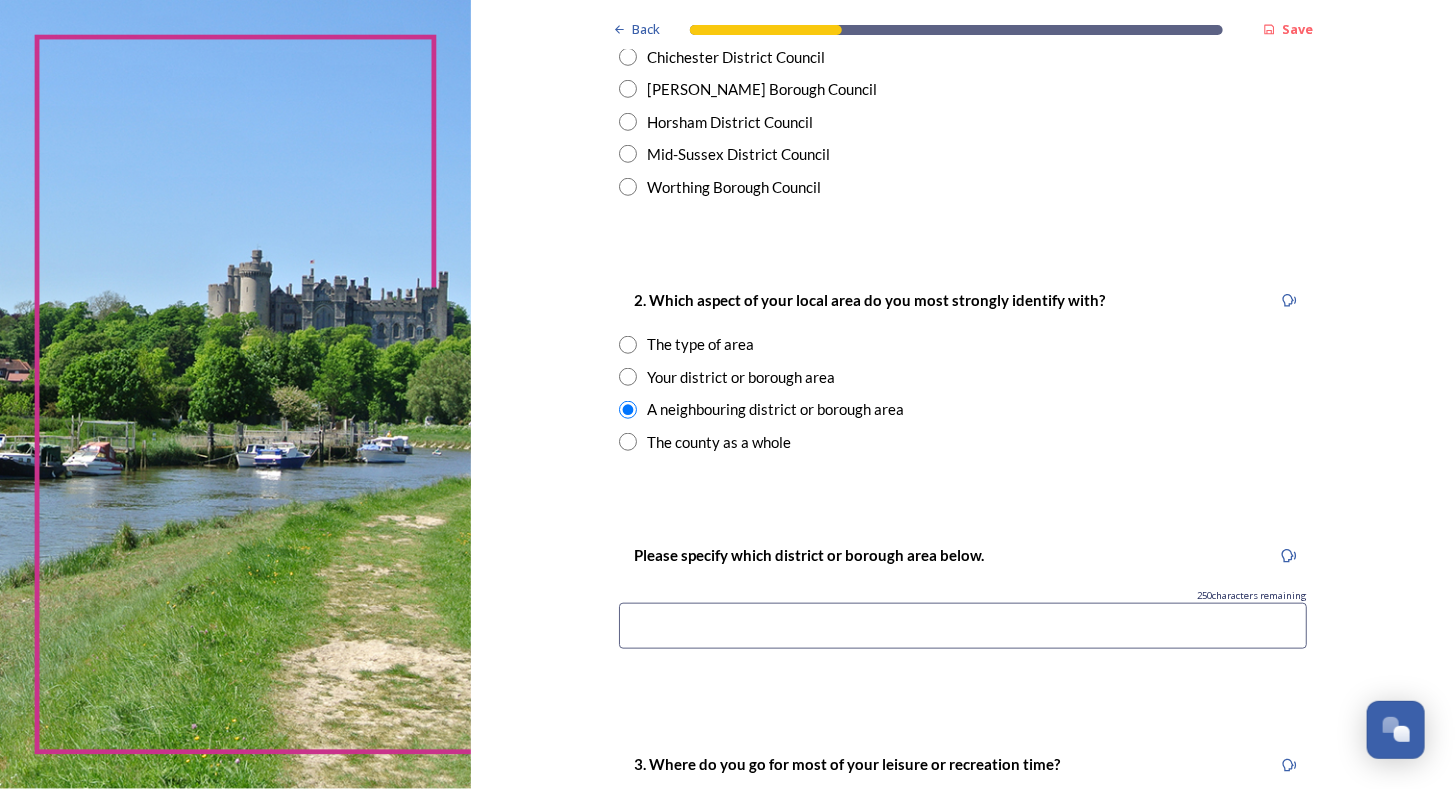 click at bounding box center [628, 377] 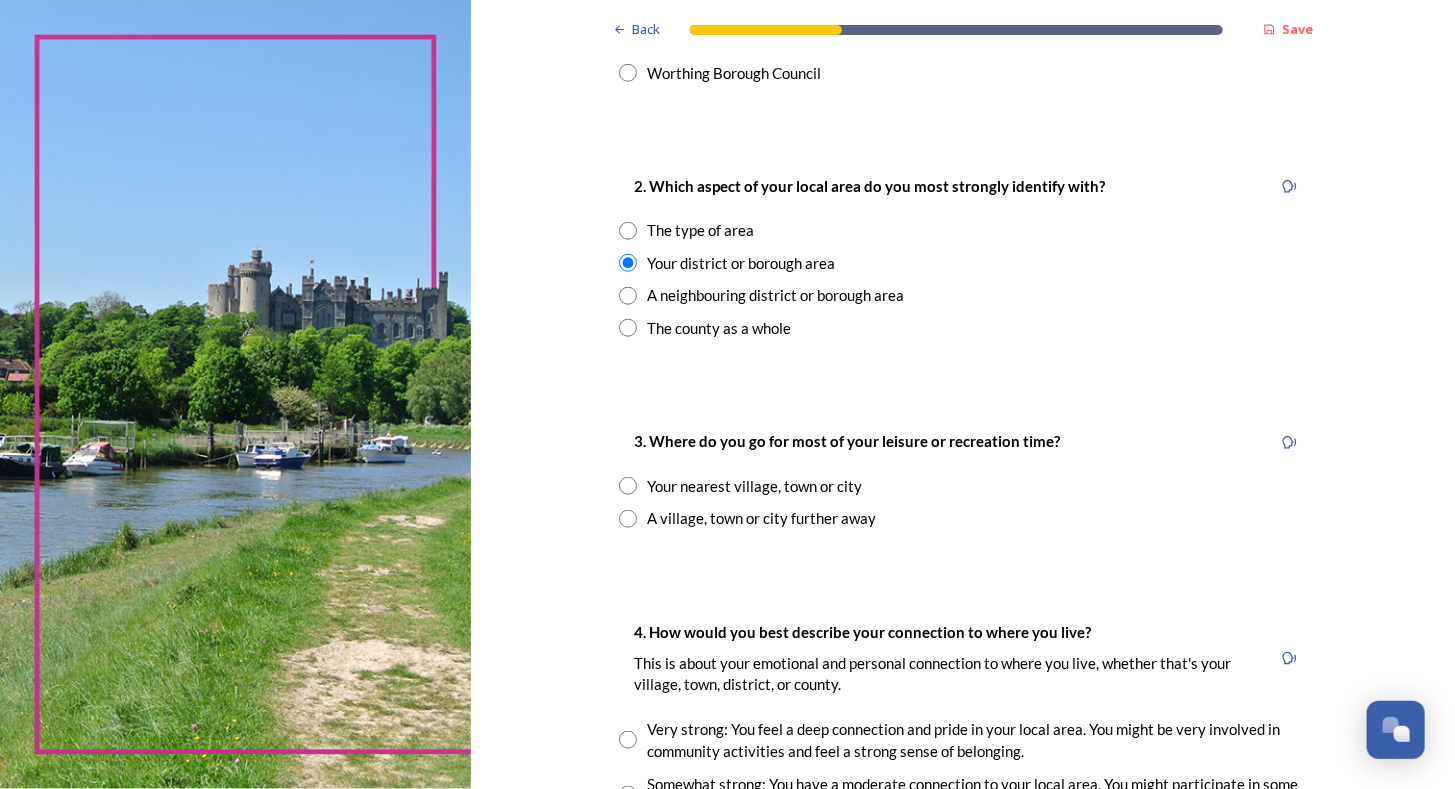scroll, scrollTop: 900, scrollLeft: 0, axis: vertical 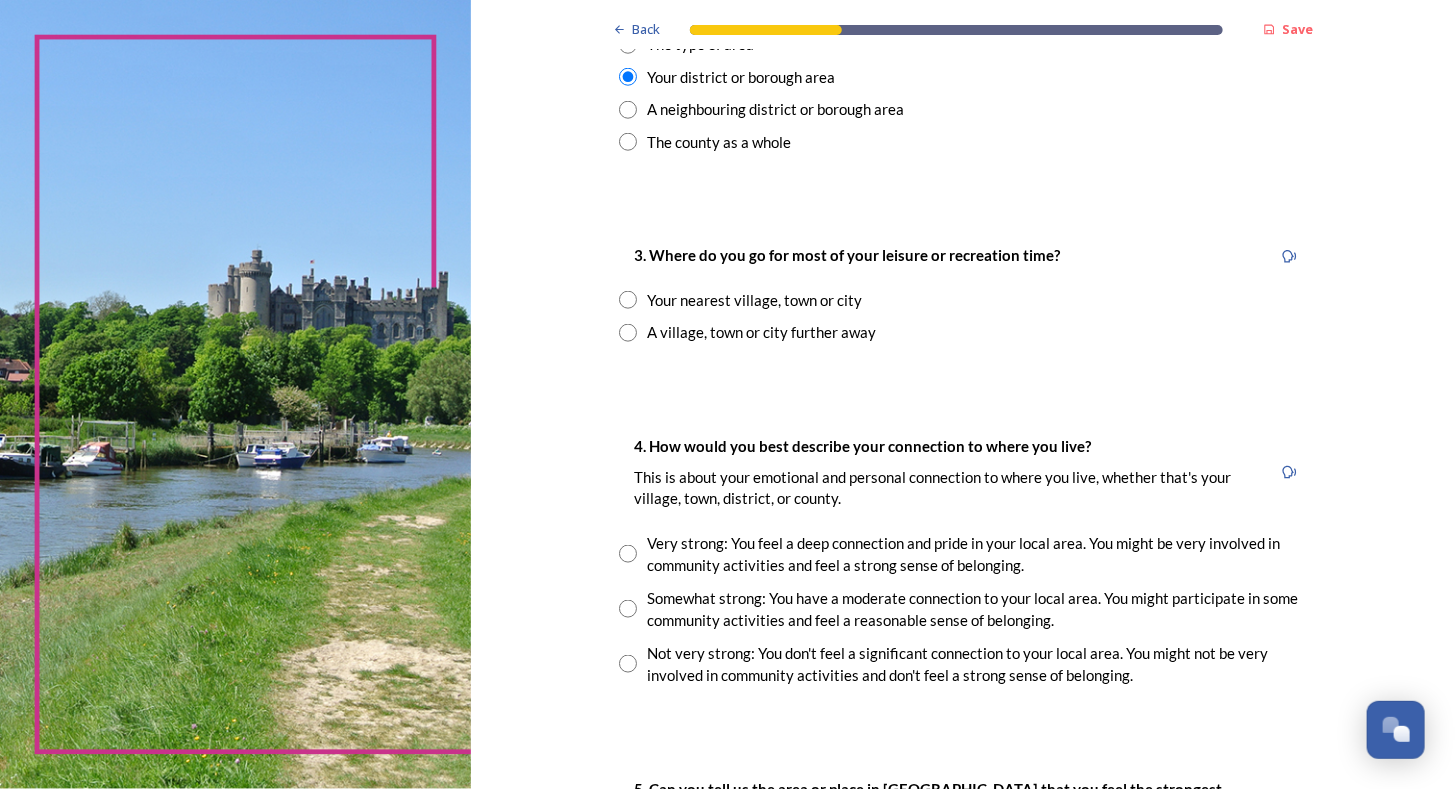 click on "Your nearest village, town or city" at bounding box center [963, 300] 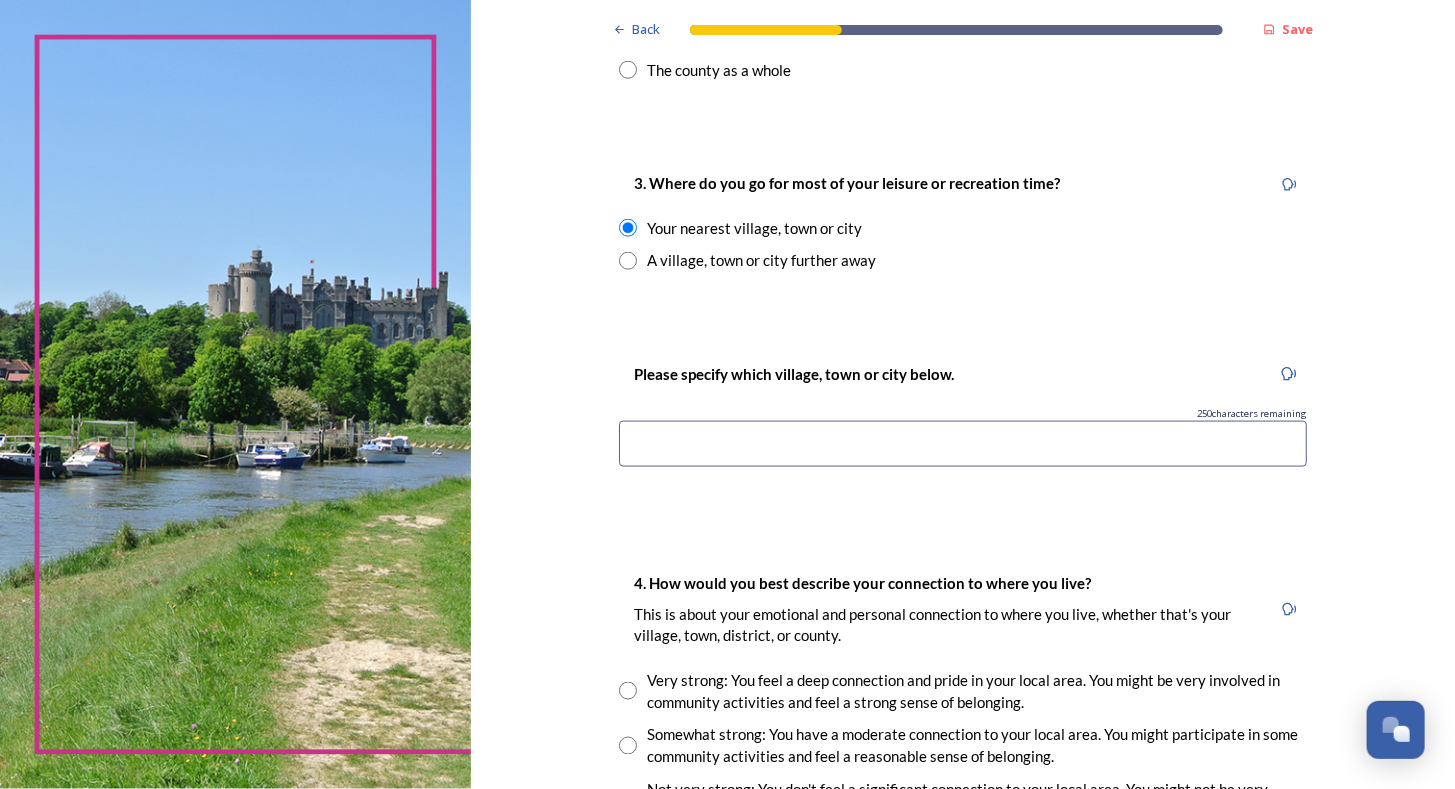 scroll, scrollTop: 1100, scrollLeft: 0, axis: vertical 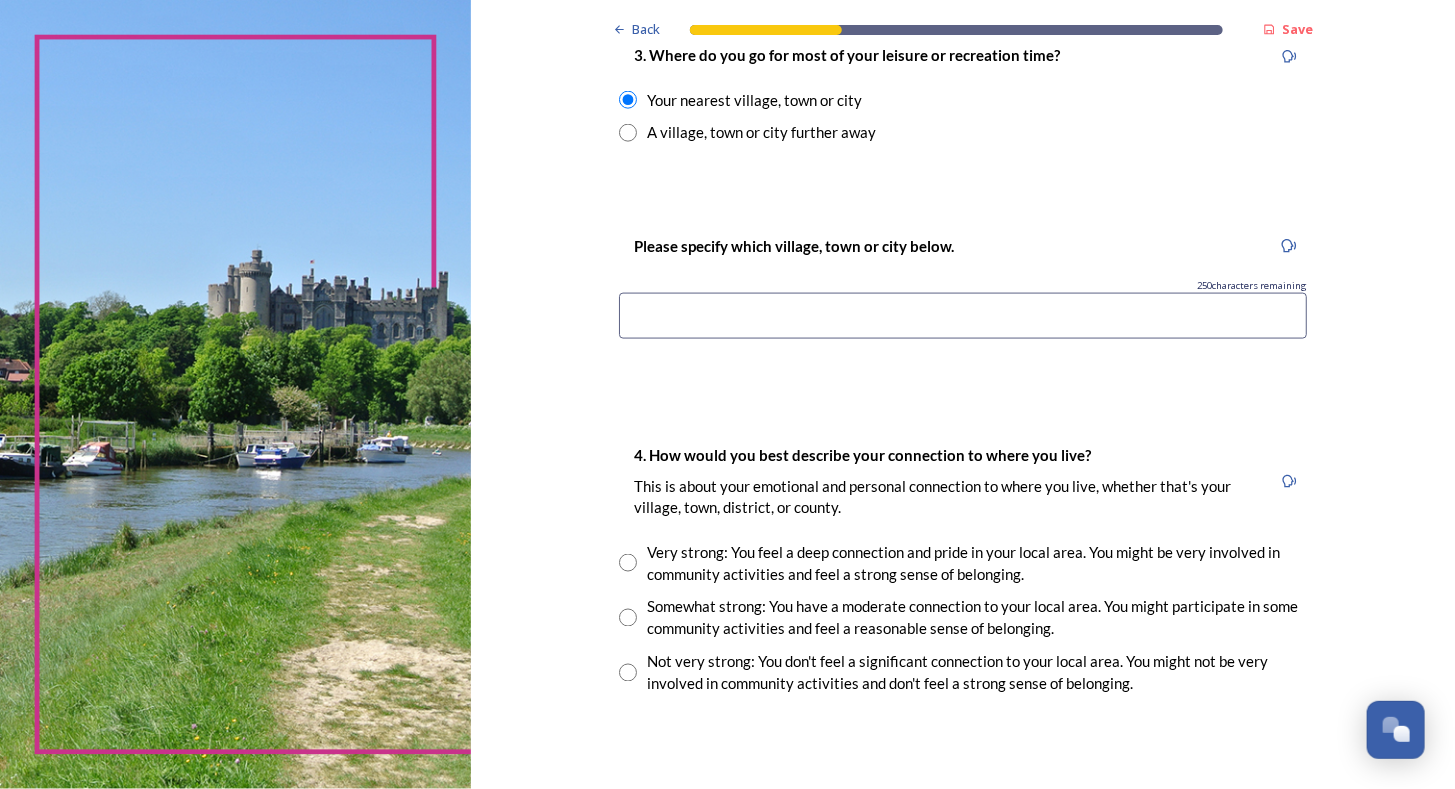click at bounding box center [963, 316] 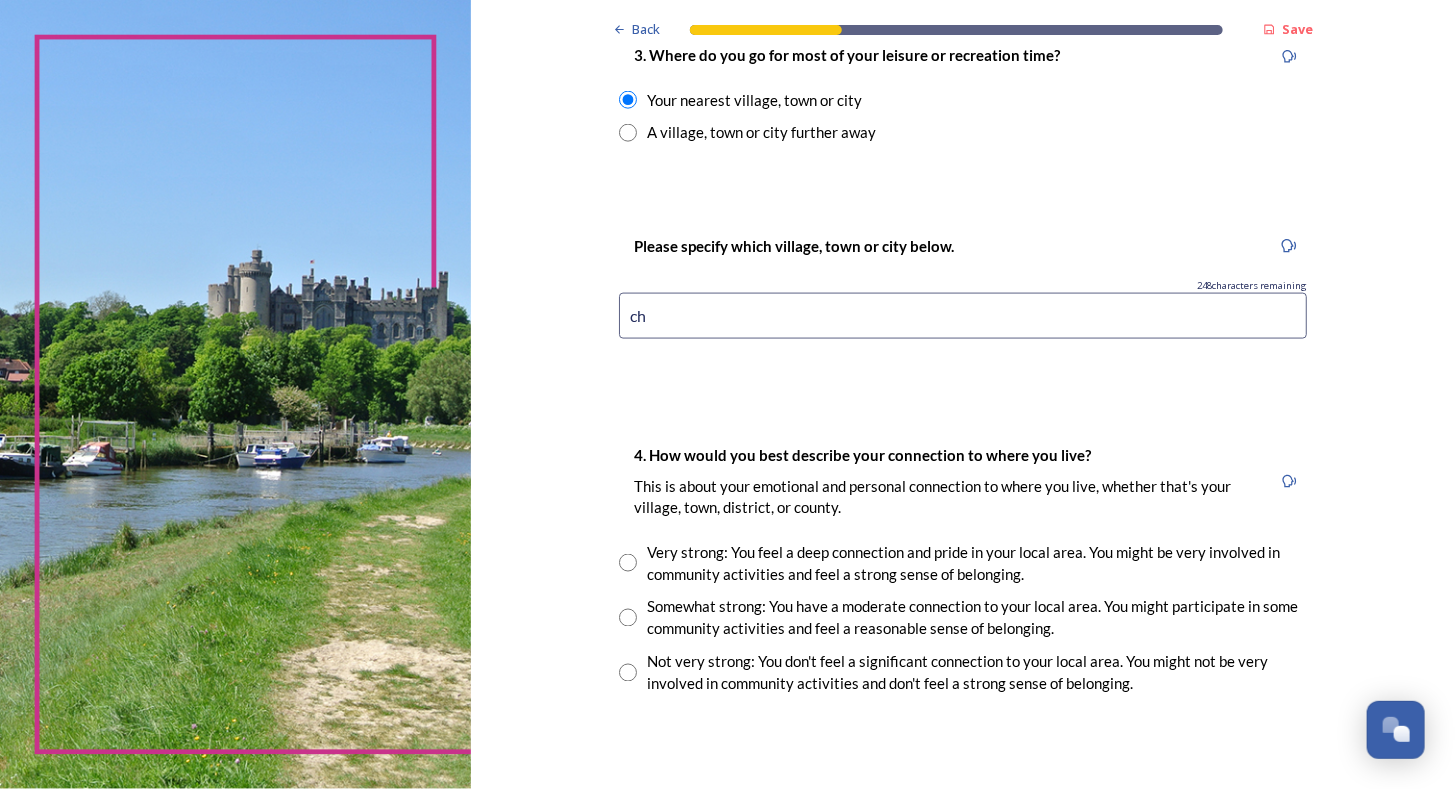 type on "c" 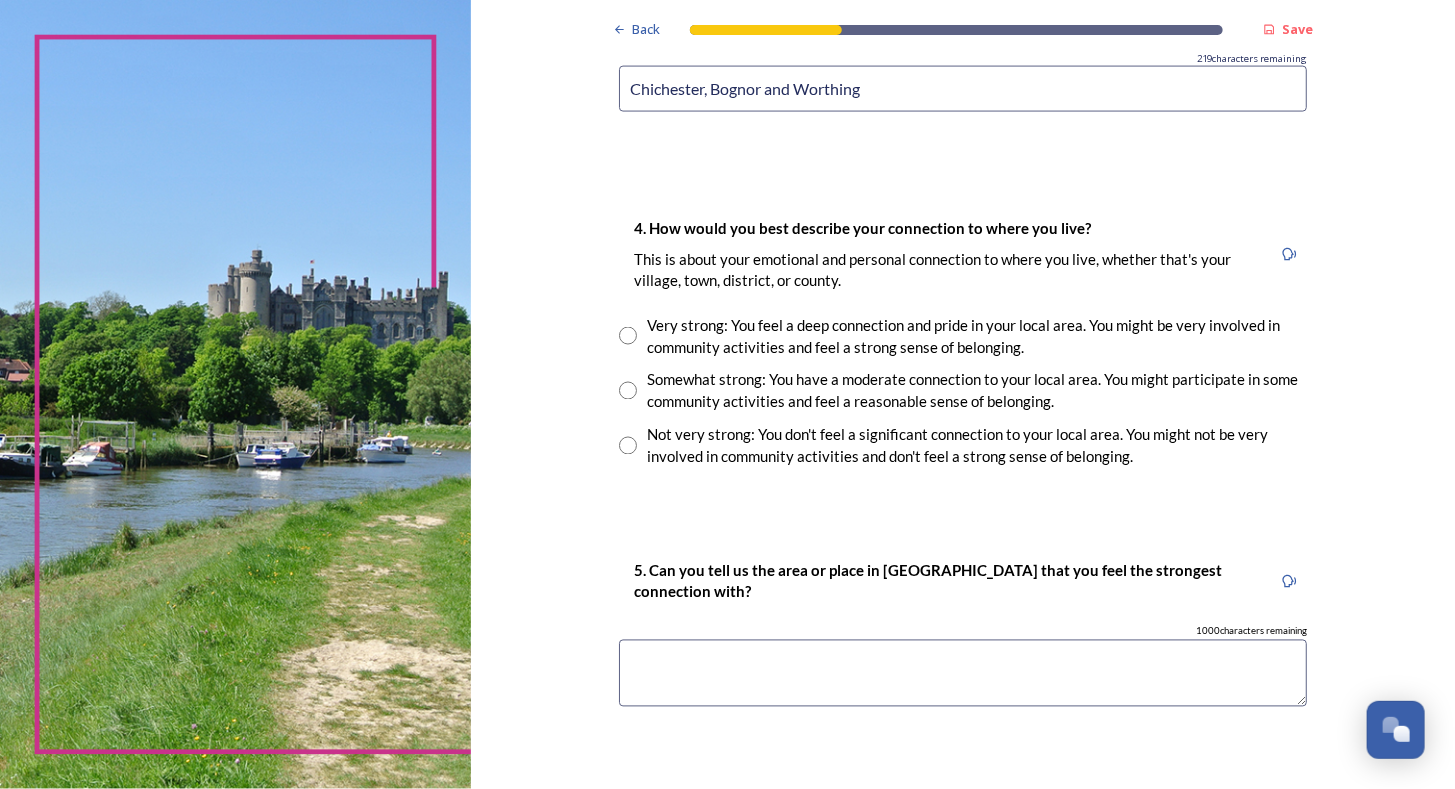 scroll, scrollTop: 1400, scrollLeft: 0, axis: vertical 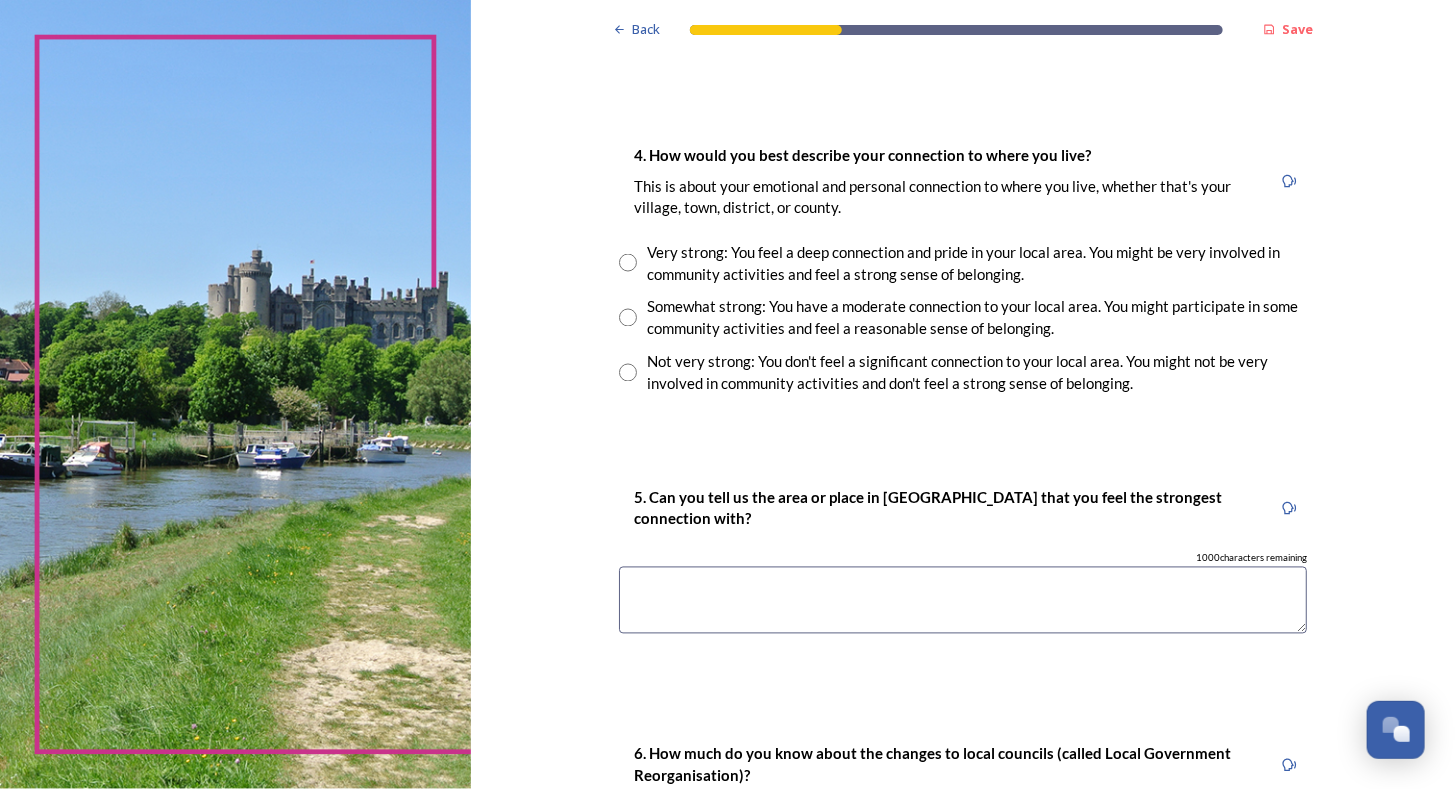 type on "Chichester, Bognor and Worthing" 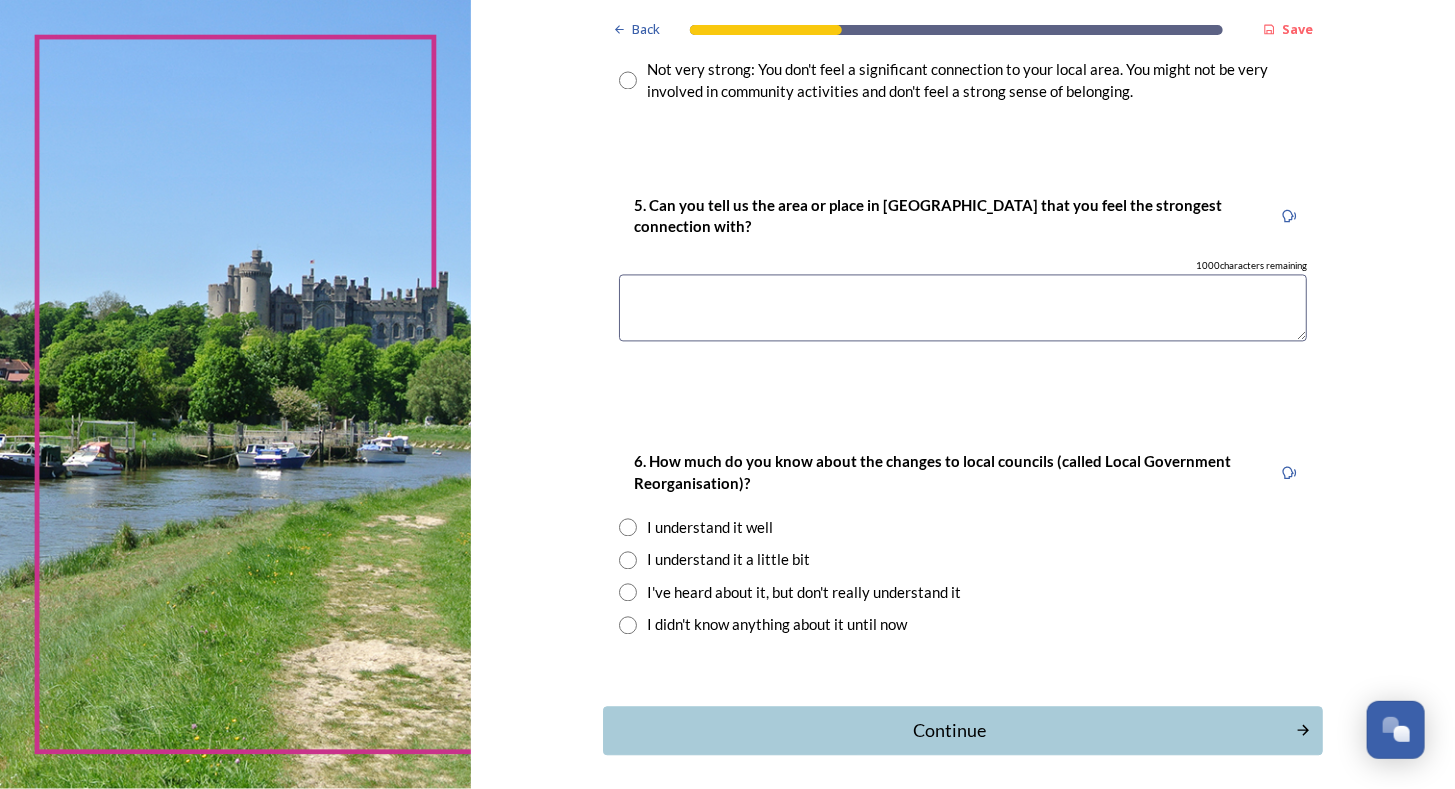 scroll, scrollTop: 1700, scrollLeft: 0, axis: vertical 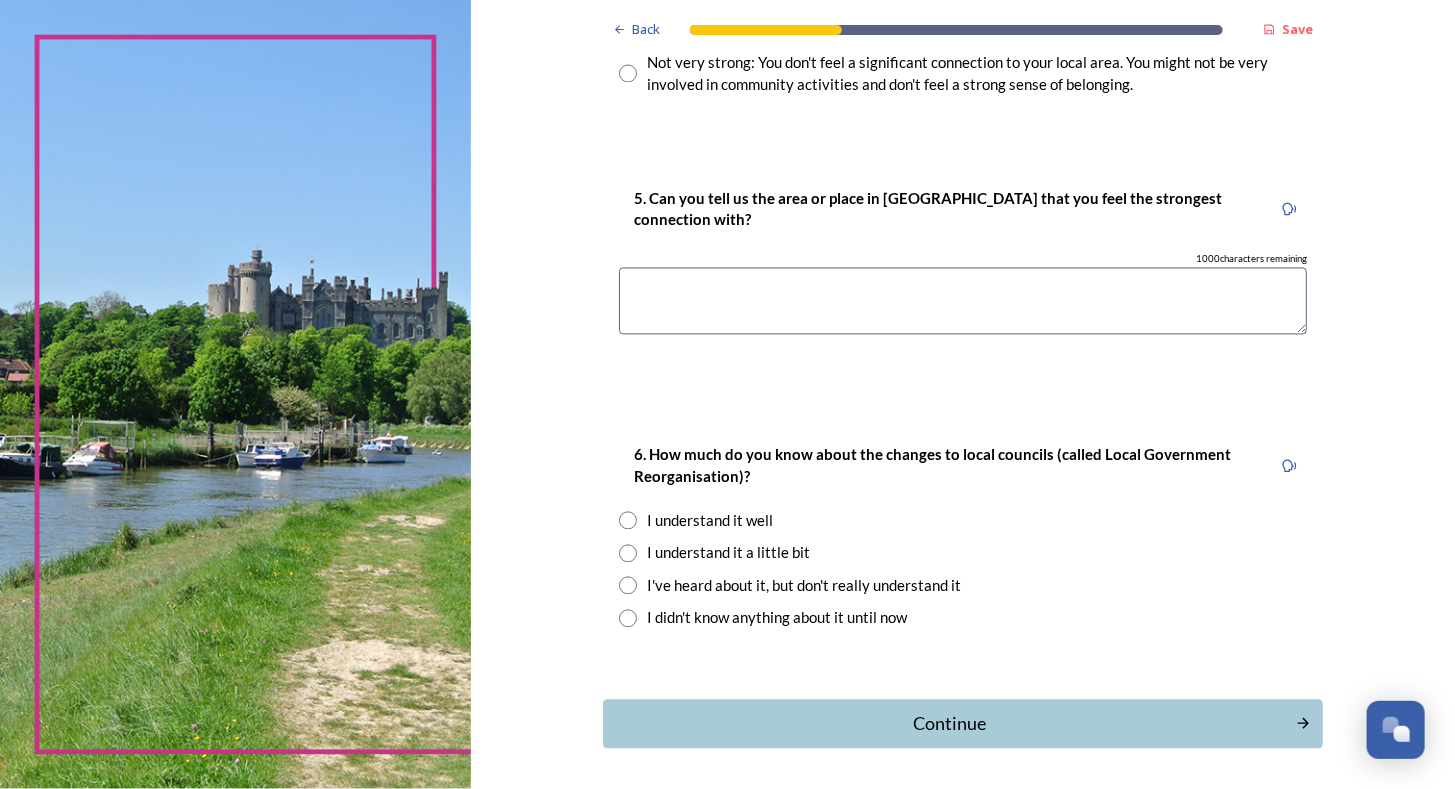 click at bounding box center [963, 300] 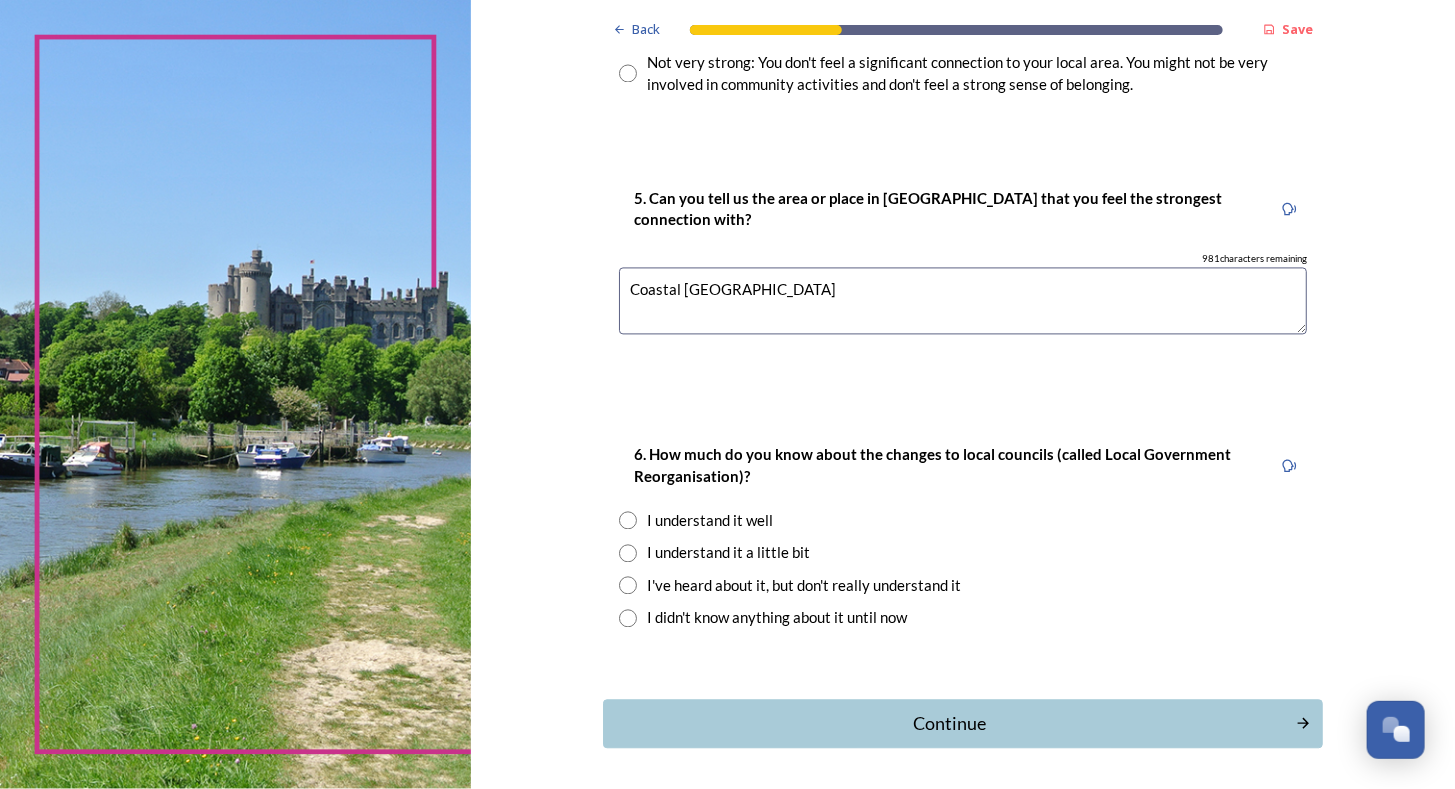 click on "Coastal [GEOGRAPHIC_DATA]" at bounding box center [963, 300] 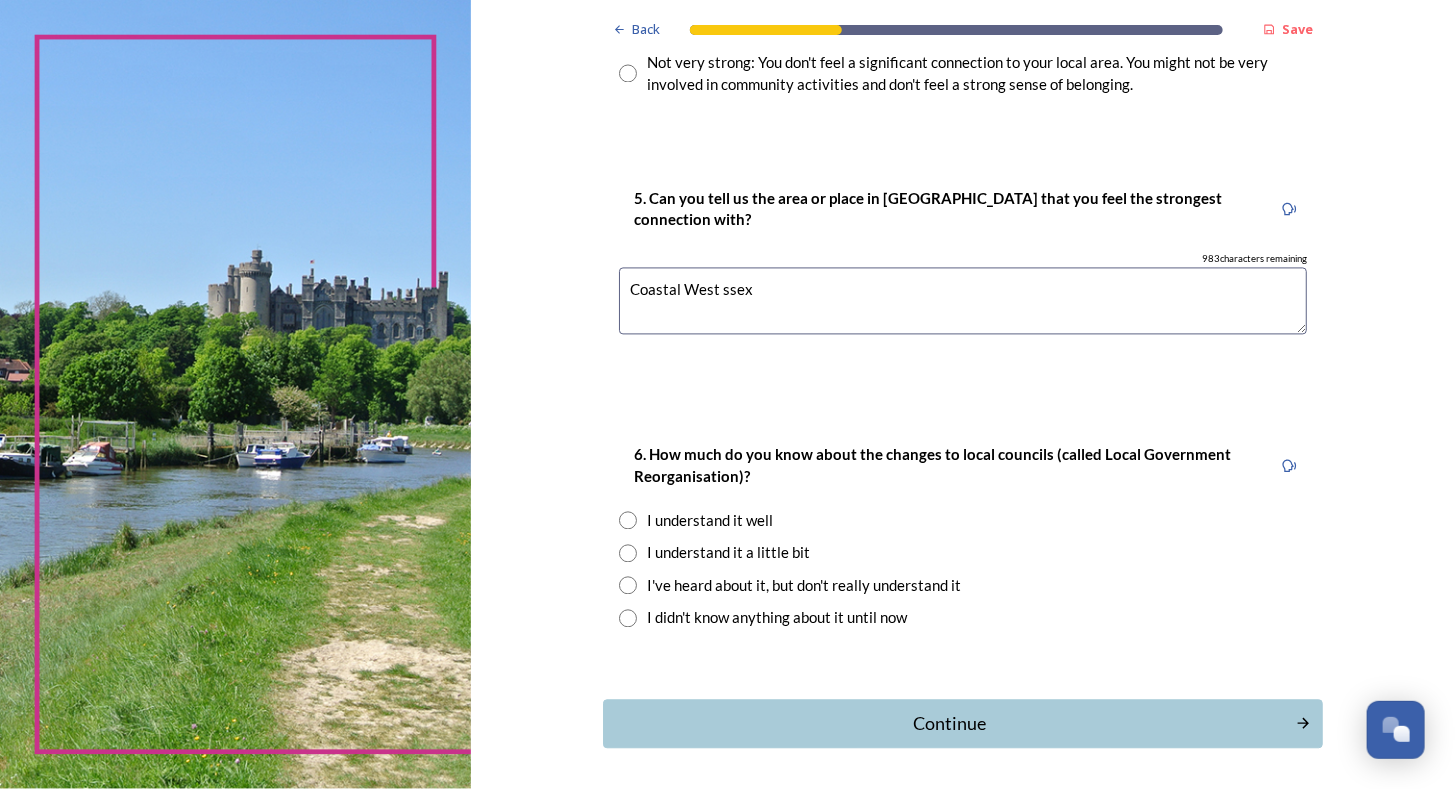 click on "Coastal West ssex" at bounding box center (963, 300) 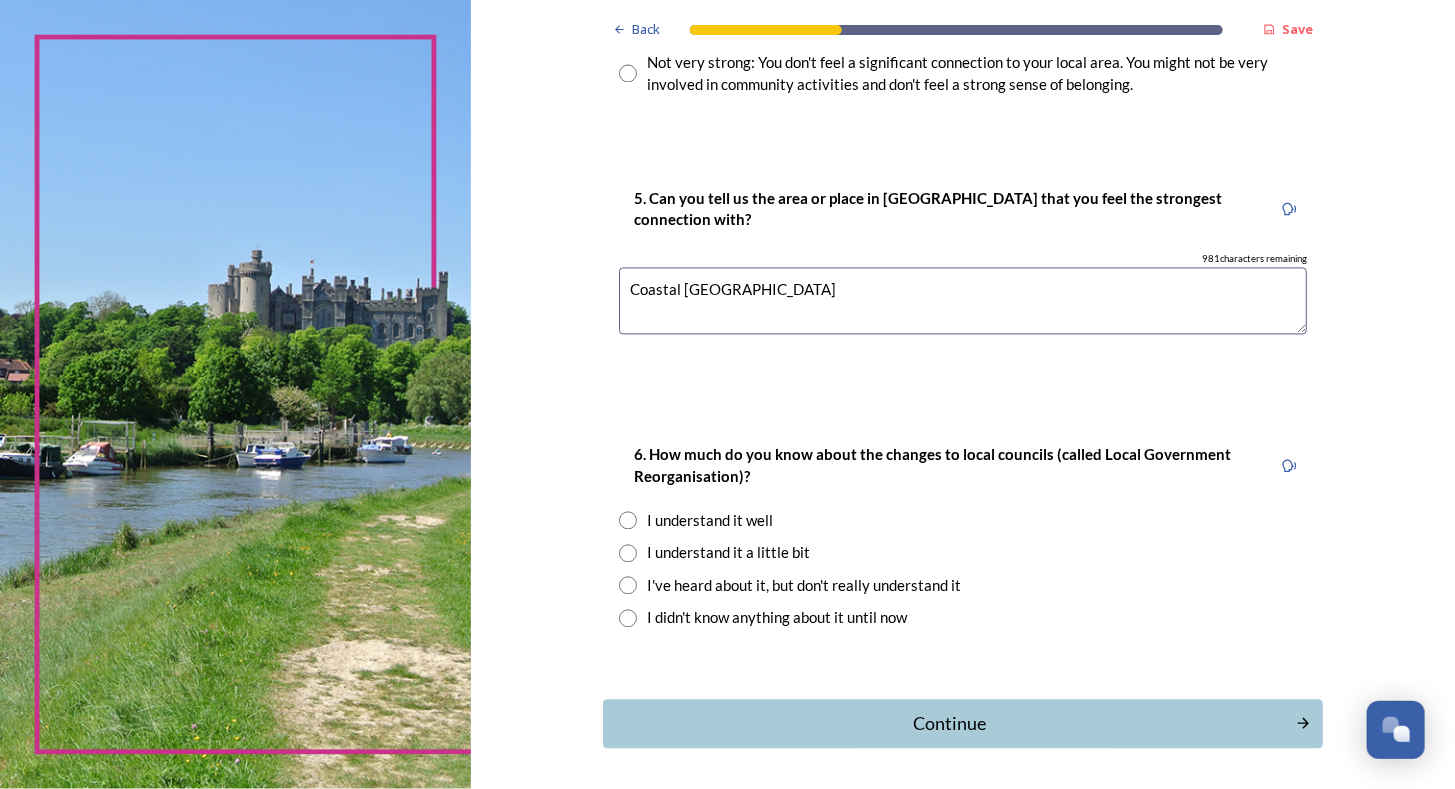 type on "Coastal [GEOGRAPHIC_DATA]" 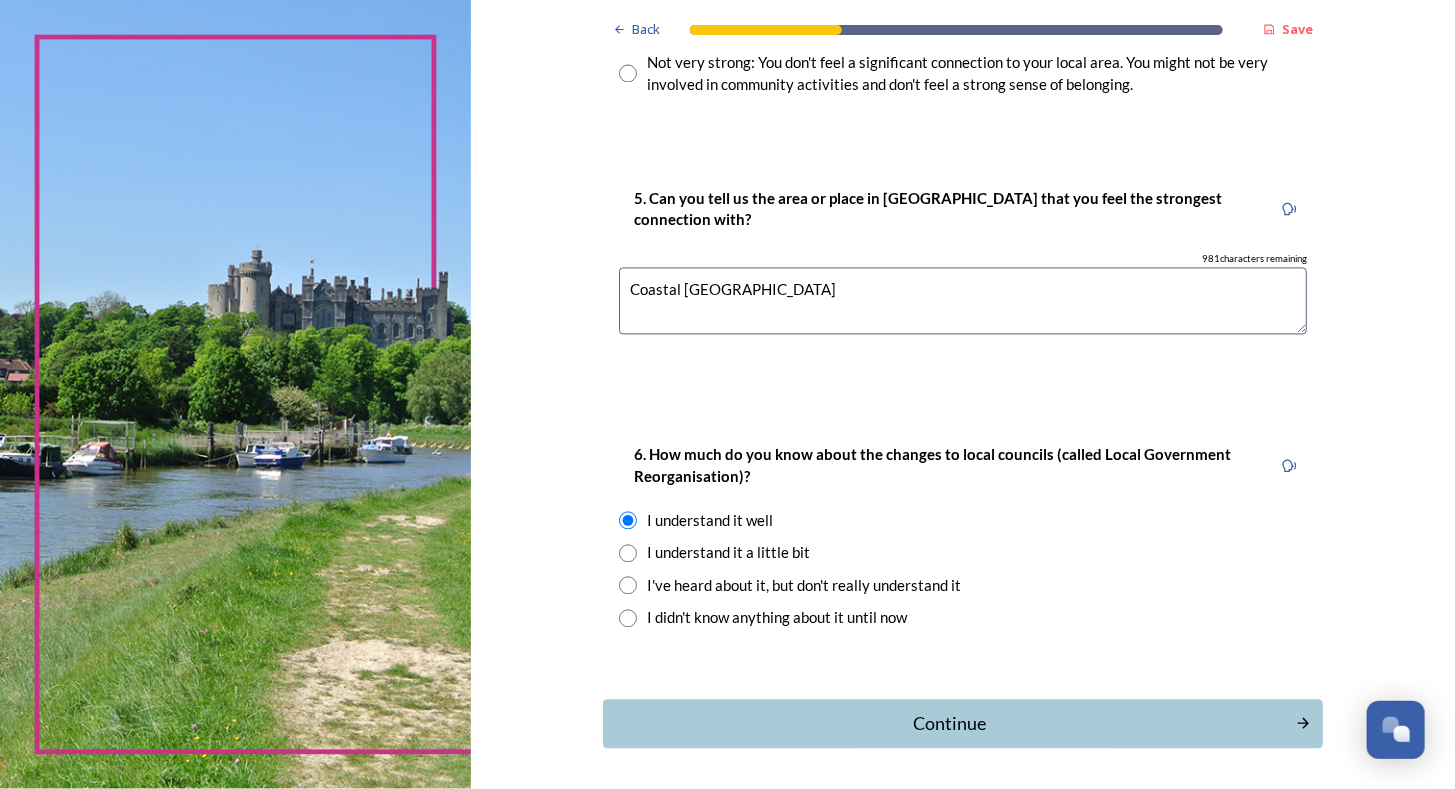 scroll, scrollTop: 1772, scrollLeft: 0, axis: vertical 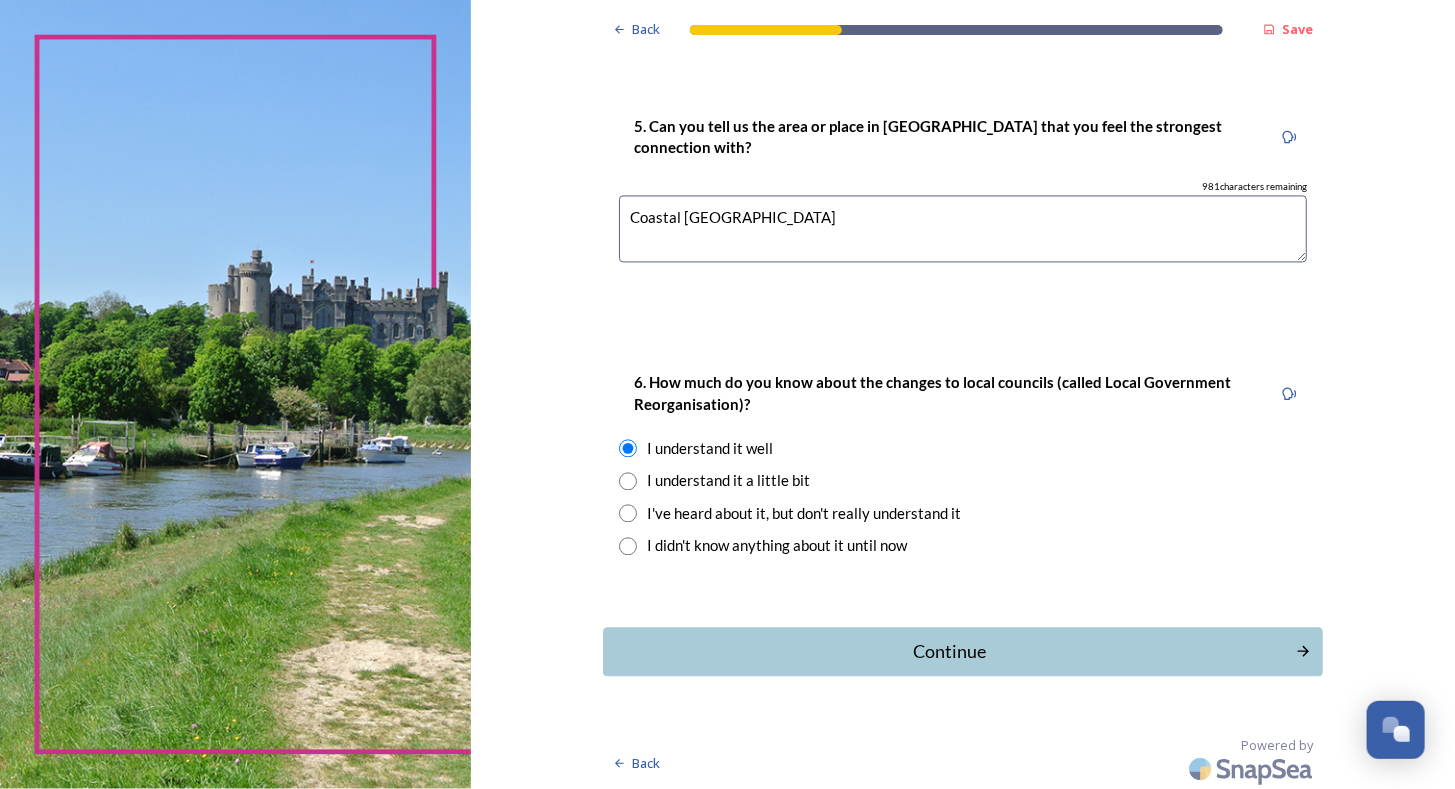 click on "Continue" at bounding box center [949, 651] 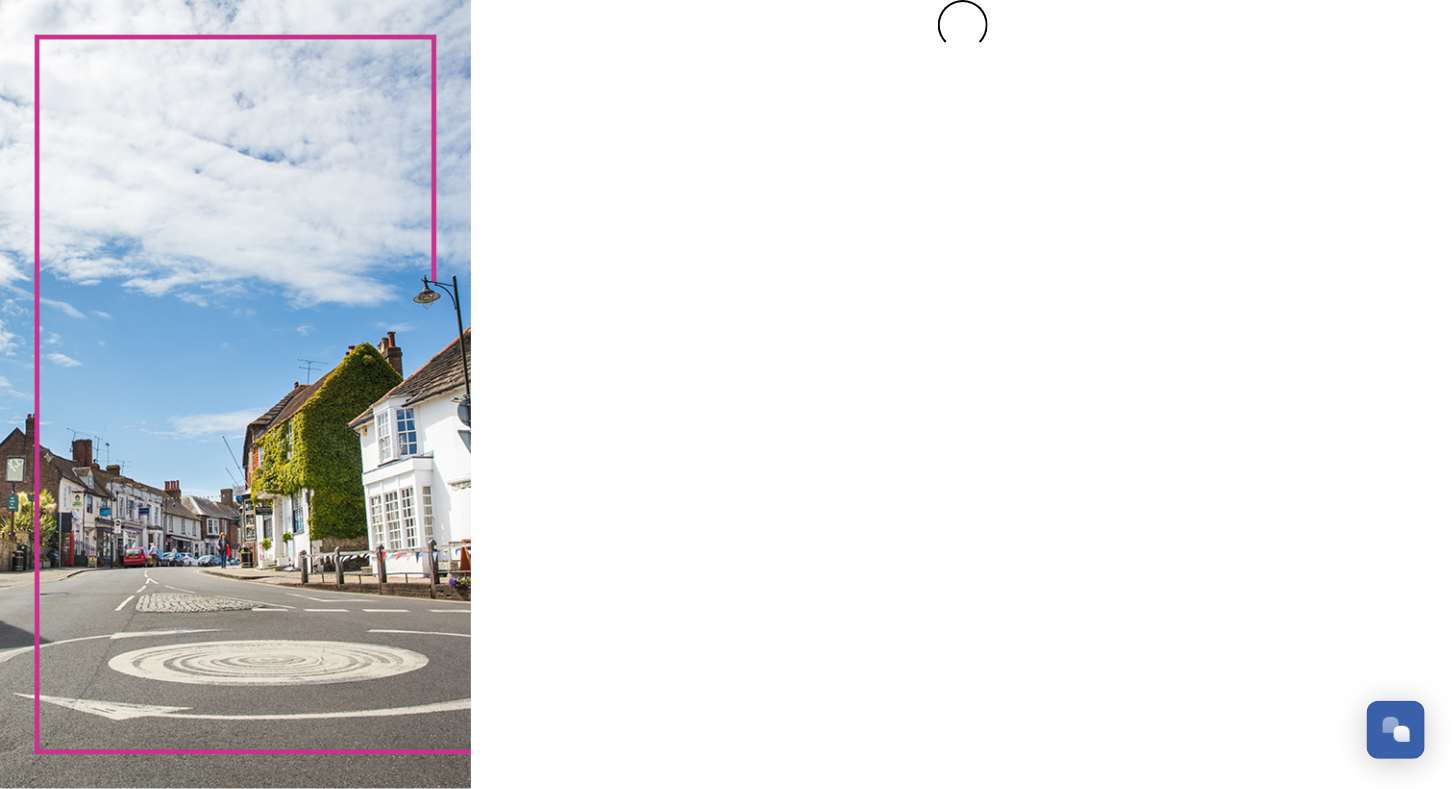 scroll, scrollTop: 0, scrollLeft: 0, axis: both 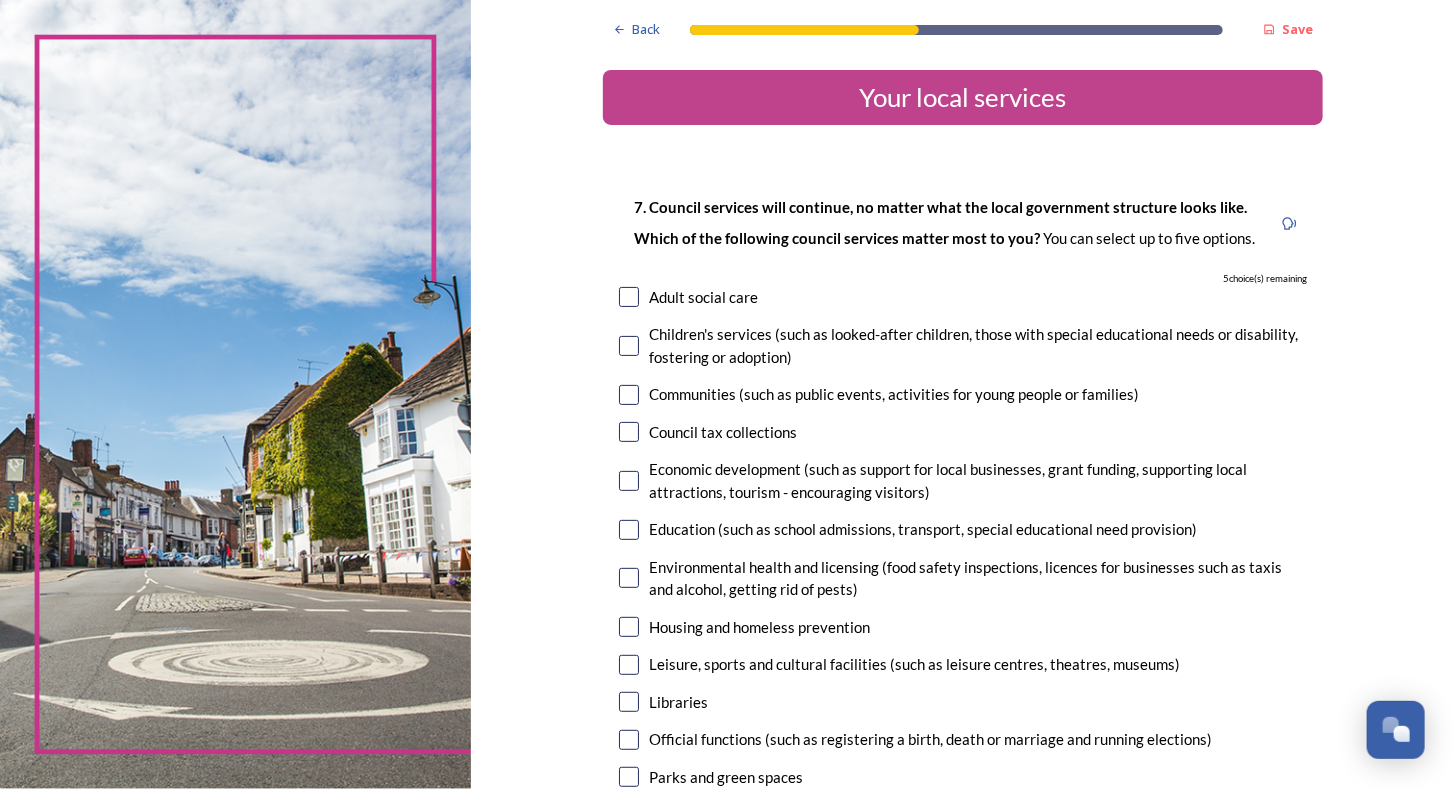 click at bounding box center [629, 481] 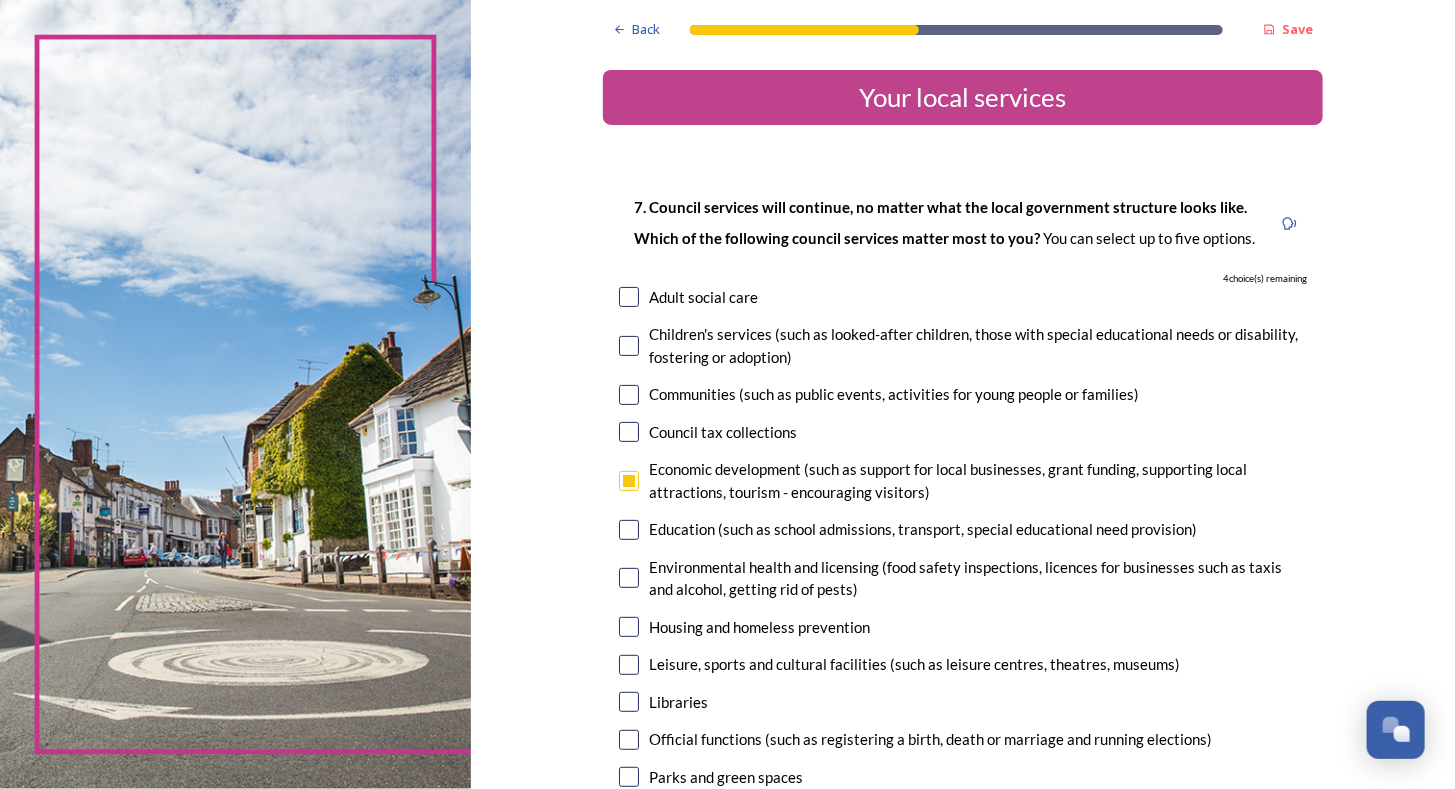 drag, startPoint x: 618, startPoint y: 526, endPoint x: 646, endPoint y: 516, distance: 29.732138 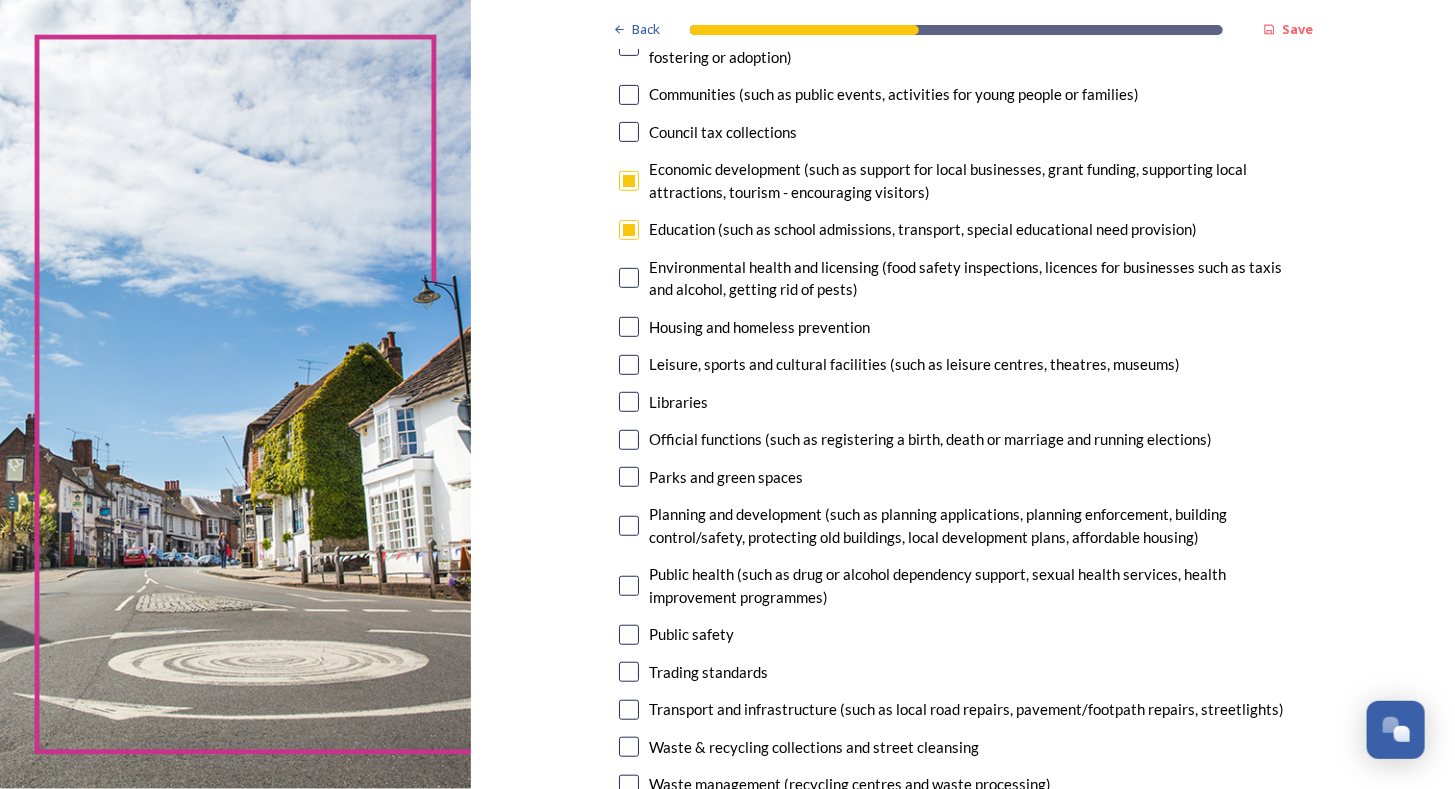 scroll, scrollTop: 400, scrollLeft: 0, axis: vertical 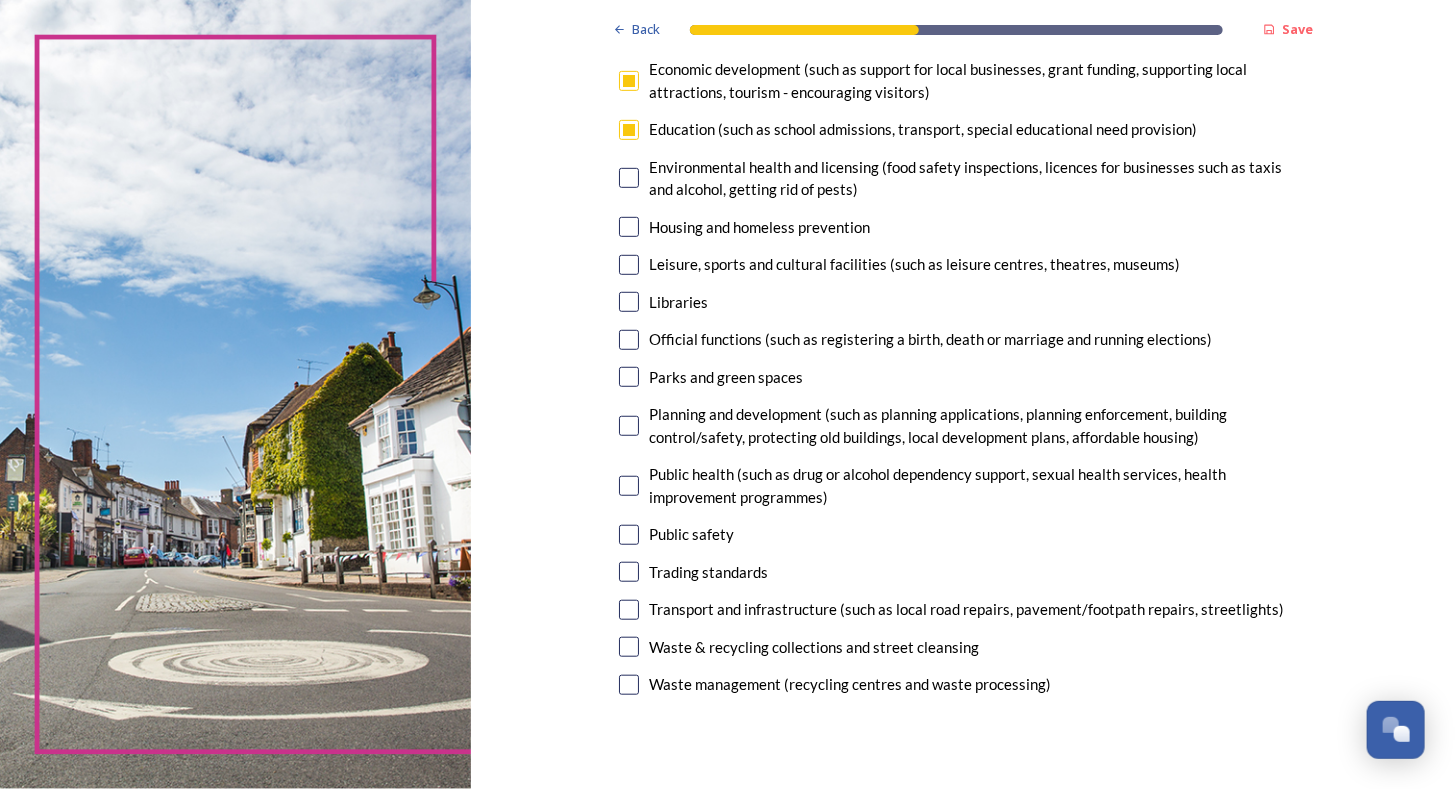 click at bounding box center [629, 535] 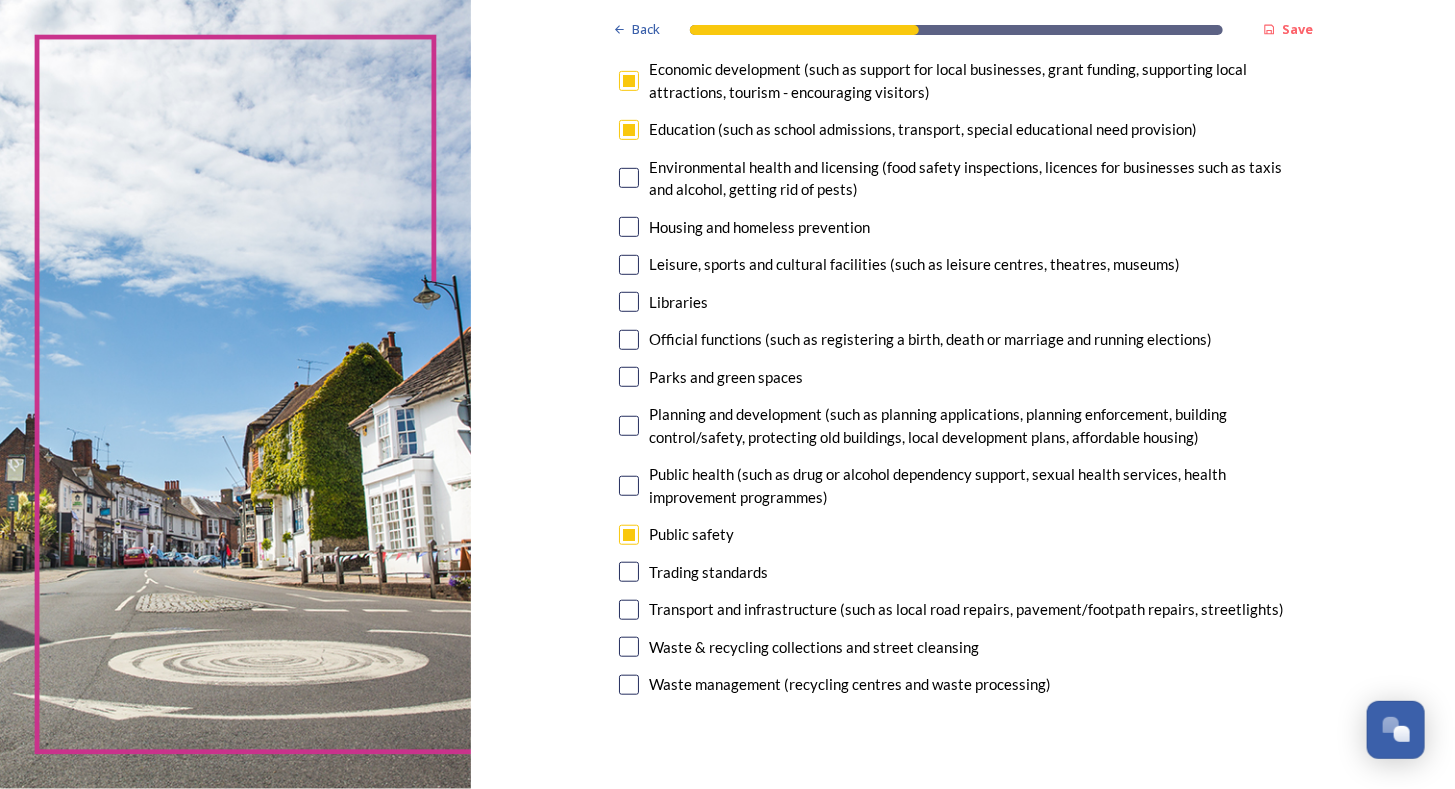 click at bounding box center [629, 647] 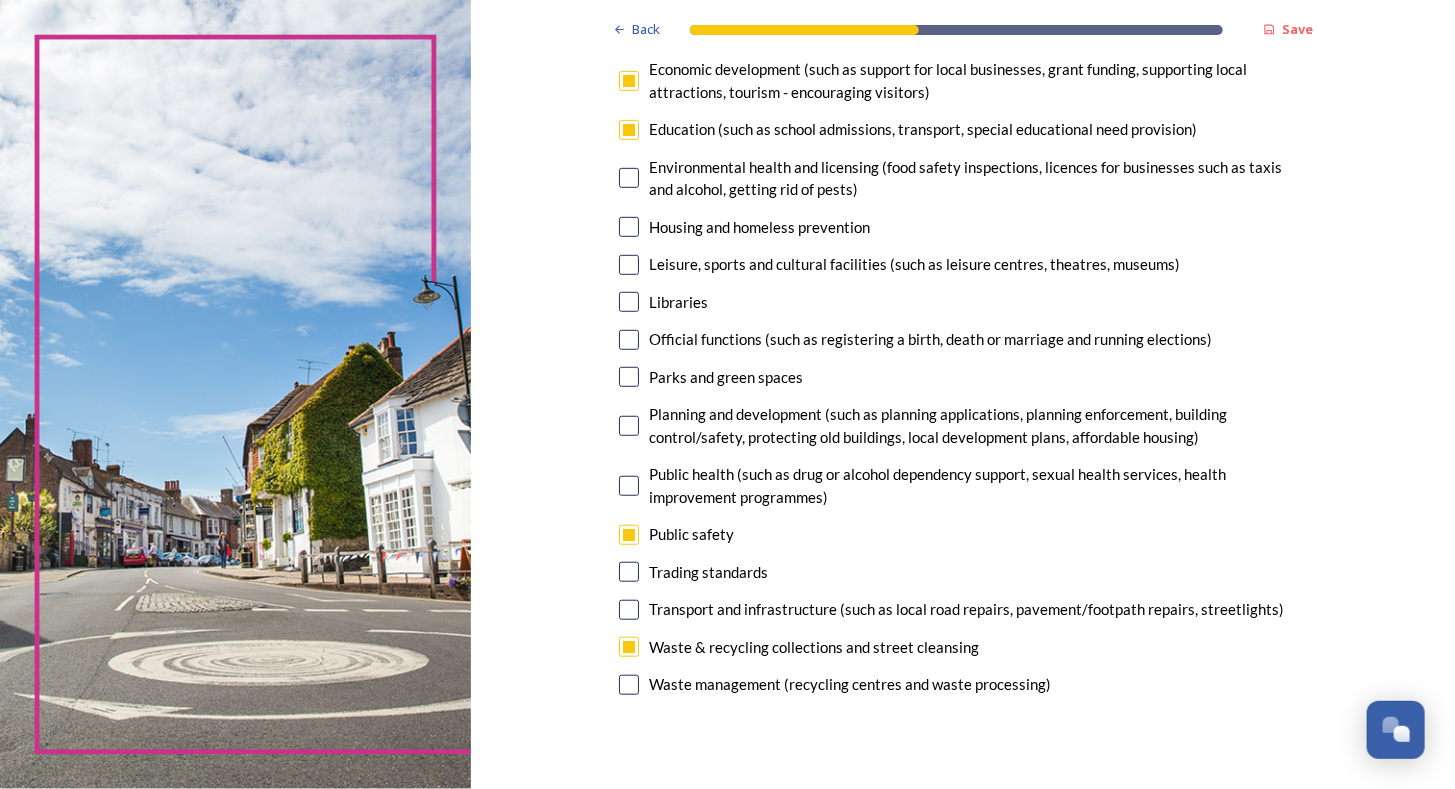 click at bounding box center [629, 426] 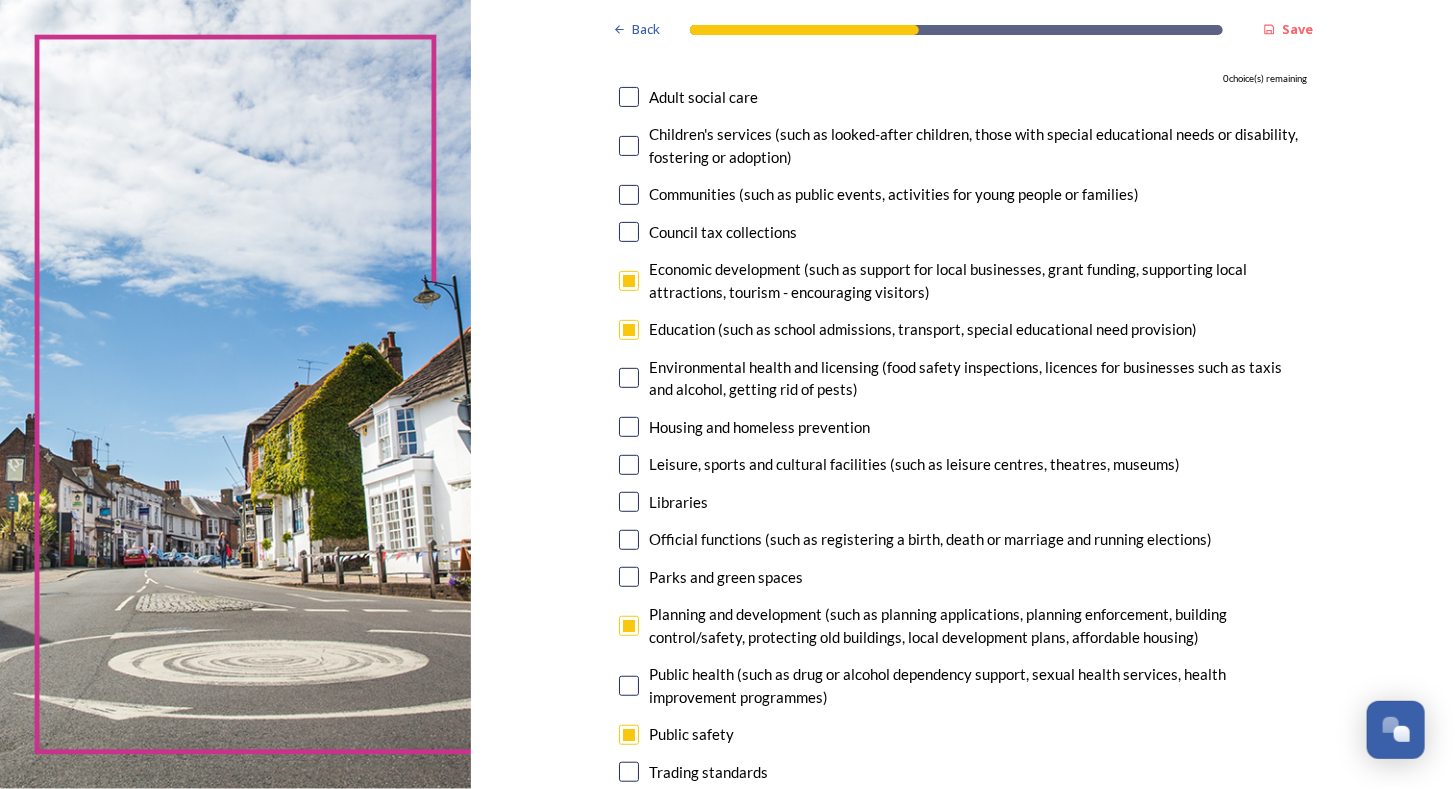 scroll, scrollTop: 0, scrollLeft: 0, axis: both 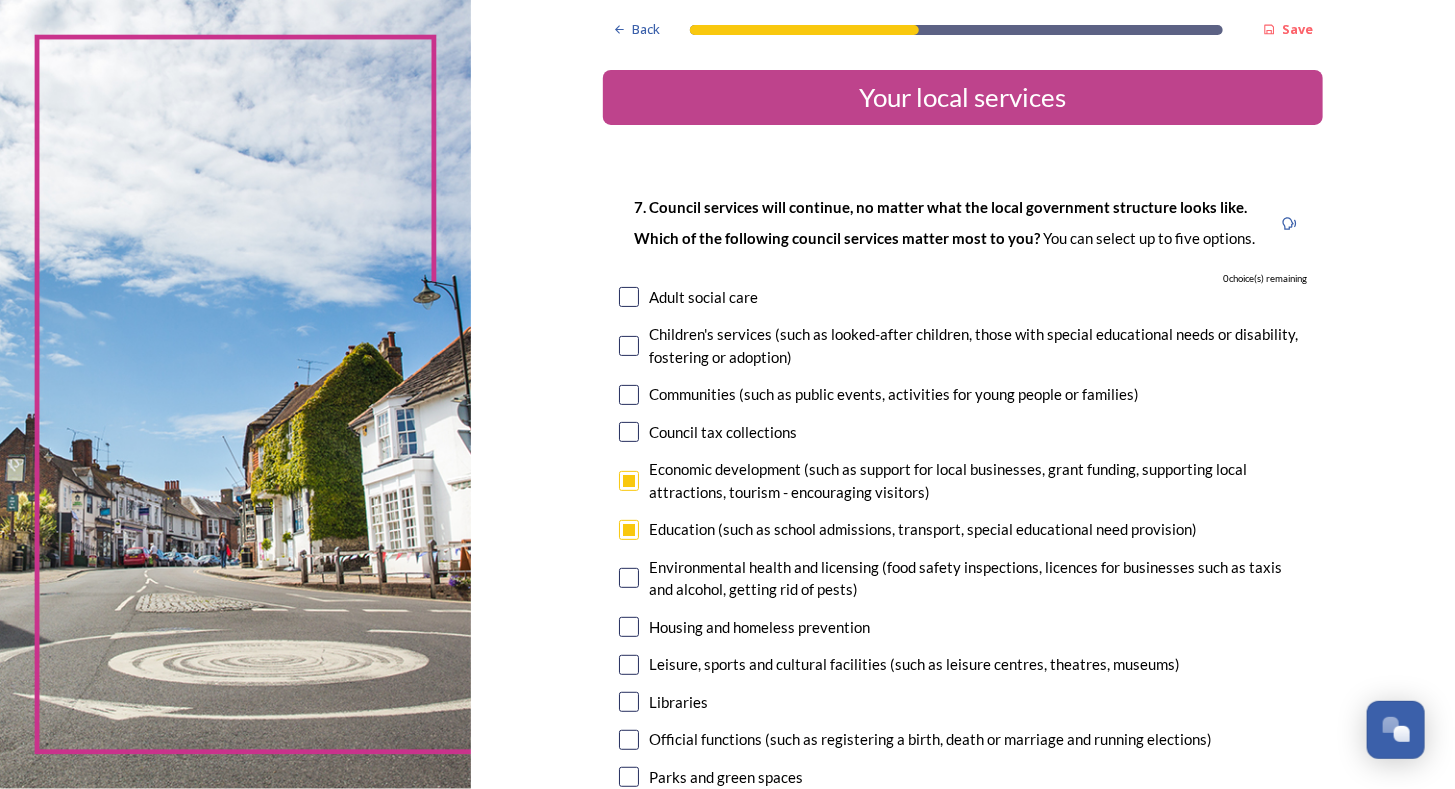 click at bounding box center (629, 346) 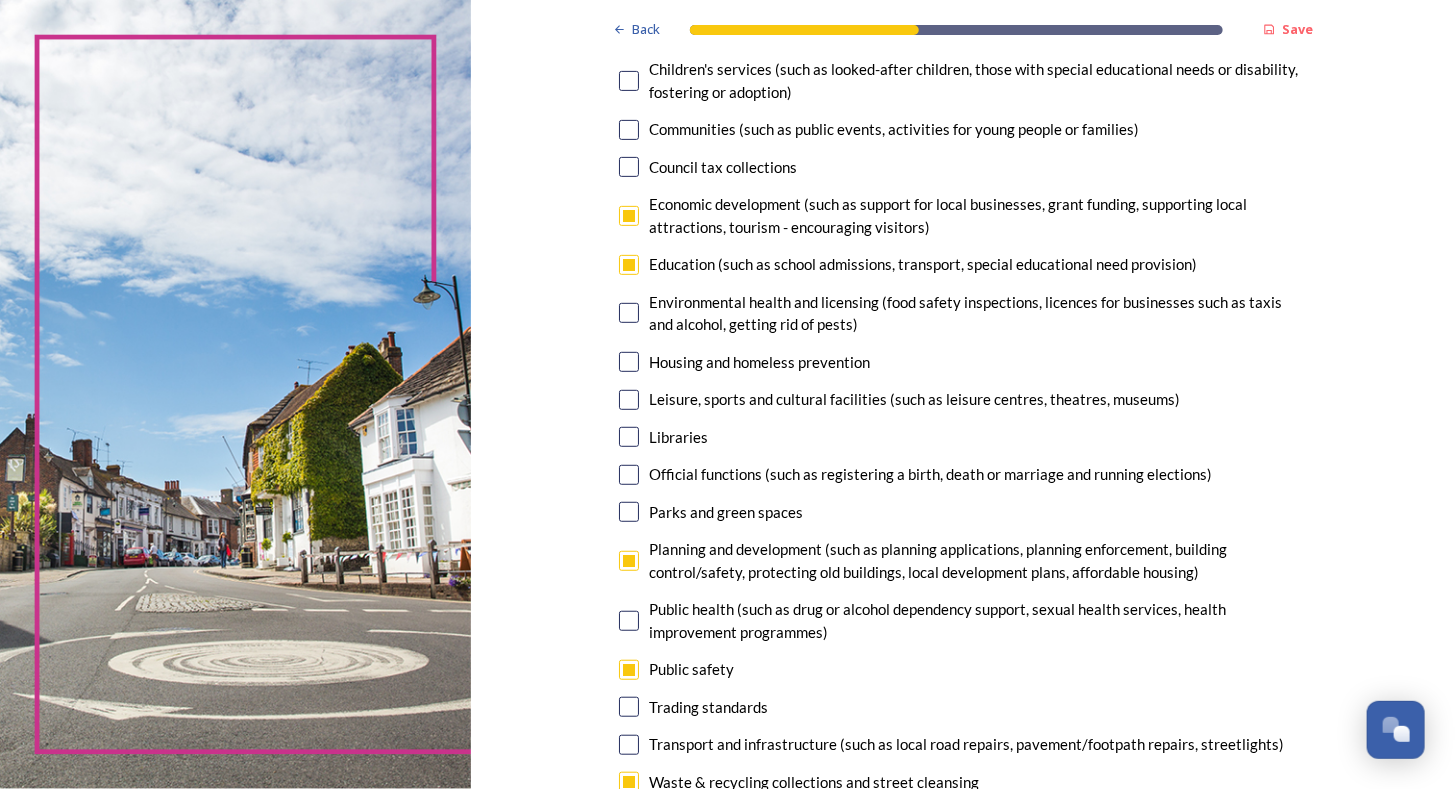 scroll, scrollTop: 300, scrollLeft: 0, axis: vertical 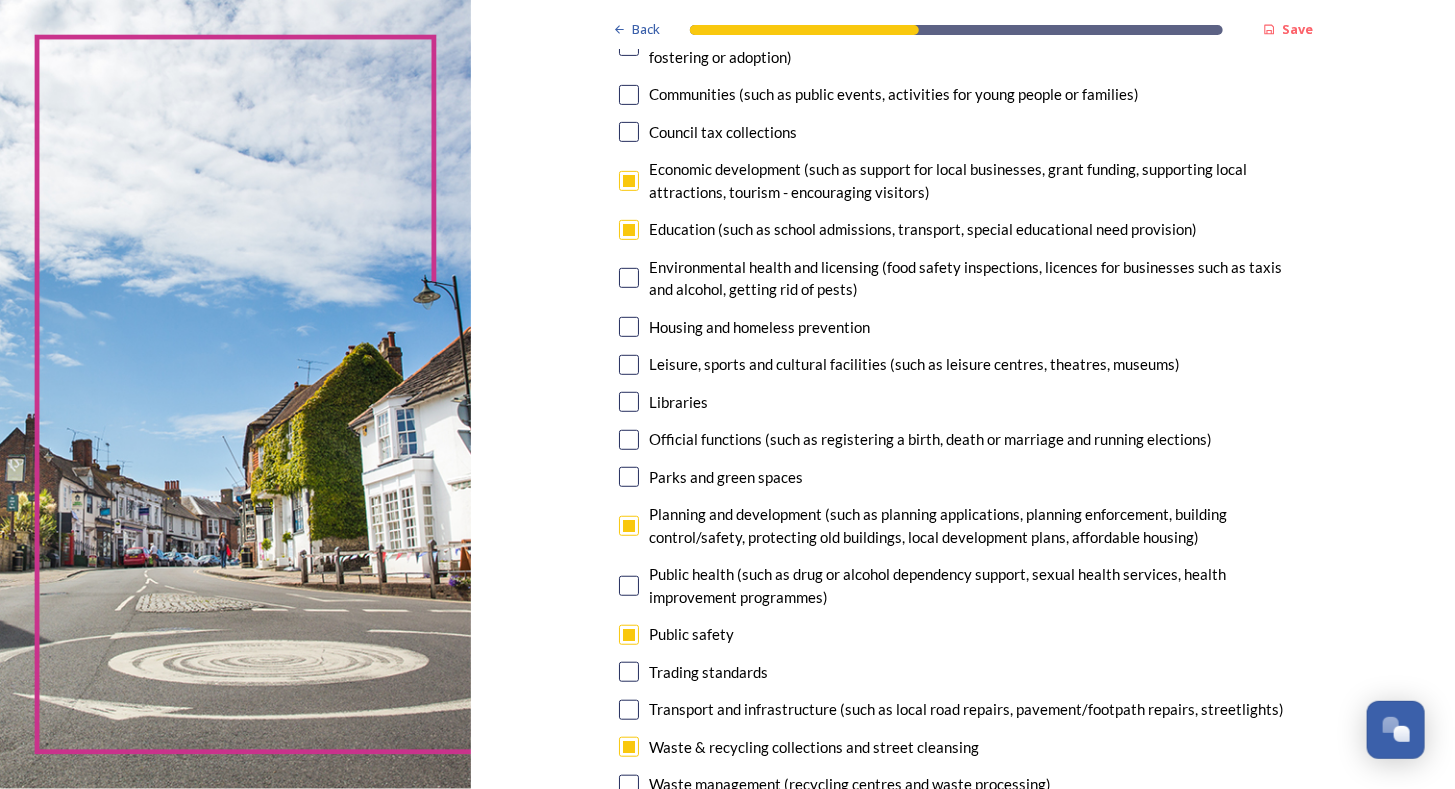 click at bounding box center [629, 635] 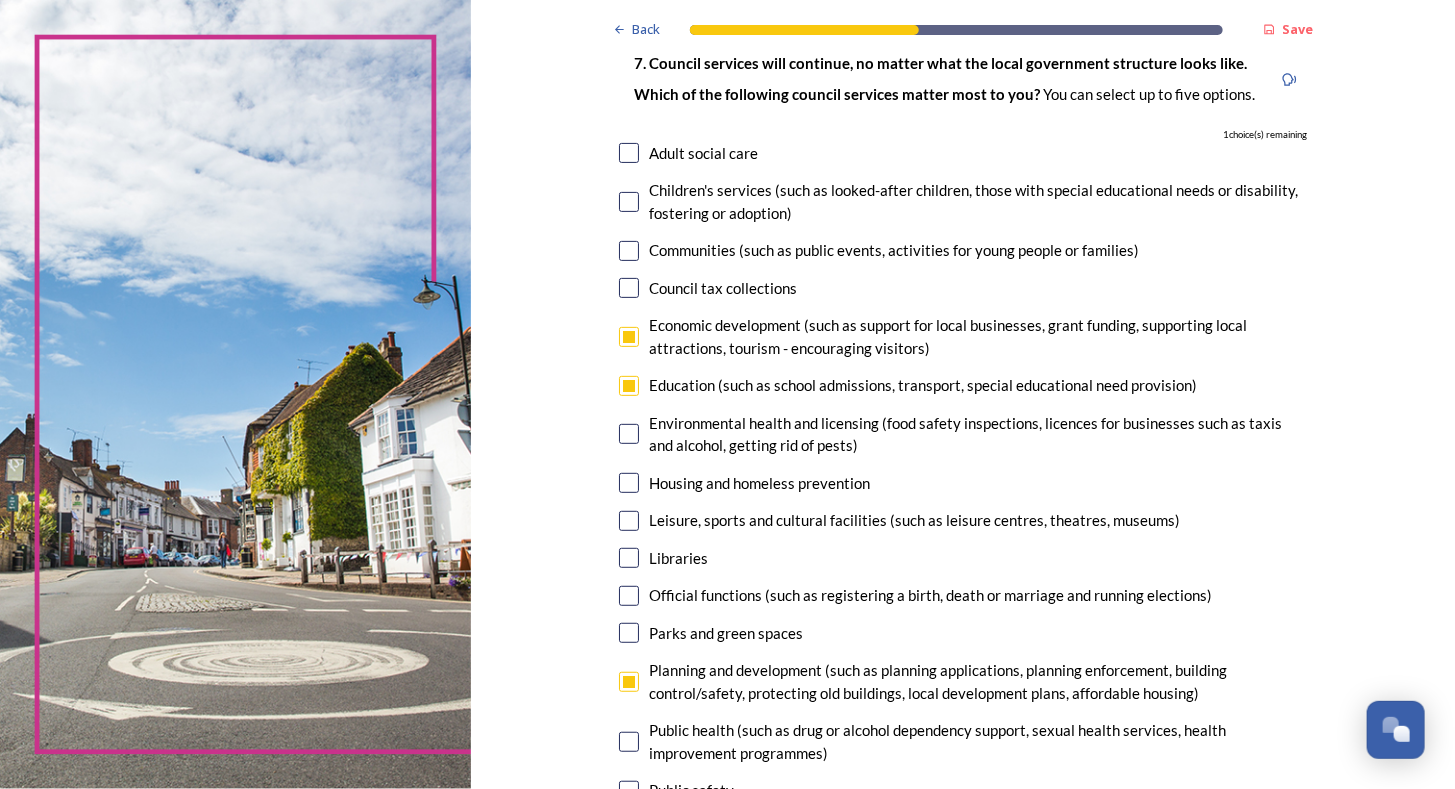 scroll, scrollTop: 100, scrollLeft: 0, axis: vertical 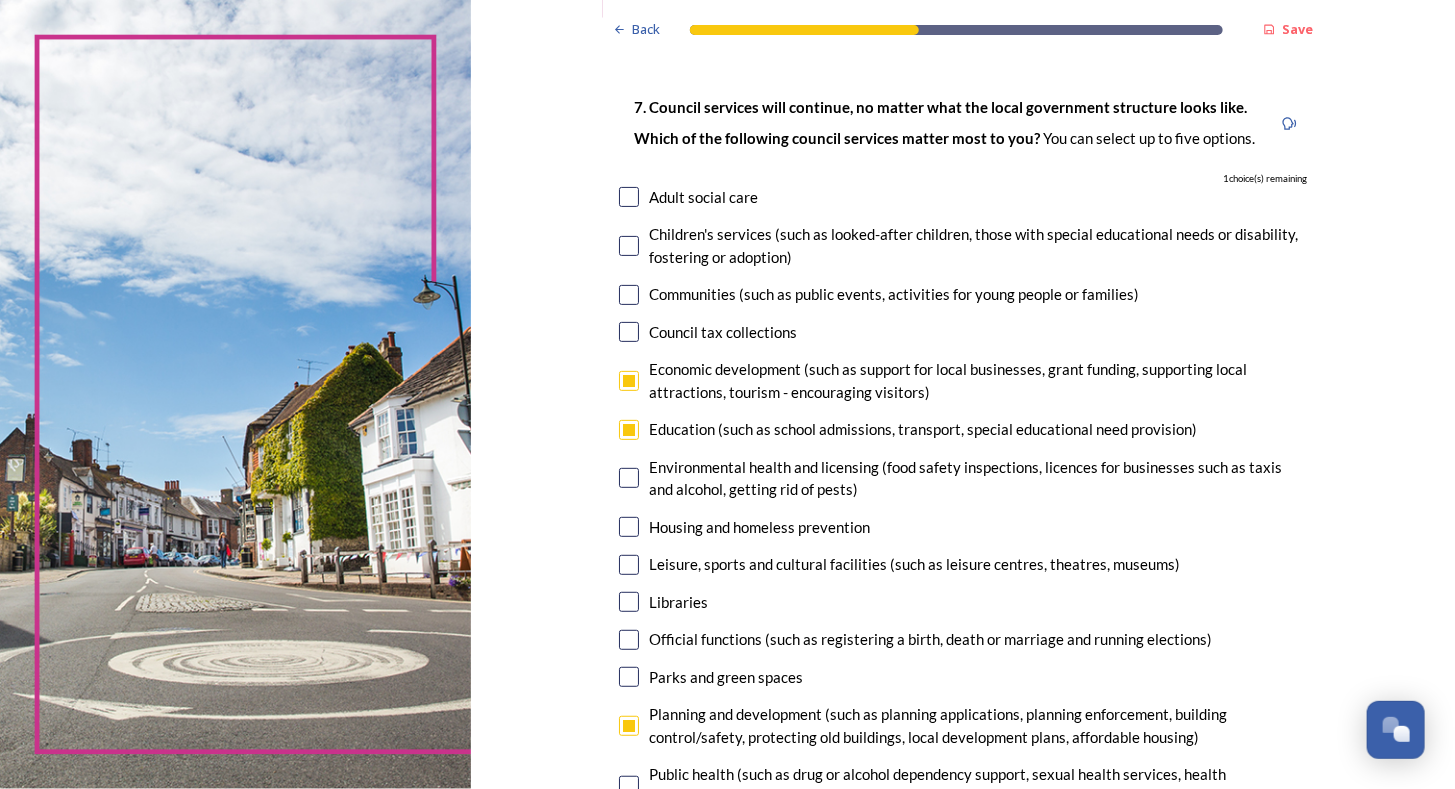 click at bounding box center [629, 246] 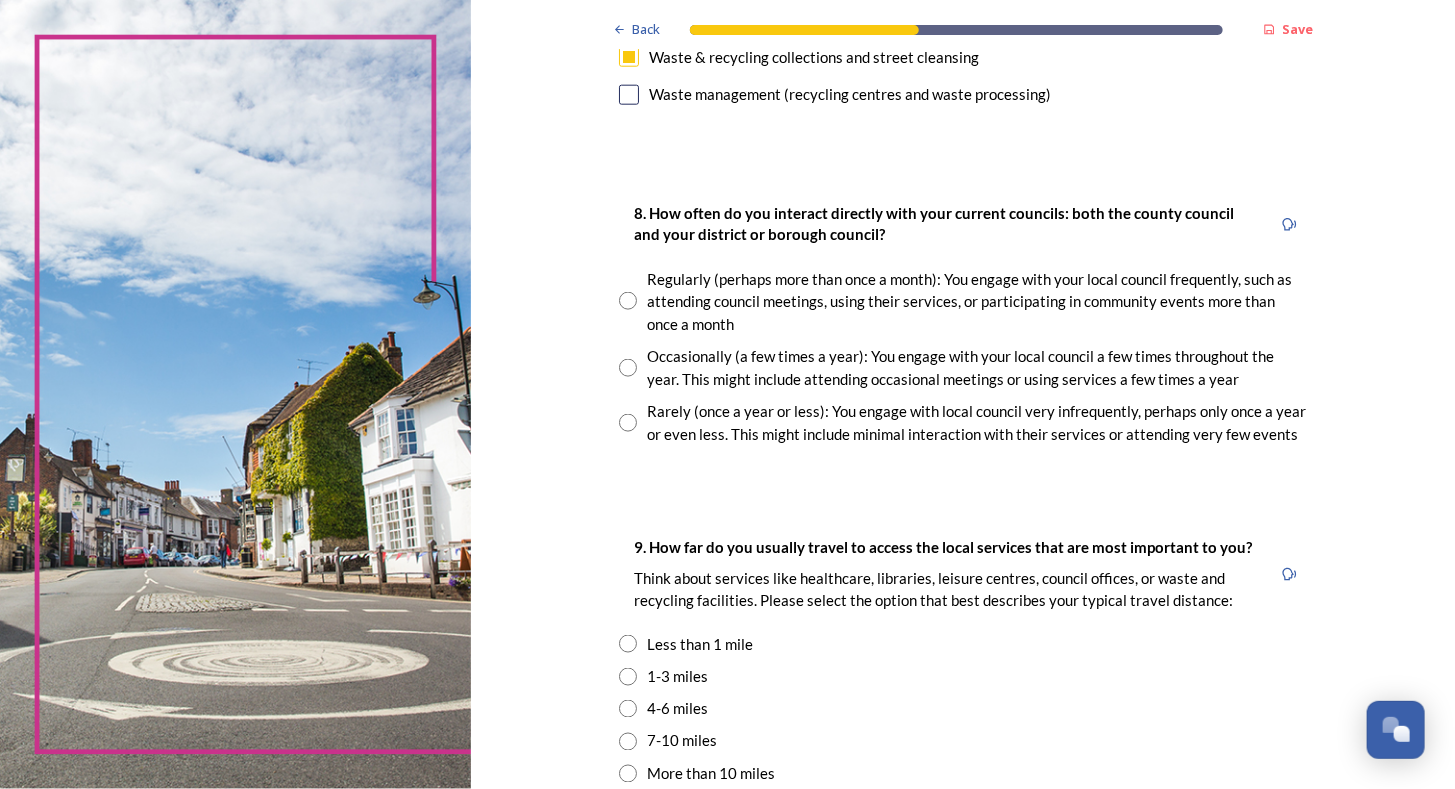 scroll, scrollTop: 1000, scrollLeft: 0, axis: vertical 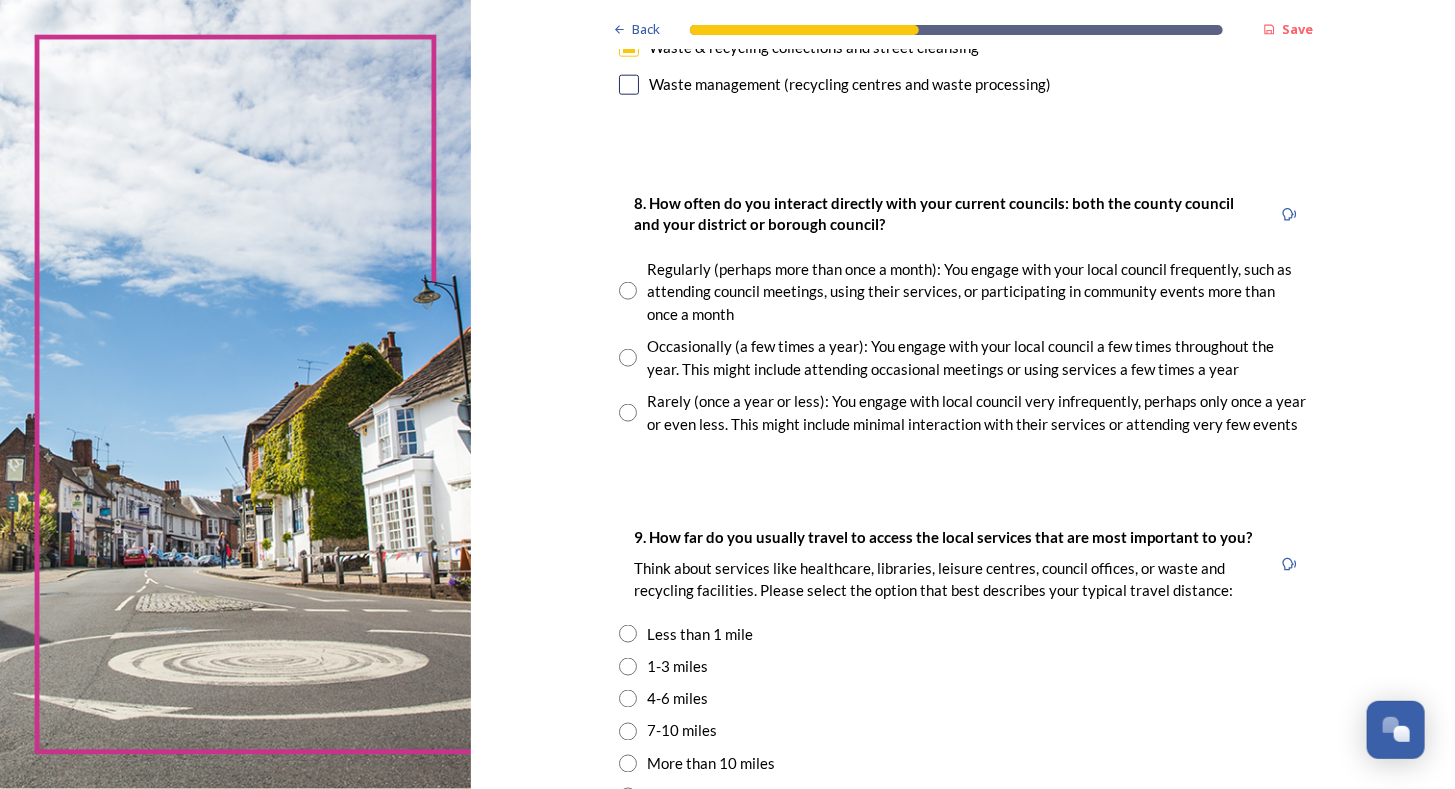 click at bounding box center (628, 291) 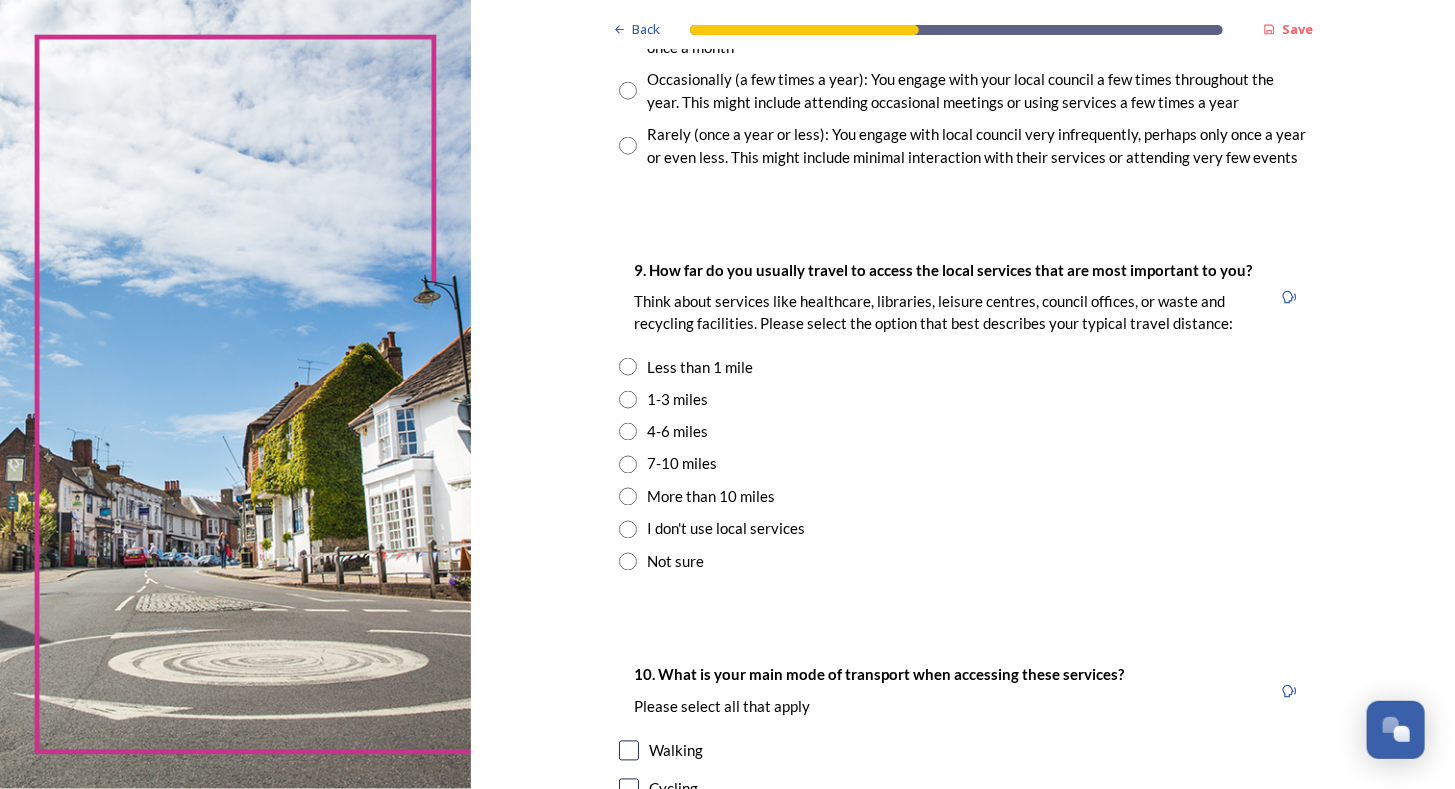 scroll, scrollTop: 1300, scrollLeft: 0, axis: vertical 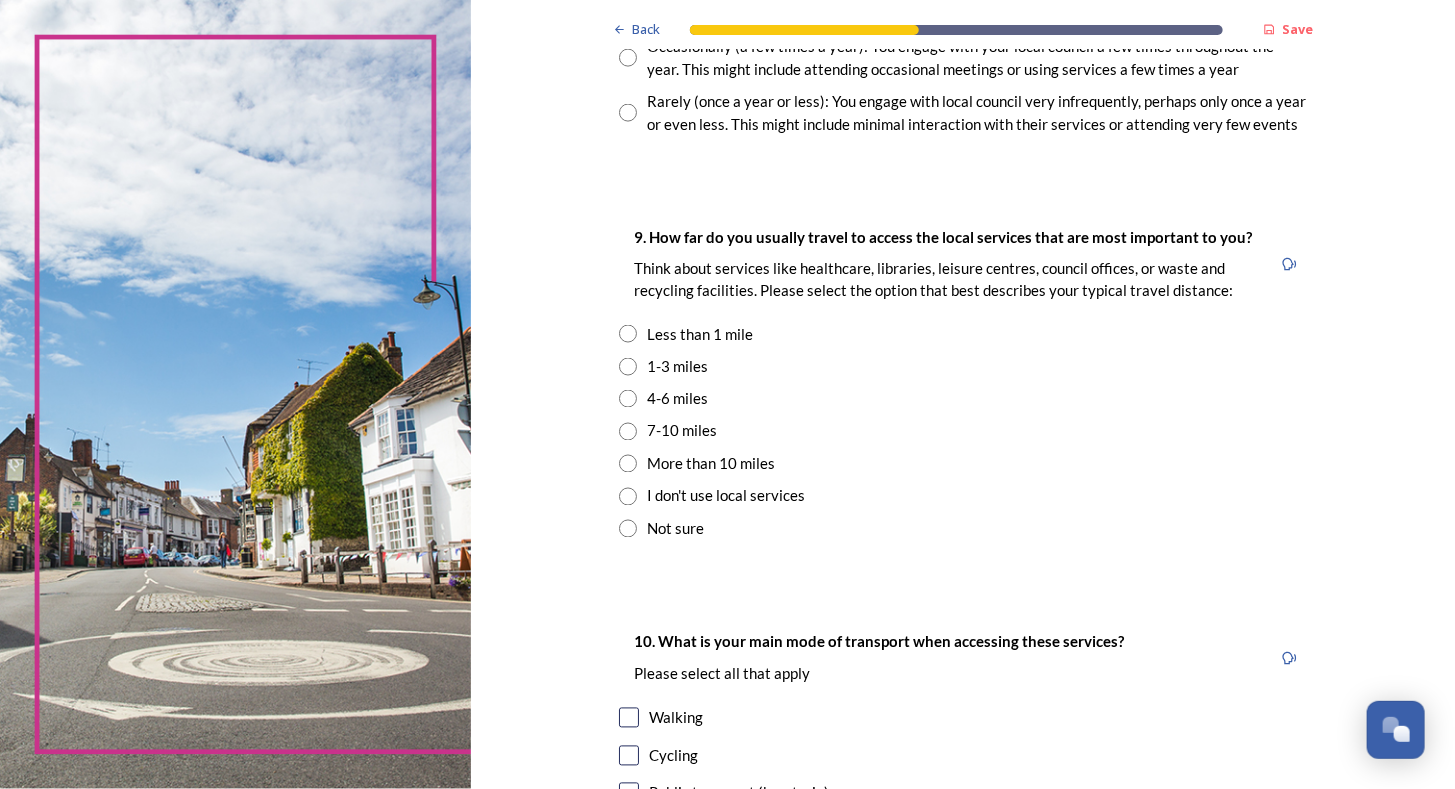 drag, startPoint x: 623, startPoint y: 461, endPoint x: 629, endPoint y: 452, distance: 10.816654 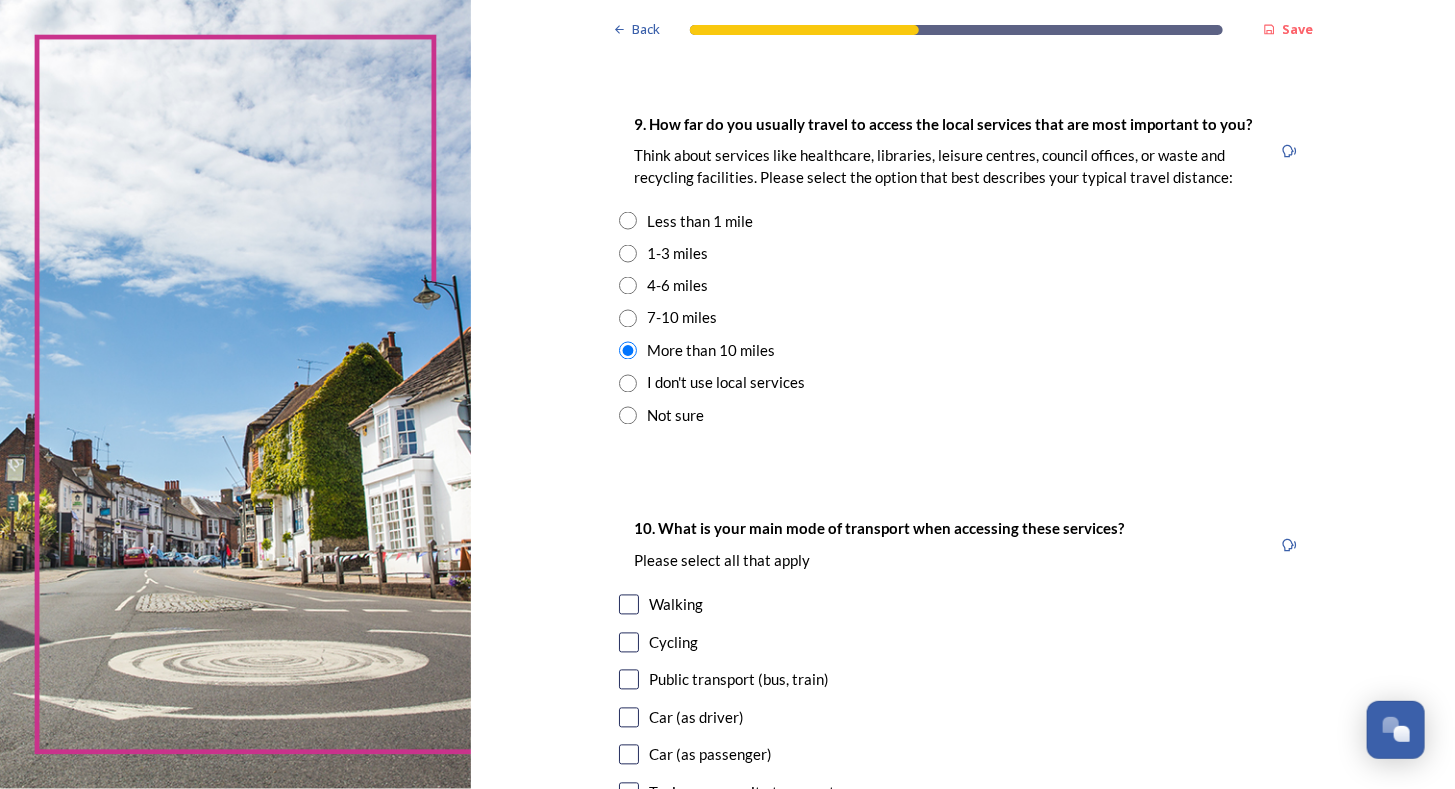 scroll, scrollTop: 1600, scrollLeft: 0, axis: vertical 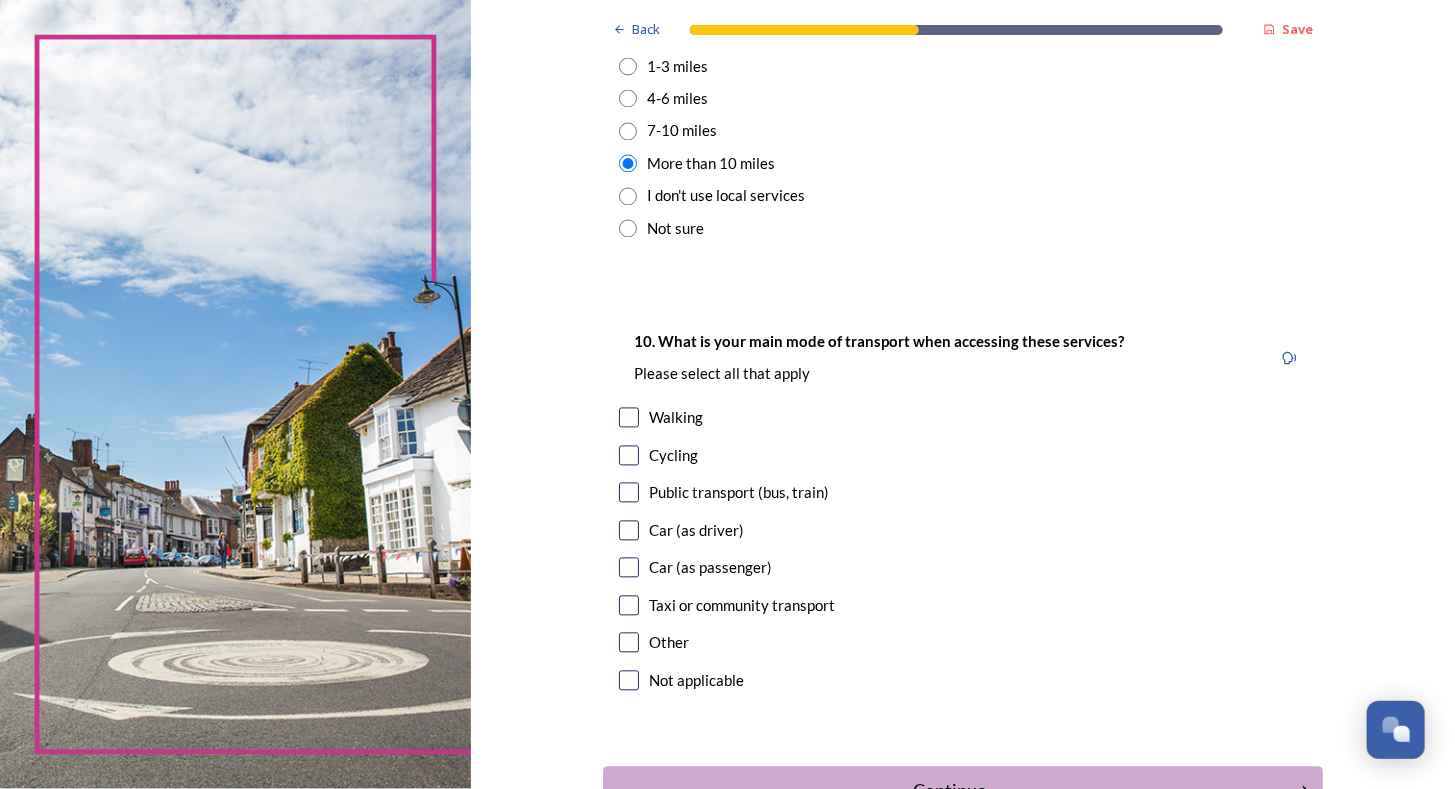 click at bounding box center [629, 531] 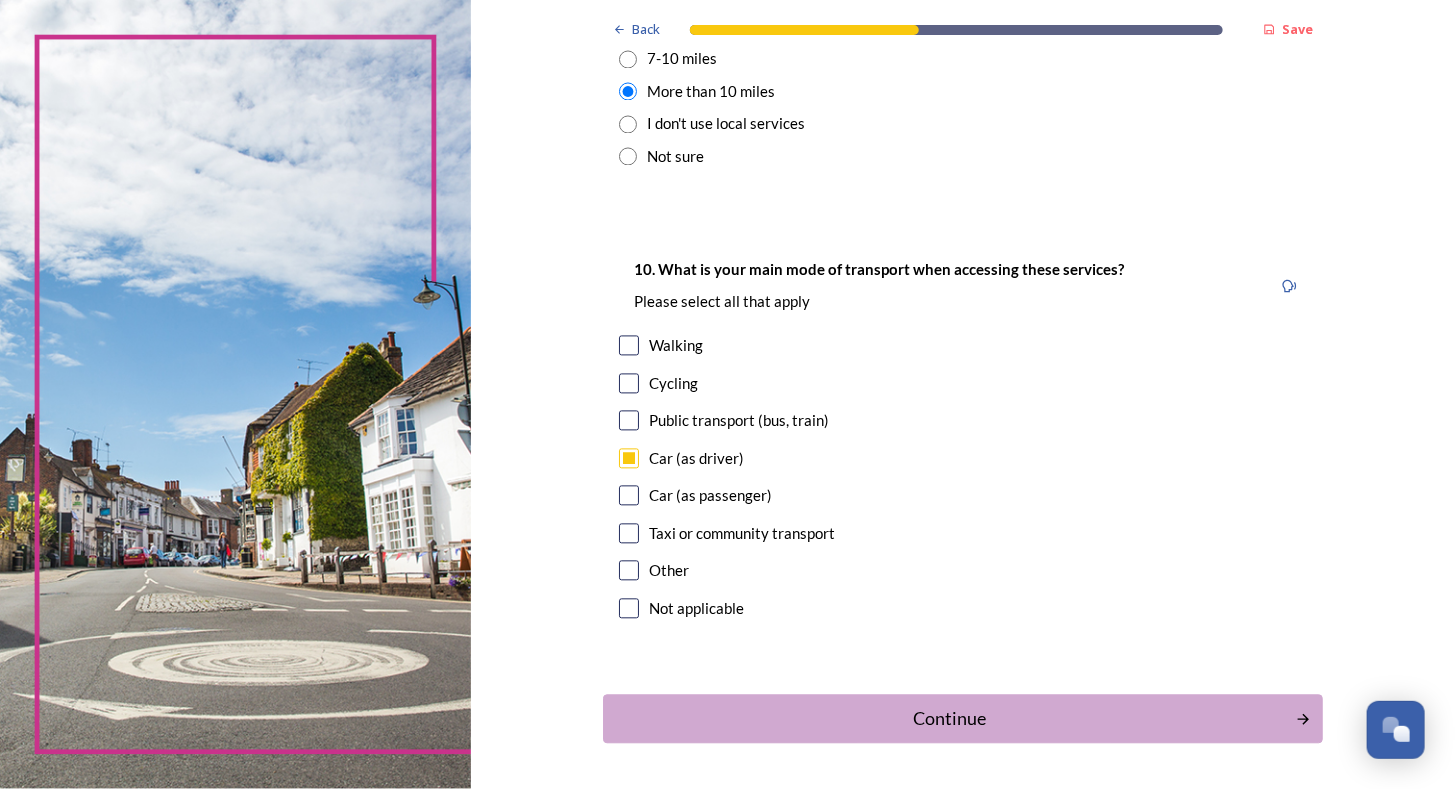 scroll, scrollTop: 1742, scrollLeft: 0, axis: vertical 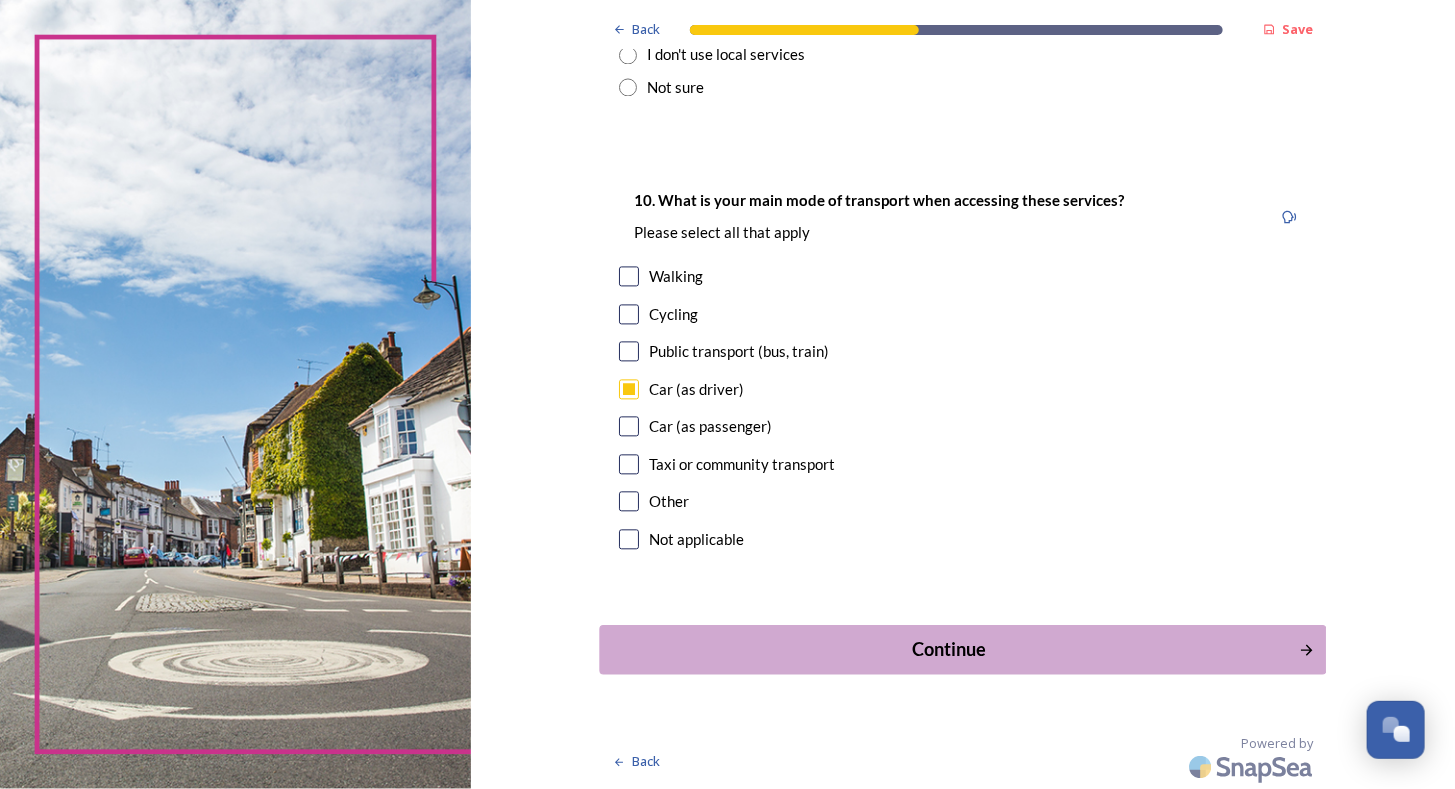 click on "Continue" at bounding box center [949, 649] 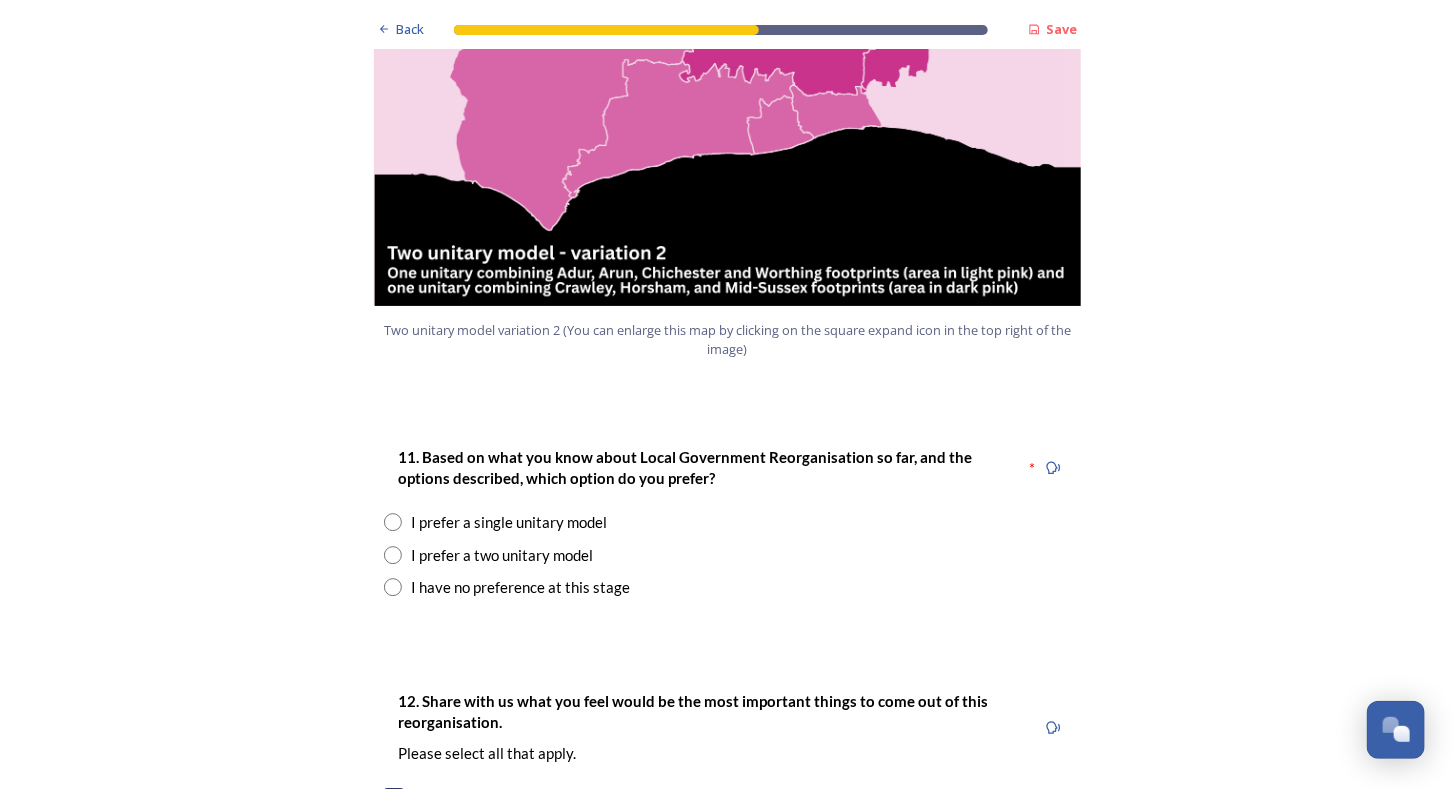 scroll, scrollTop: 2400, scrollLeft: 0, axis: vertical 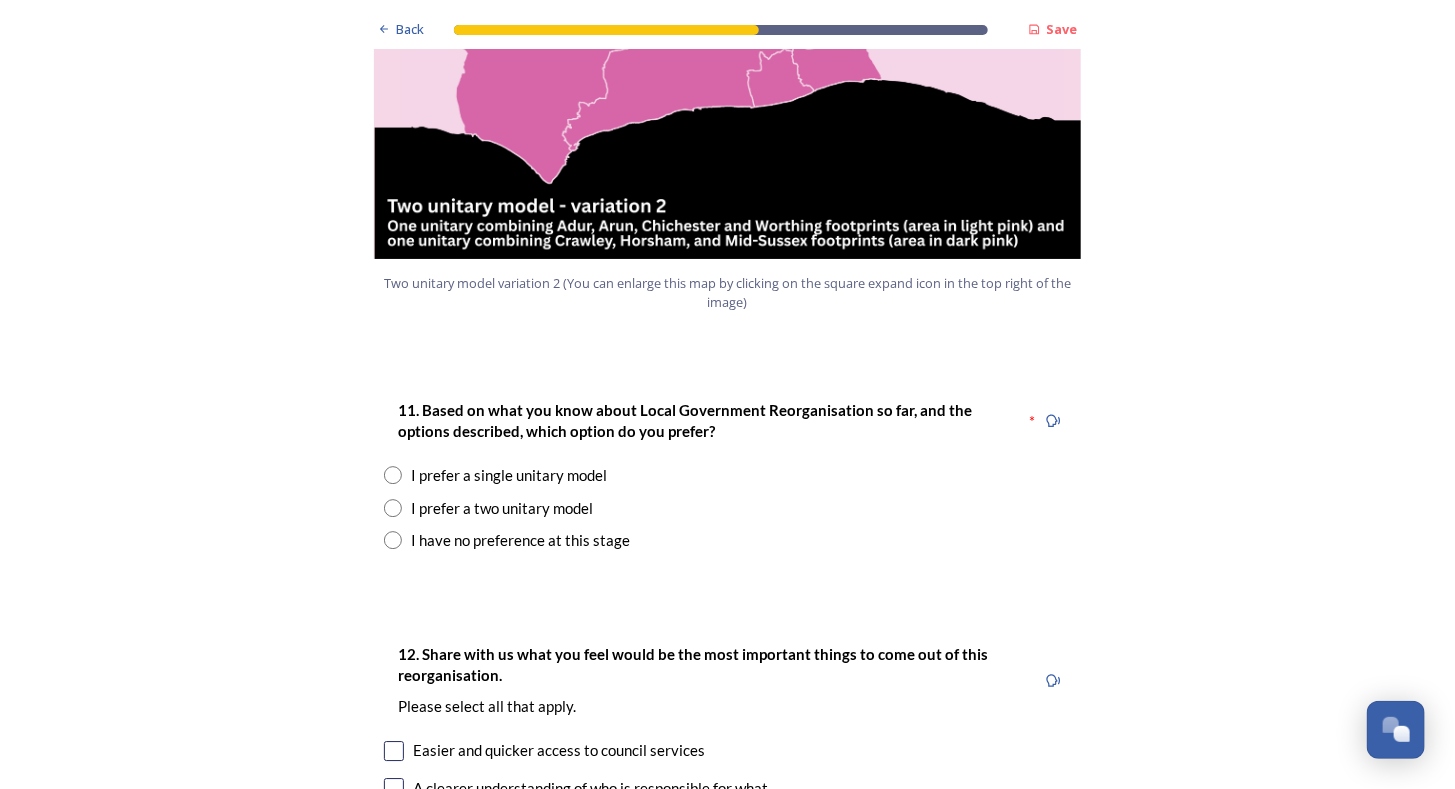 click at bounding box center (393, 475) 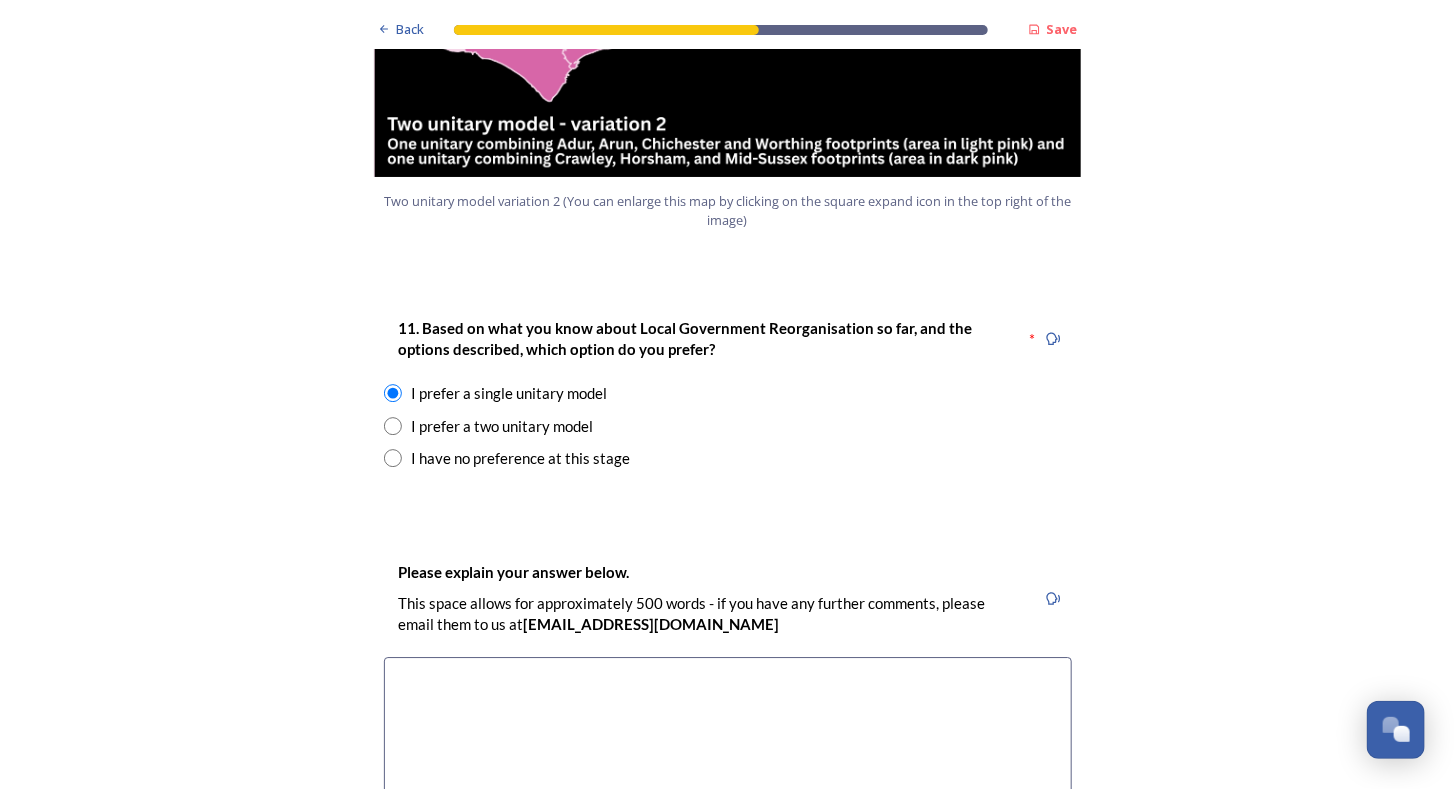 scroll, scrollTop: 2700, scrollLeft: 0, axis: vertical 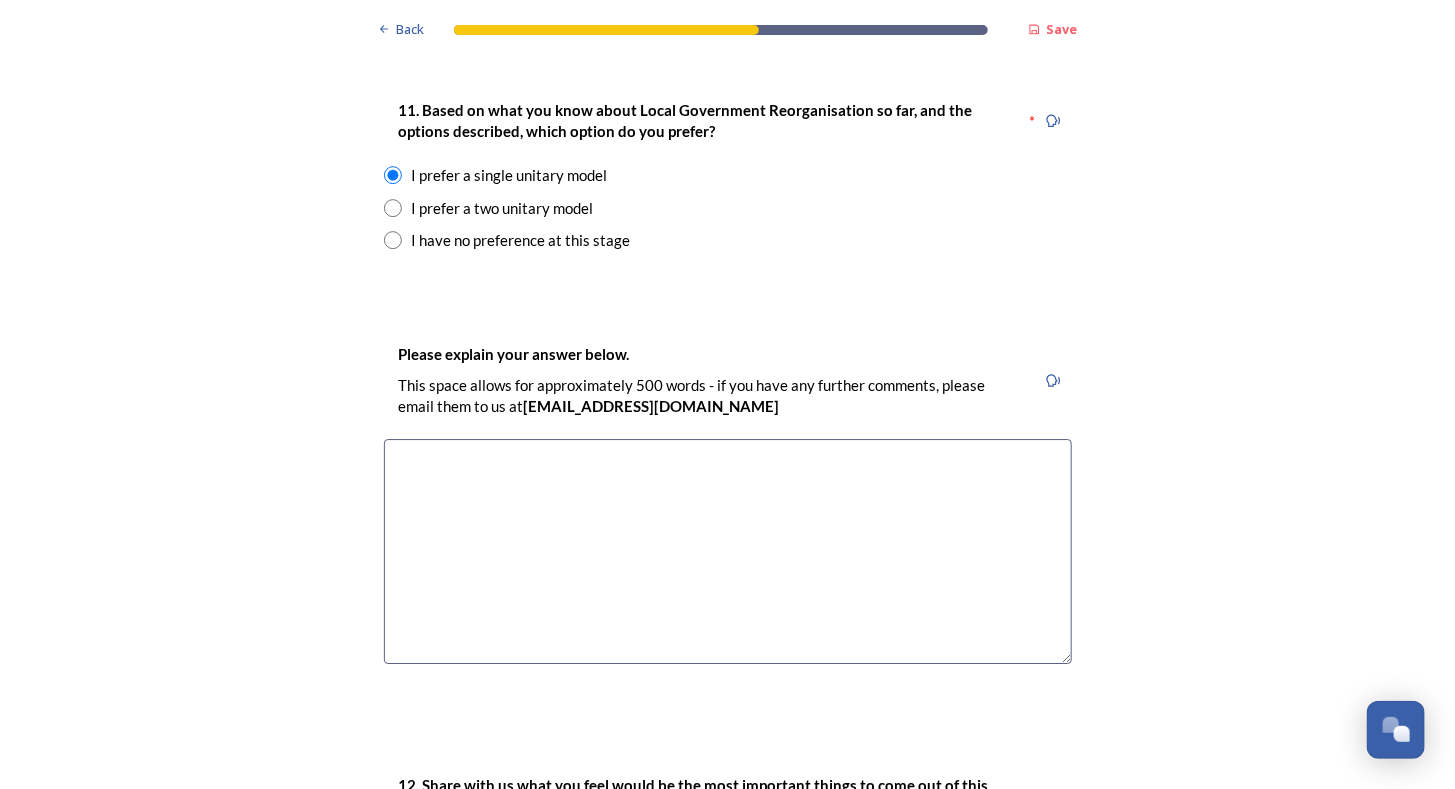 click at bounding box center [728, 551] 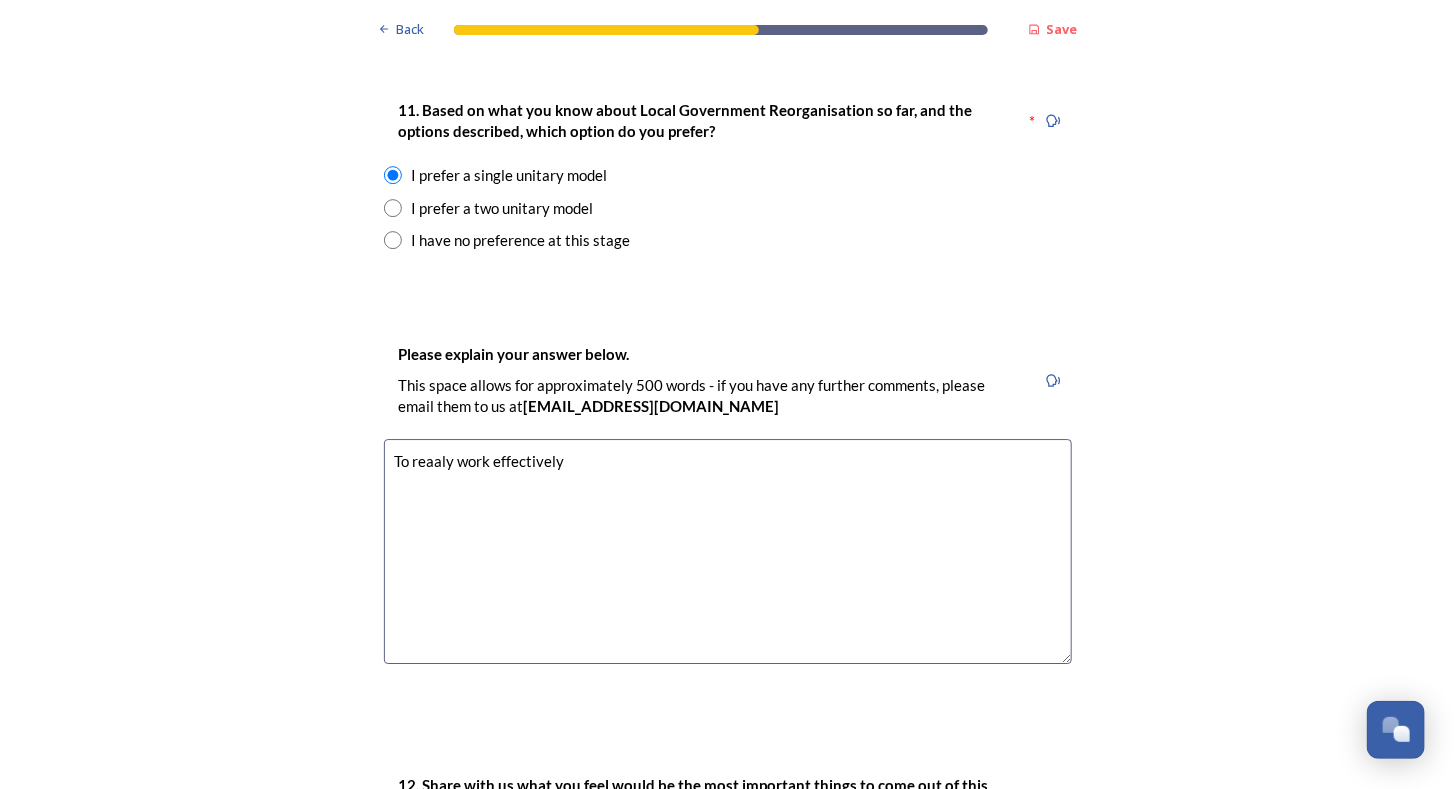 click on "To reaaly work effectively" at bounding box center (728, 551) 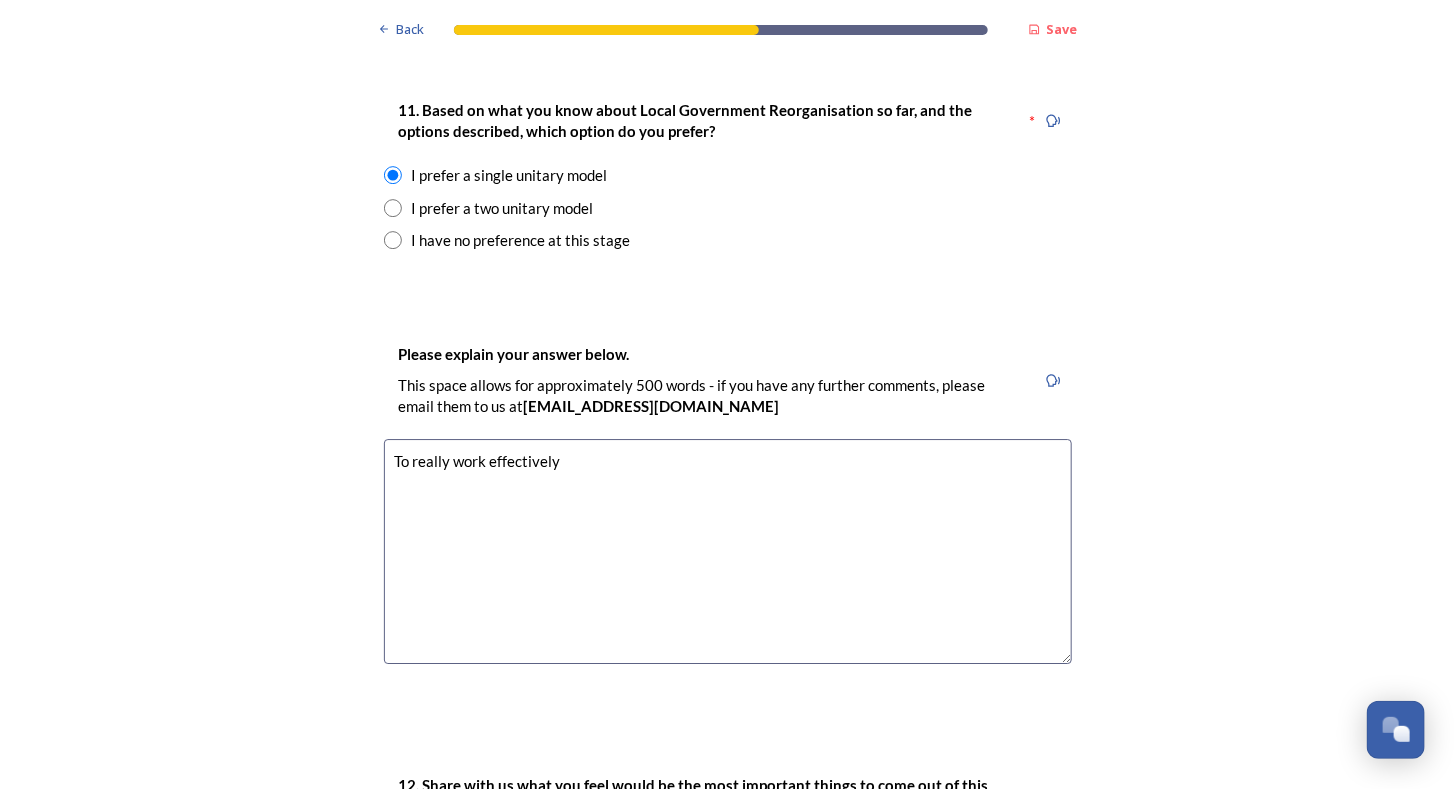 click on "To really work effectively" at bounding box center [728, 551] 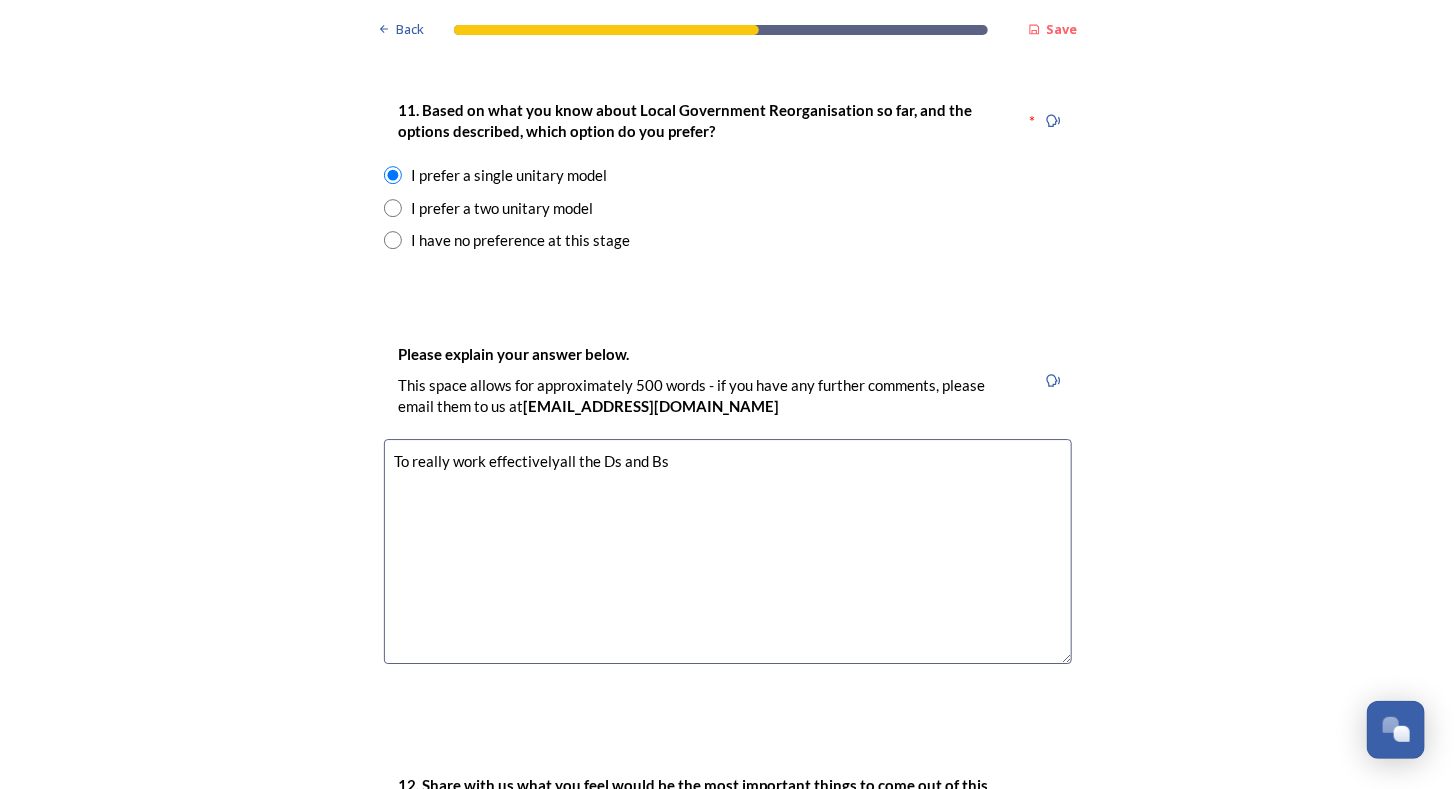 click on "To really work effectivelyall the Ds and Bs" at bounding box center [728, 551] 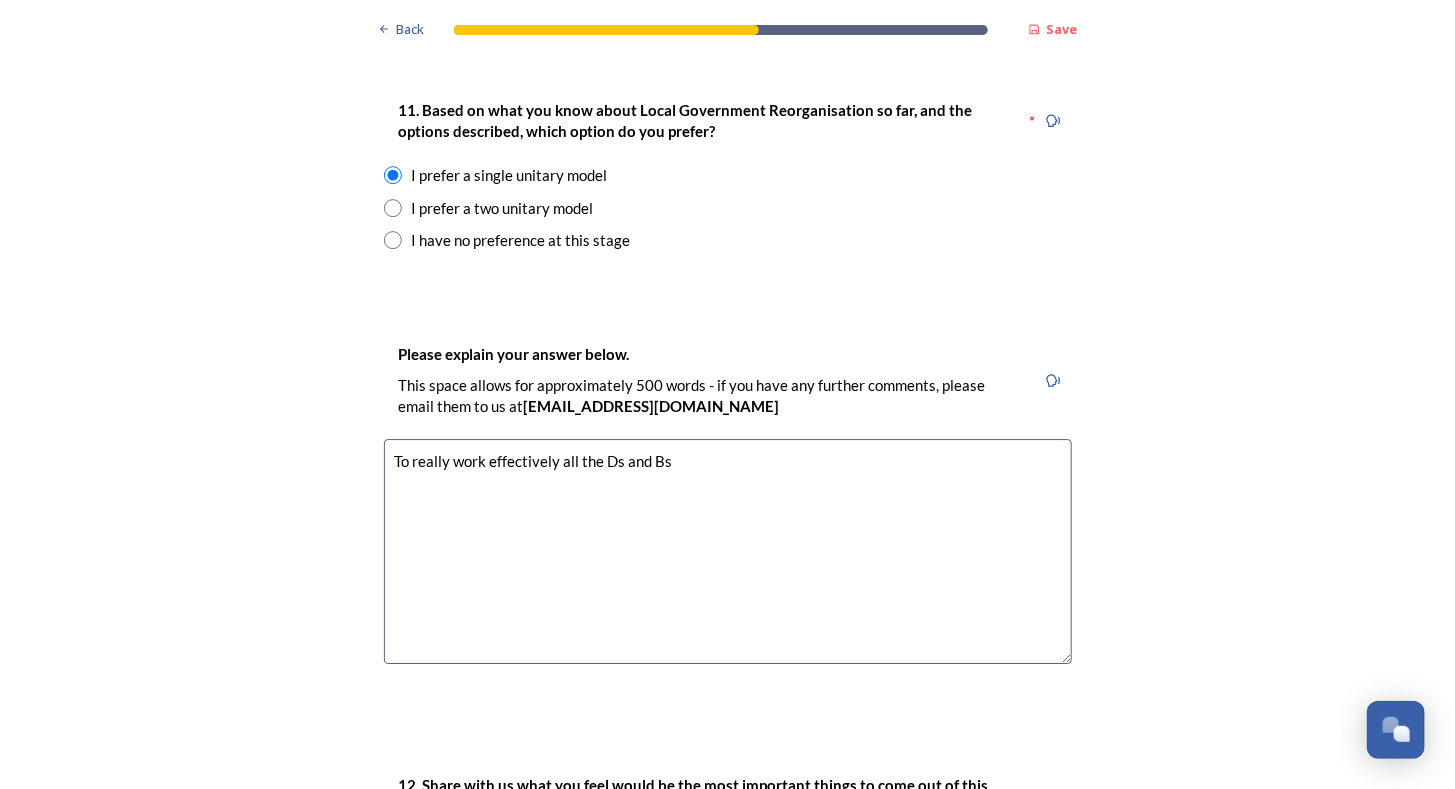 click on "To really work effectively all the Ds and Bs" at bounding box center [728, 551] 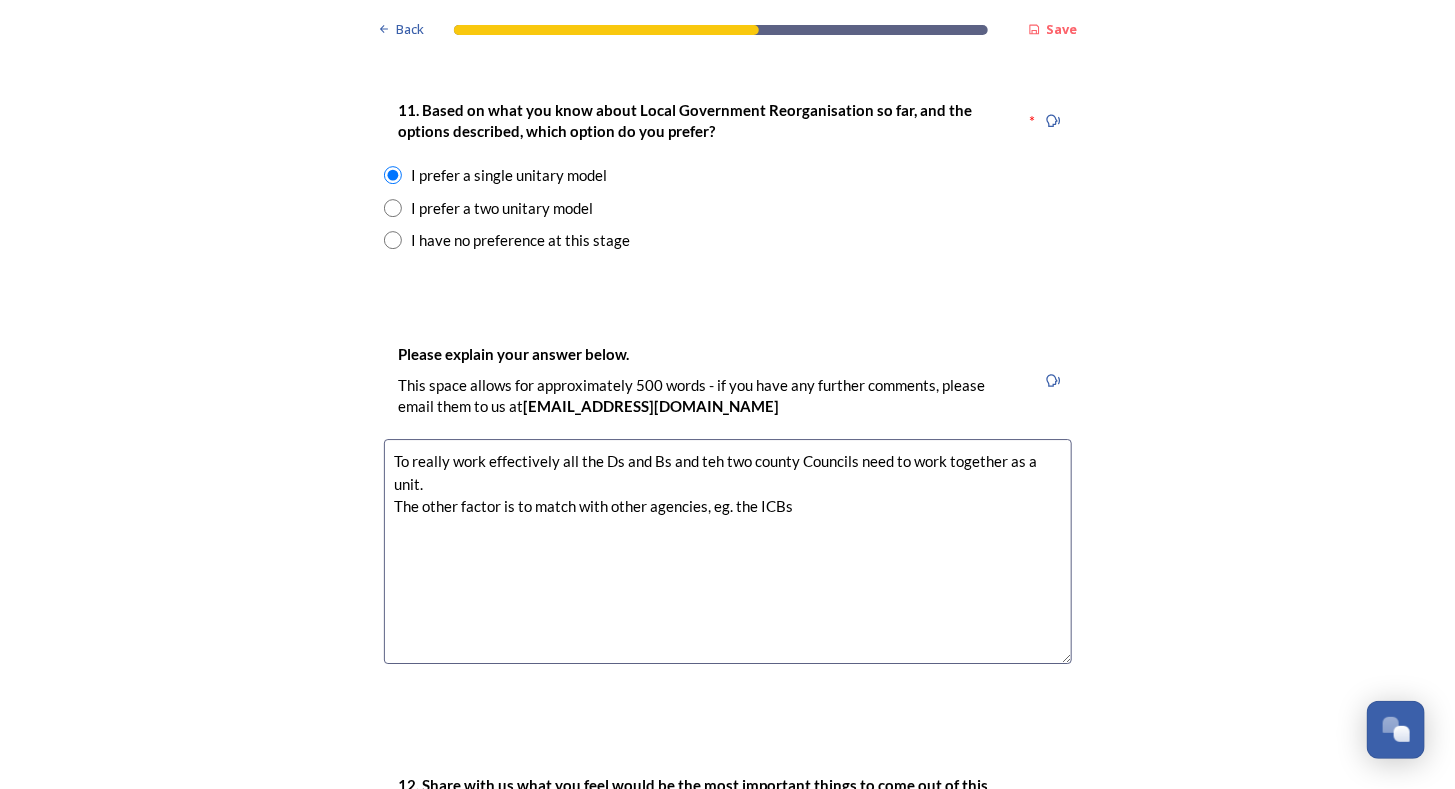 click on "To really work effectively all the Ds and Bs and teh two county Councils need to work together as a unit.
The other factor is to match with other agencies, eg. the ICBs" at bounding box center [728, 551] 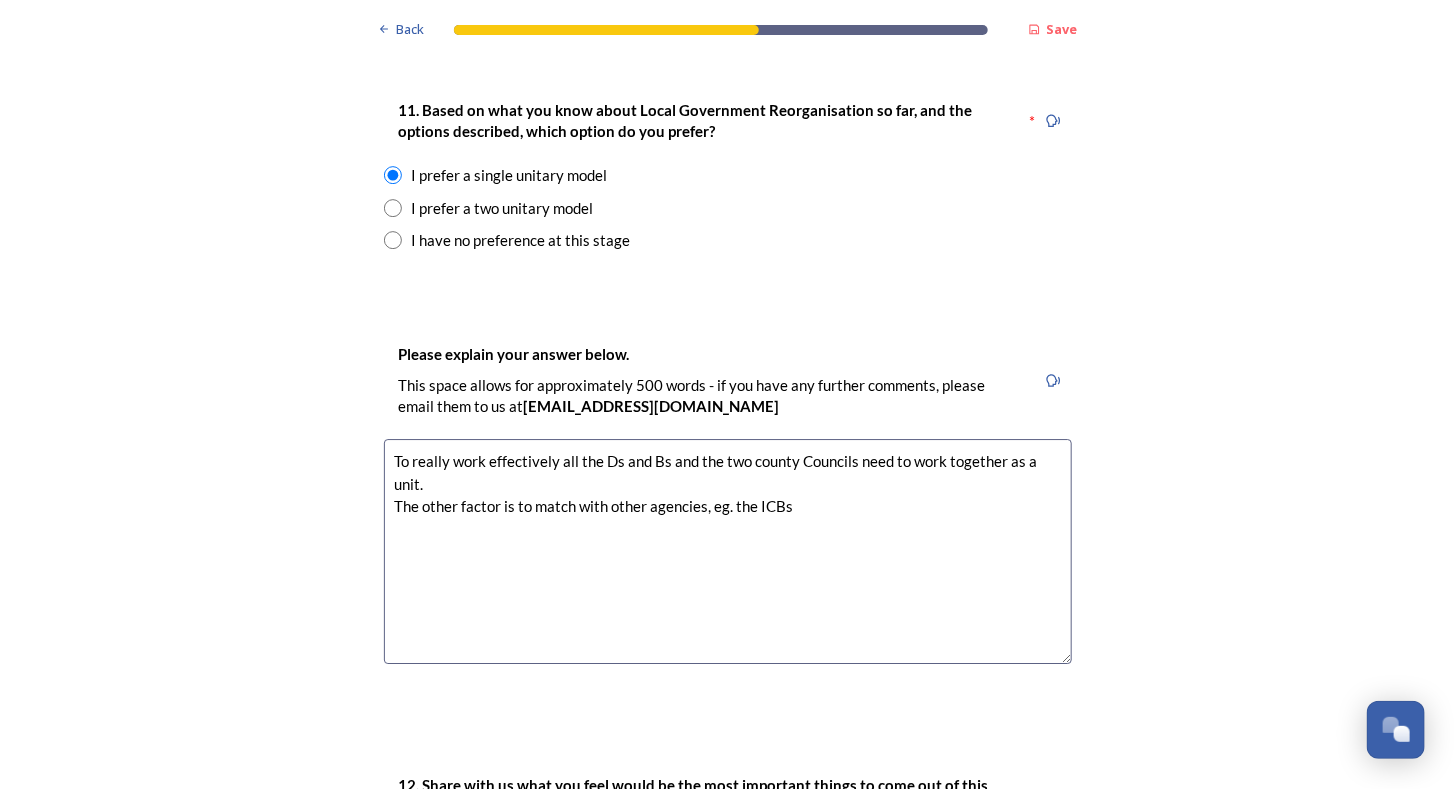 click on "To really work effectively all the Ds and Bs and the two county Councils need to work together as a unit.
The other factor is to match with other agencies, eg. the ICBs" at bounding box center [728, 551] 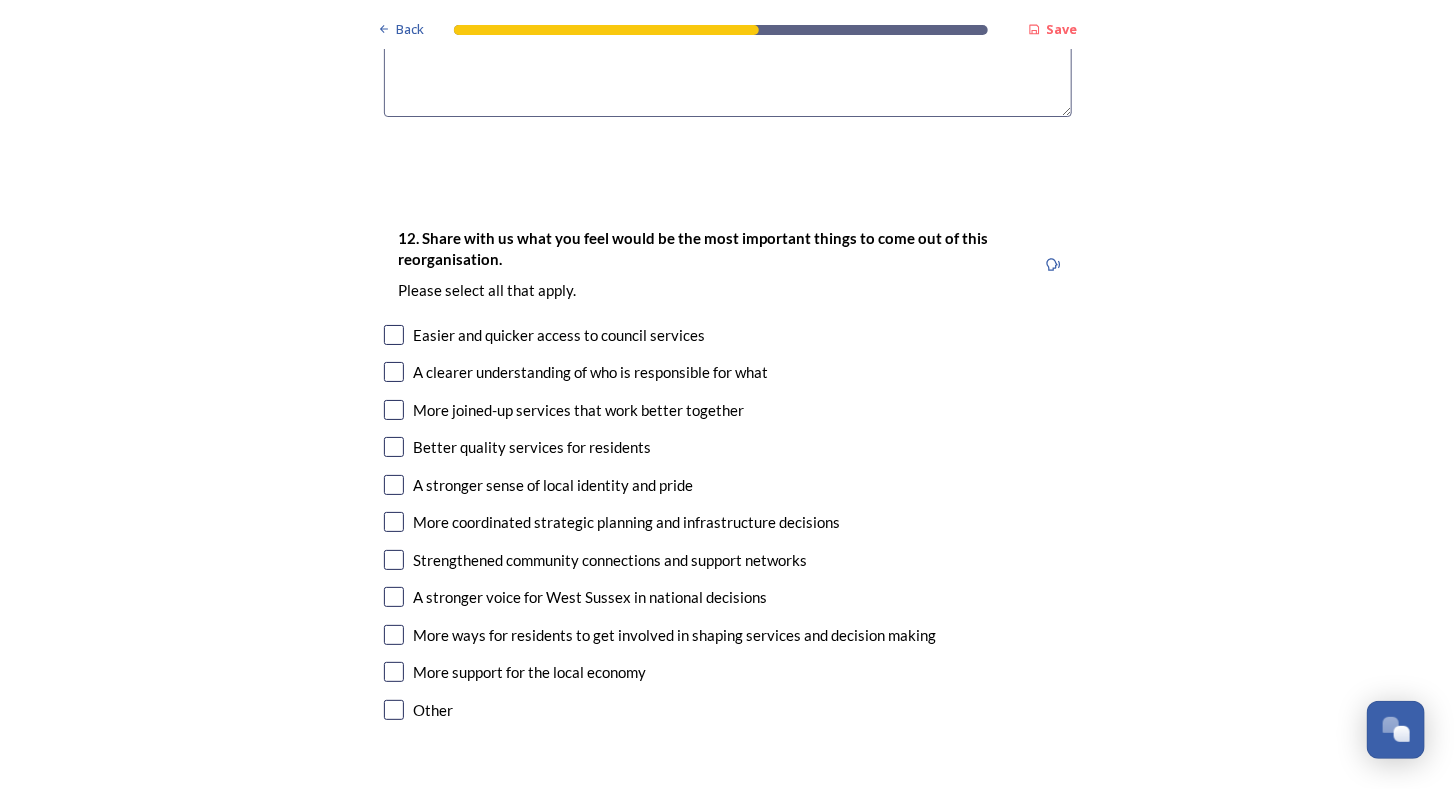 scroll, scrollTop: 3300, scrollLeft: 0, axis: vertical 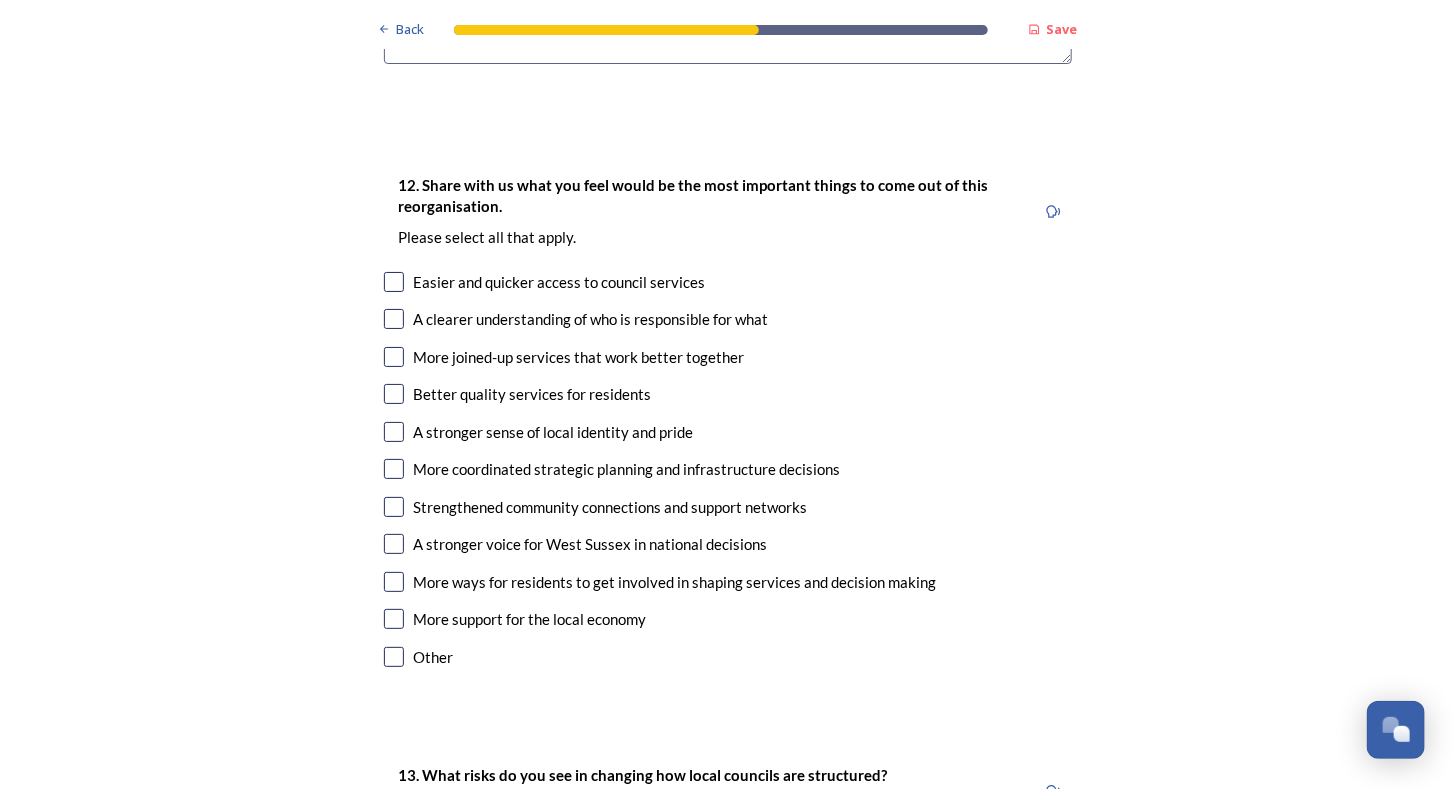 type on "To really work effectively all the Ds and Bs and the two county Councils need to work together as a unit. B&H must be in the mix too.
The other factor is to match with other agencies, eg. the ICBs" 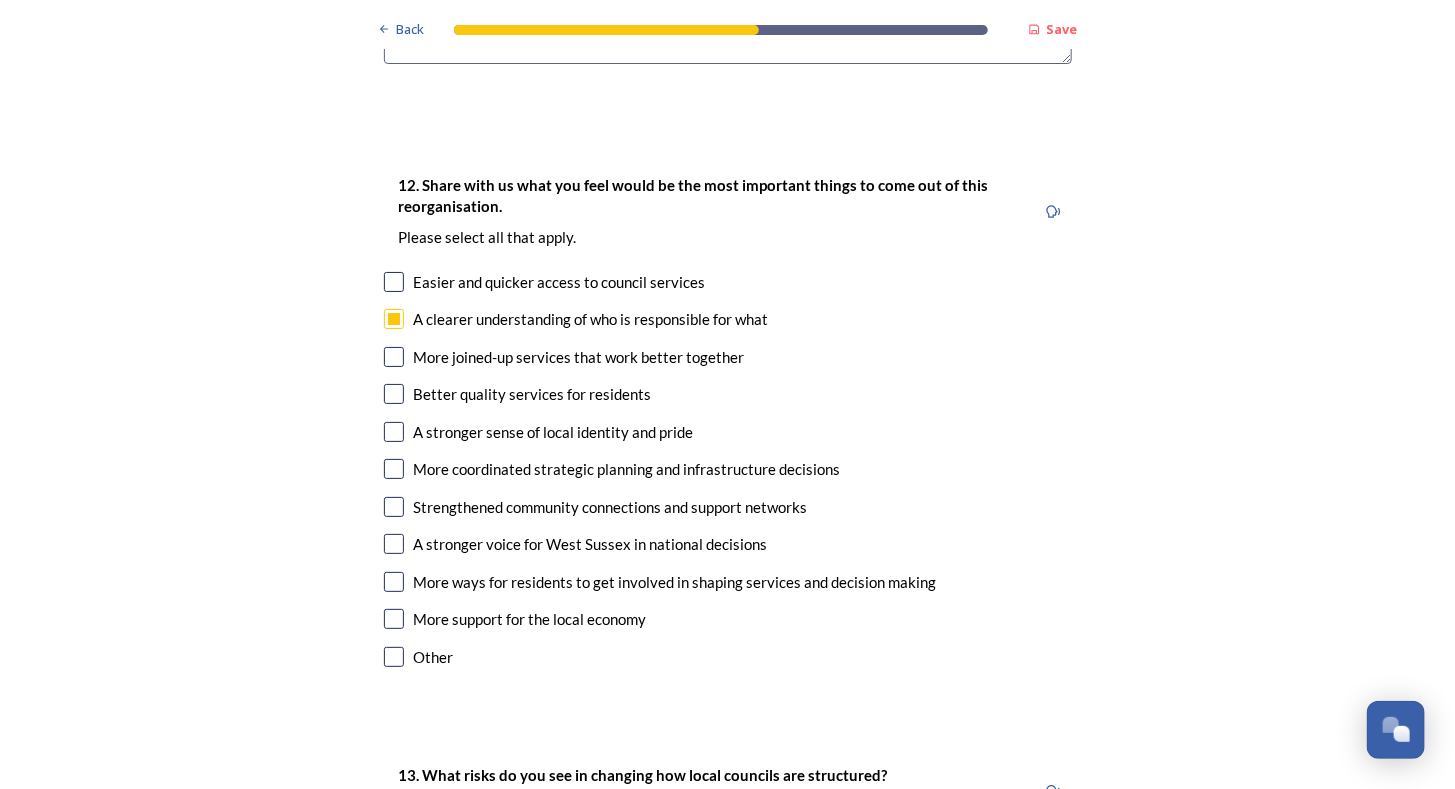 scroll, scrollTop: 3400, scrollLeft: 0, axis: vertical 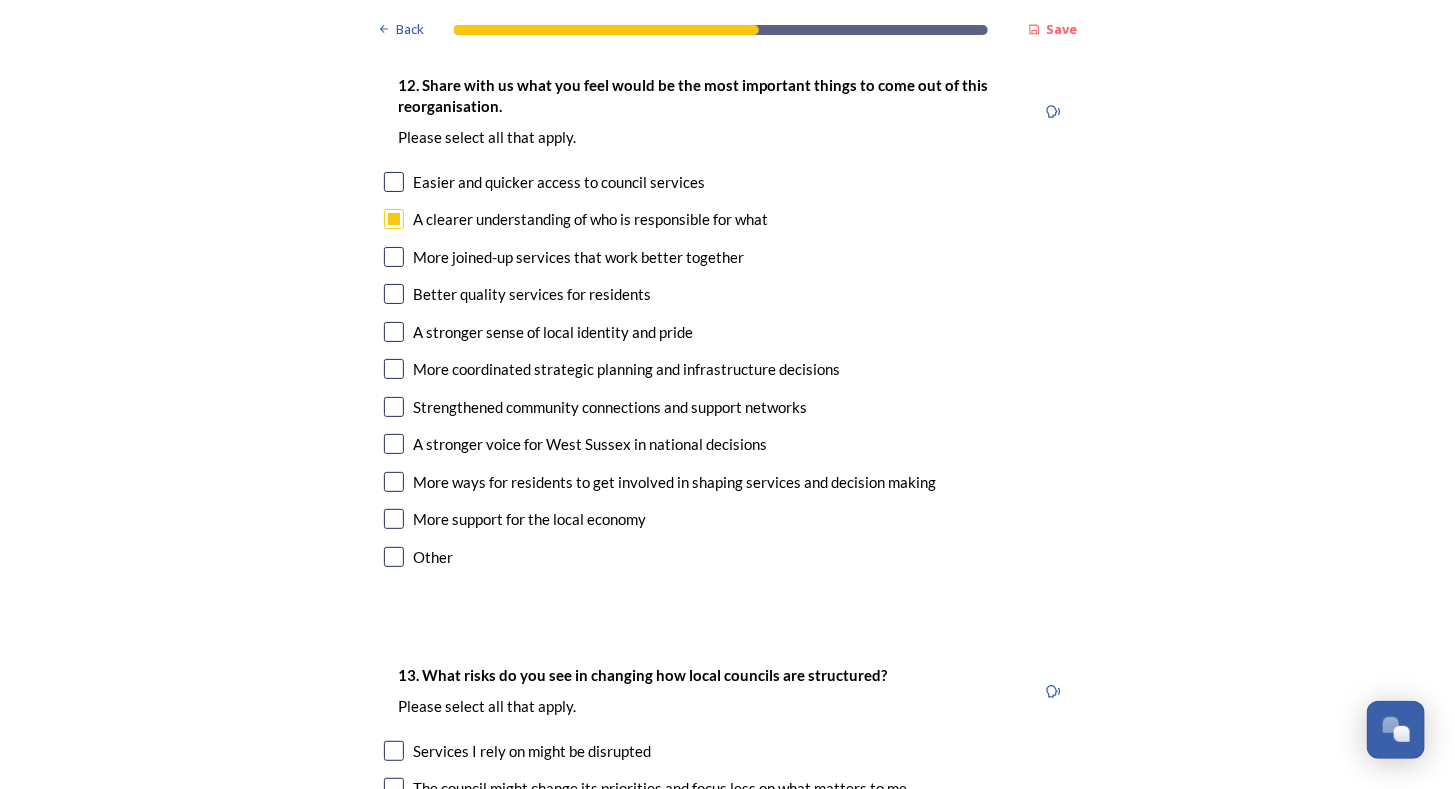 click at bounding box center [394, 257] 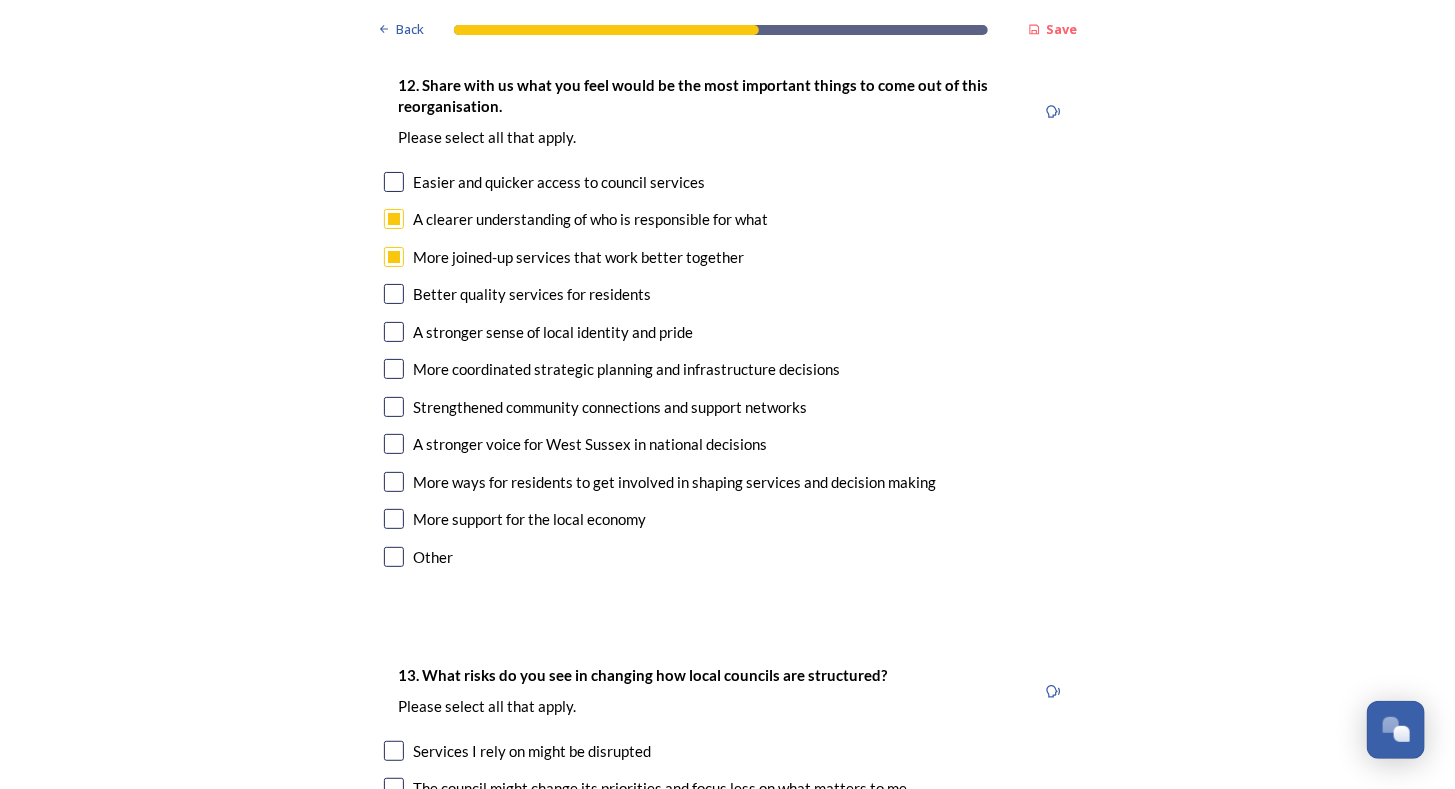 click on "A stronger sense of local identity and pride" at bounding box center (728, 332) 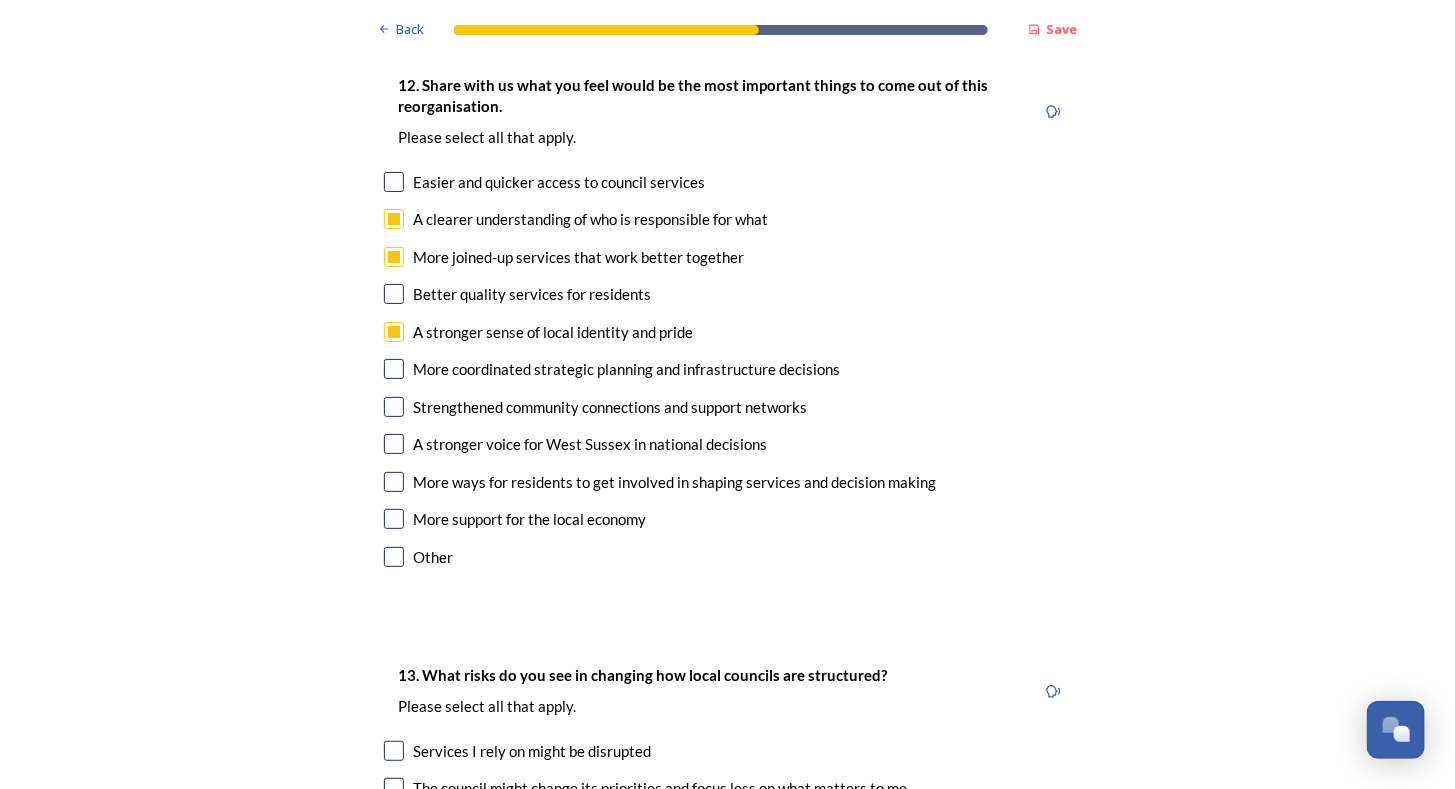 checkbox on "true" 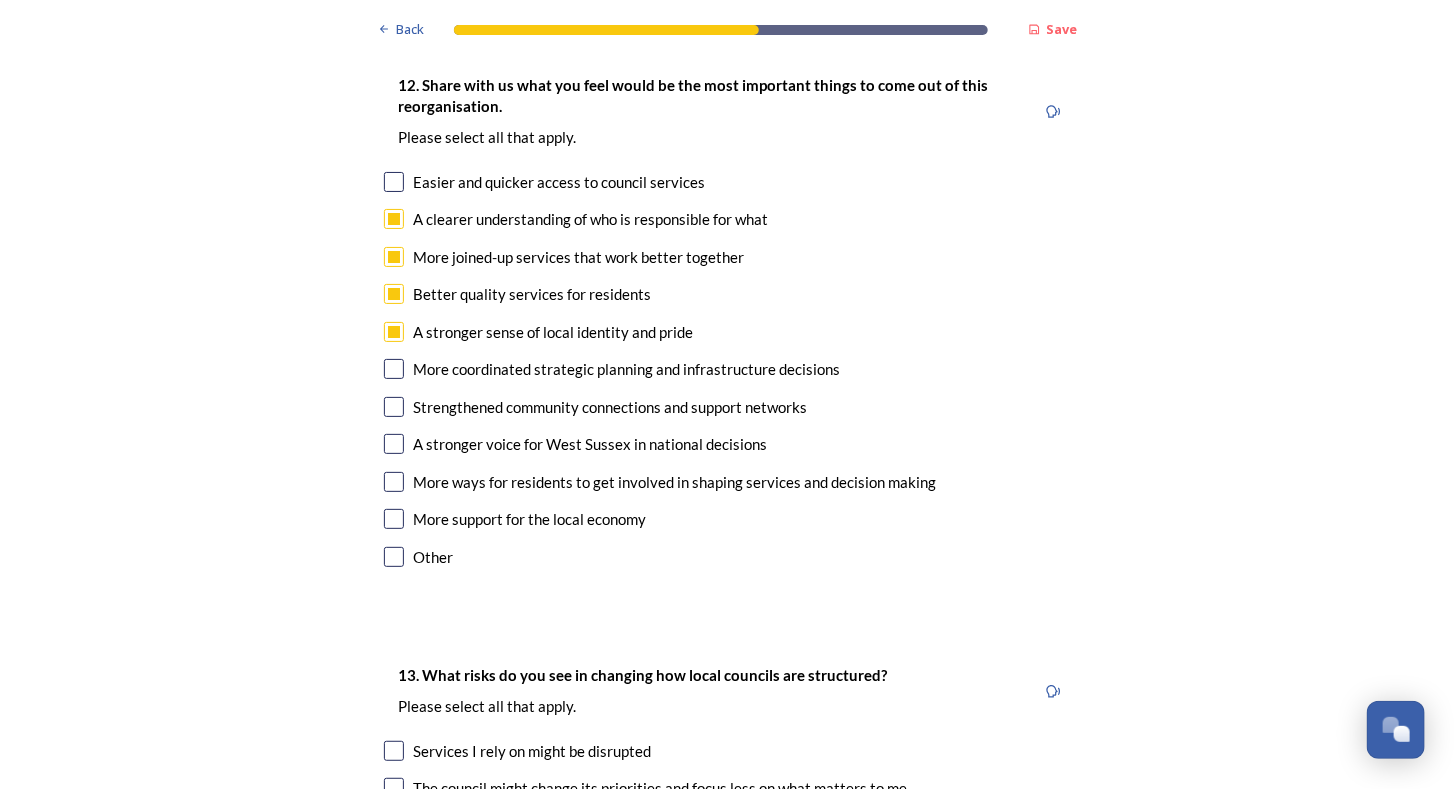 click at bounding box center (394, 407) 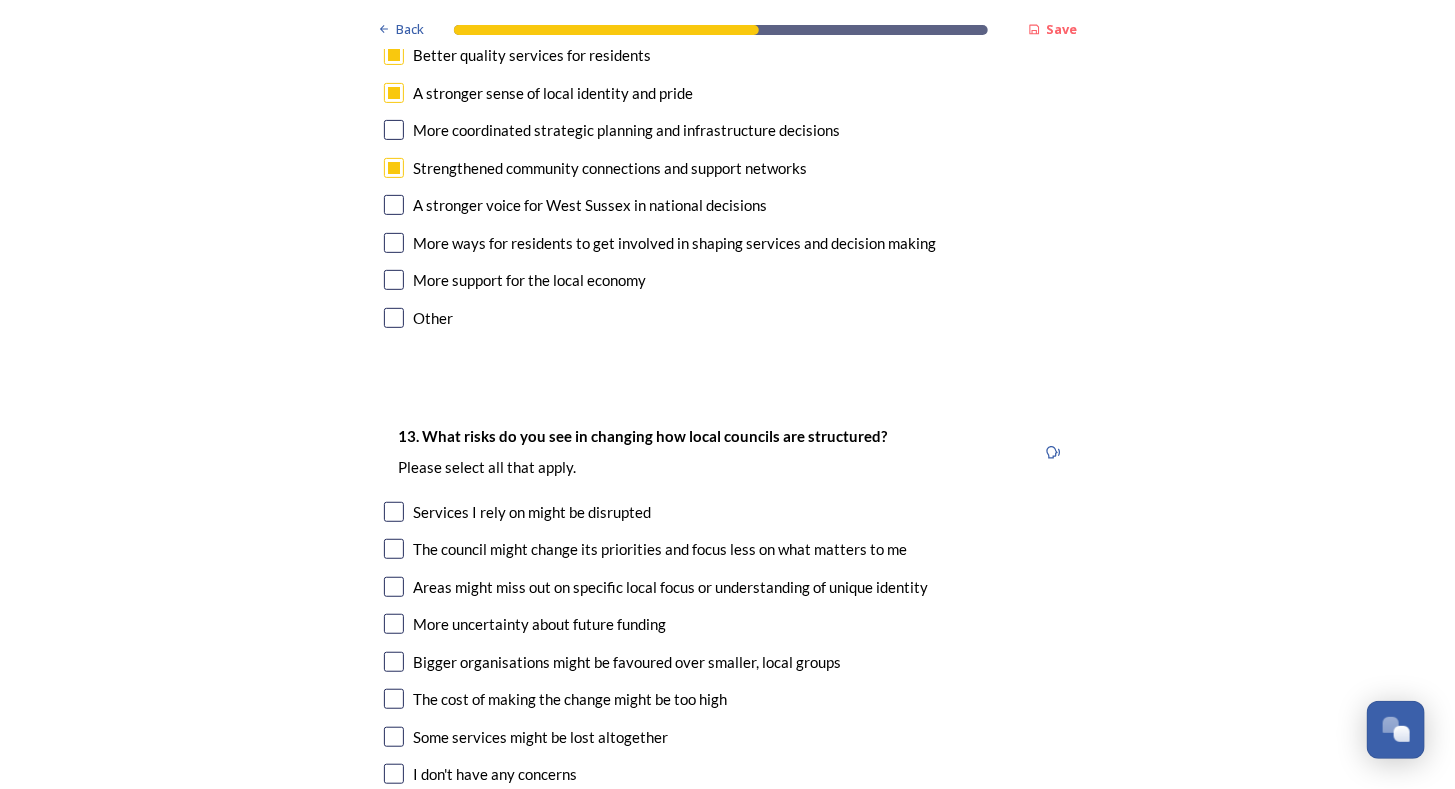 scroll, scrollTop: 3700, scrollLeft: 0, axis: vertical 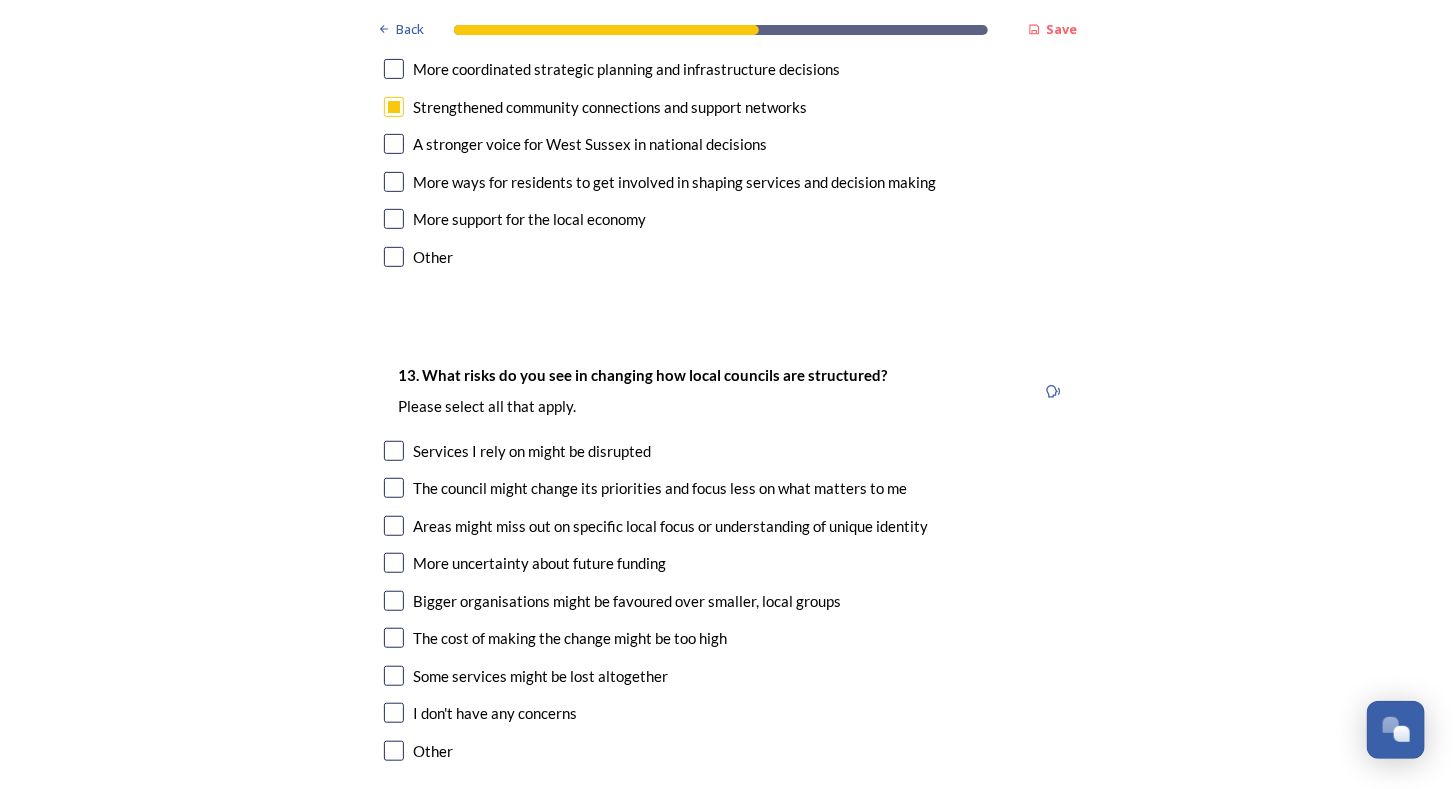 click at bounding box center [394, 219] 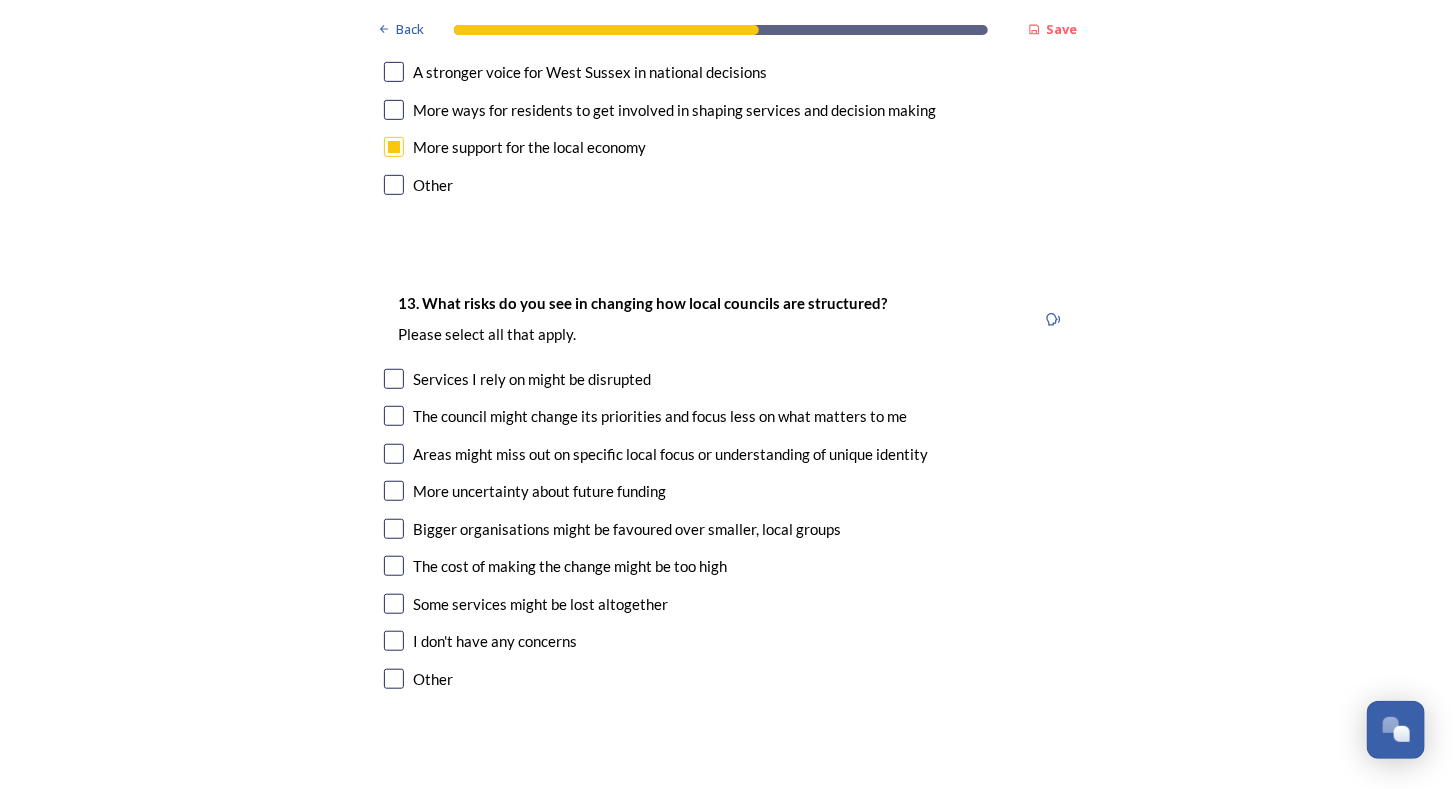 scroll, scrollTop: 3800, scrollLeft: 0, axis: vertical 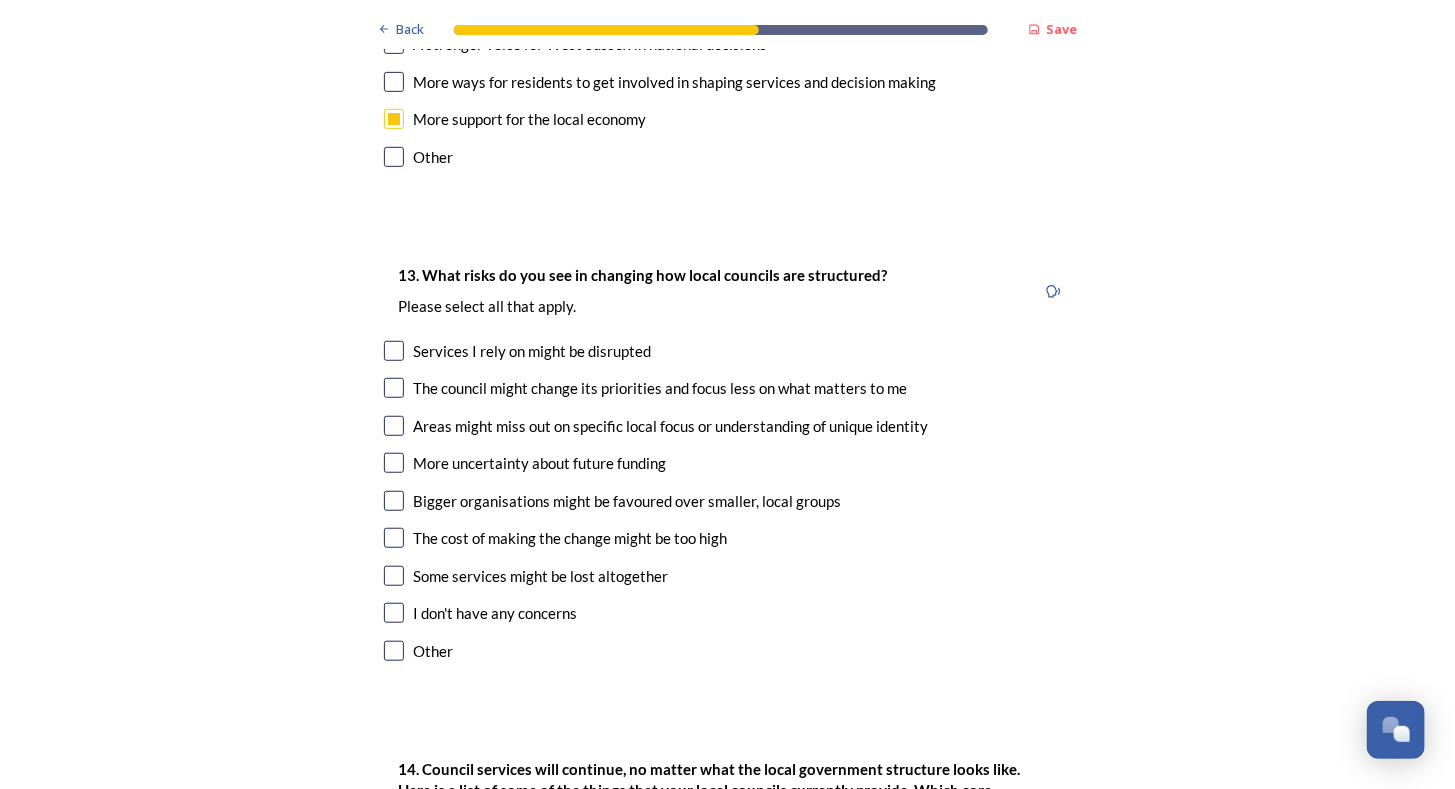 click at bounding box center (394, 388) 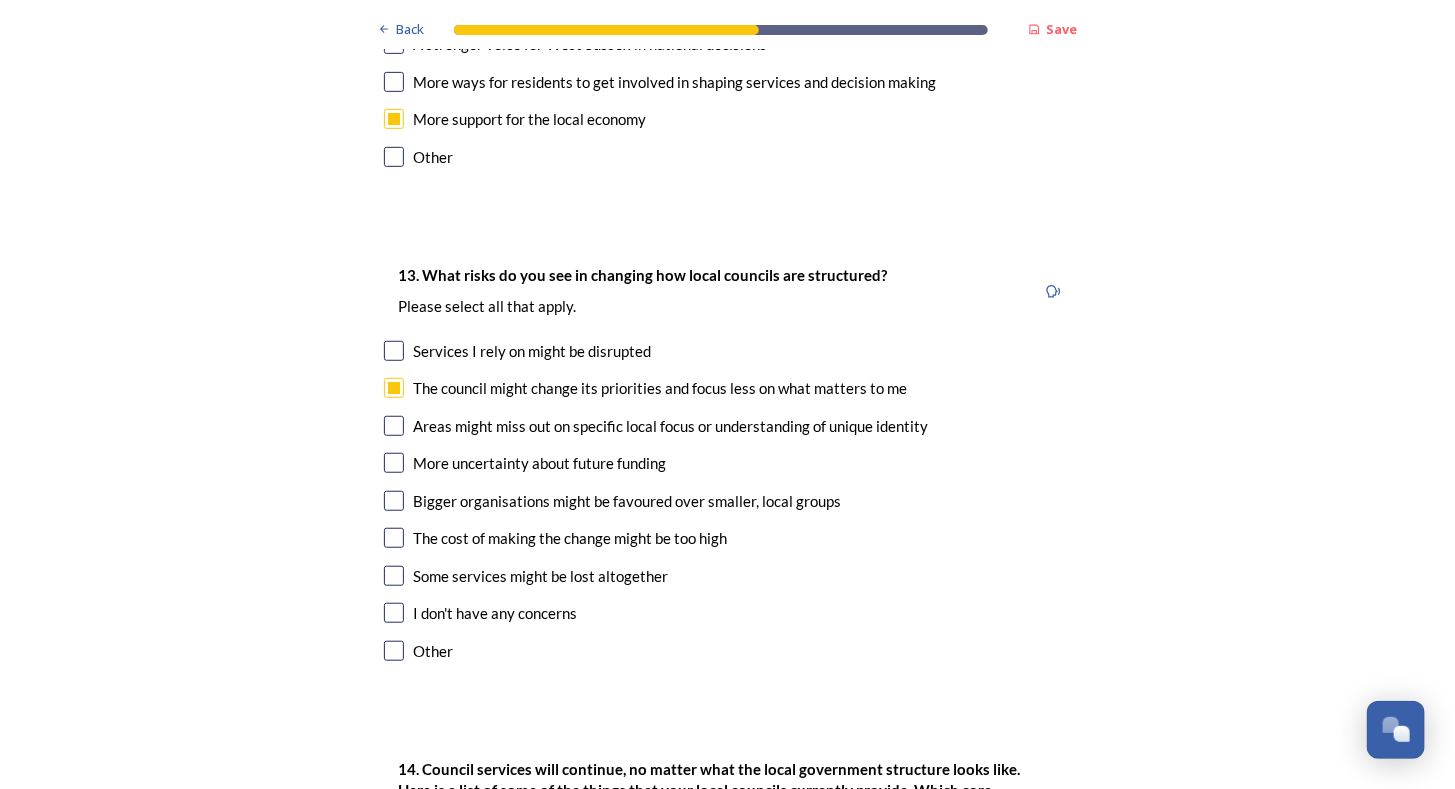 click at bounding box center (394, 501) 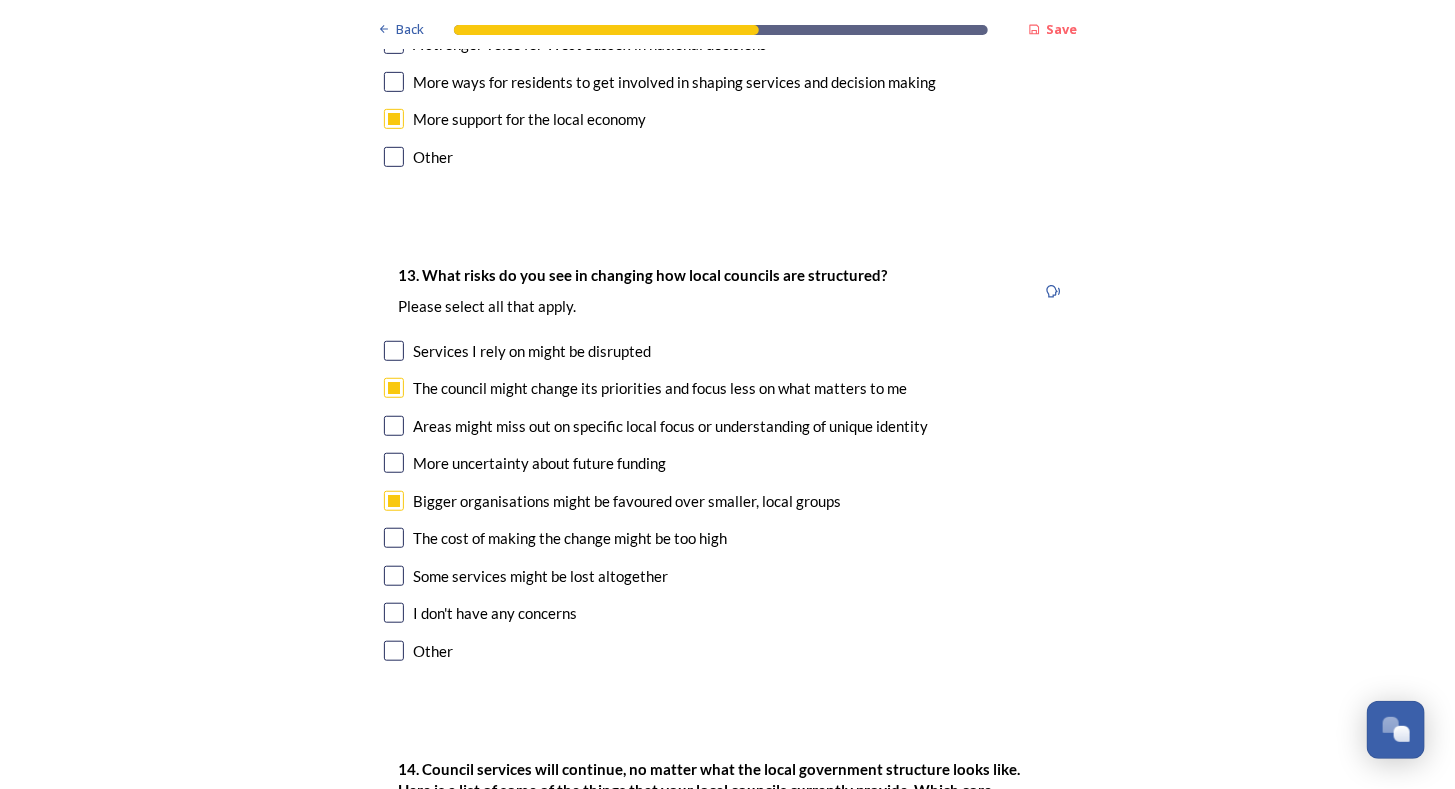 click at bounding box center [394, 538] 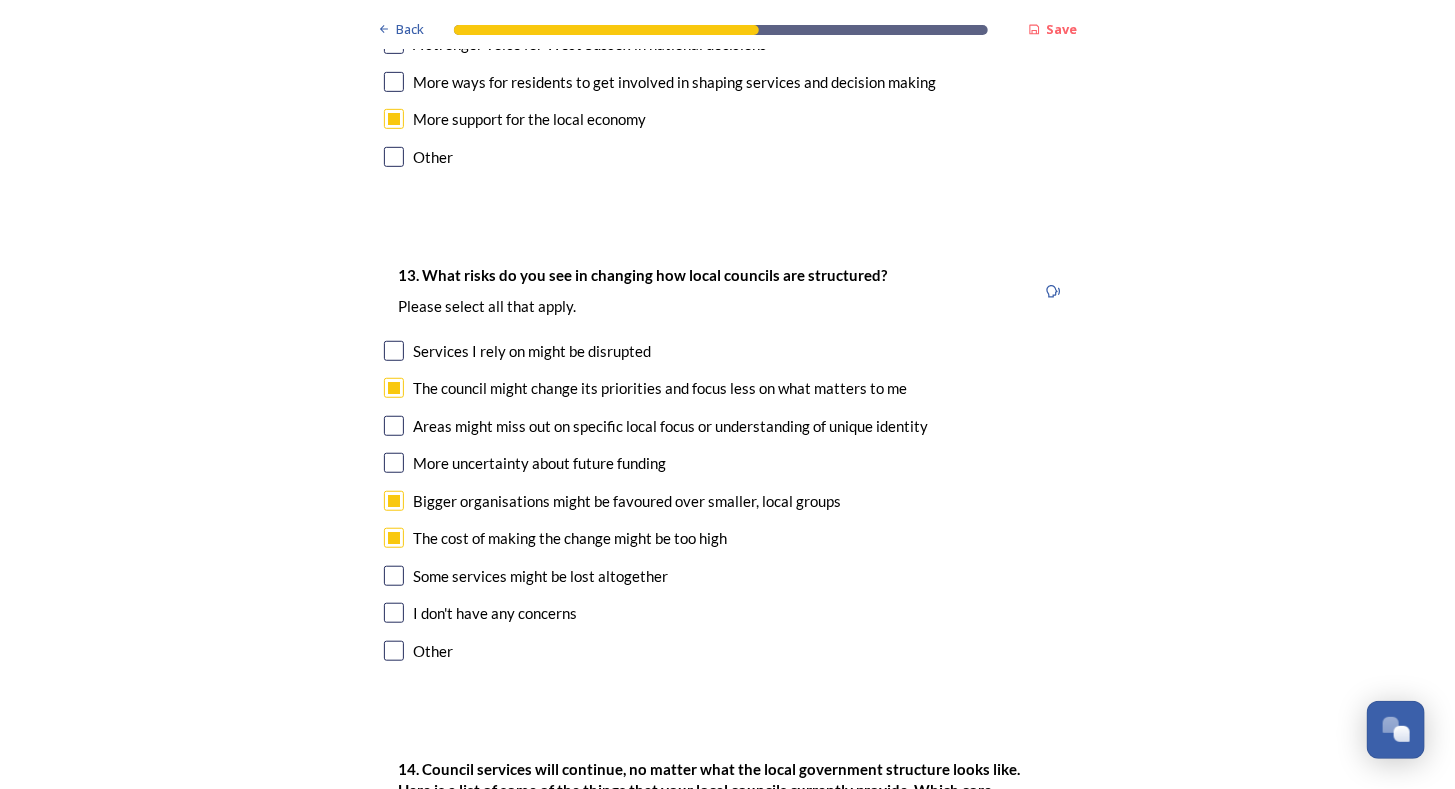 click at bounding box center (394, 576) 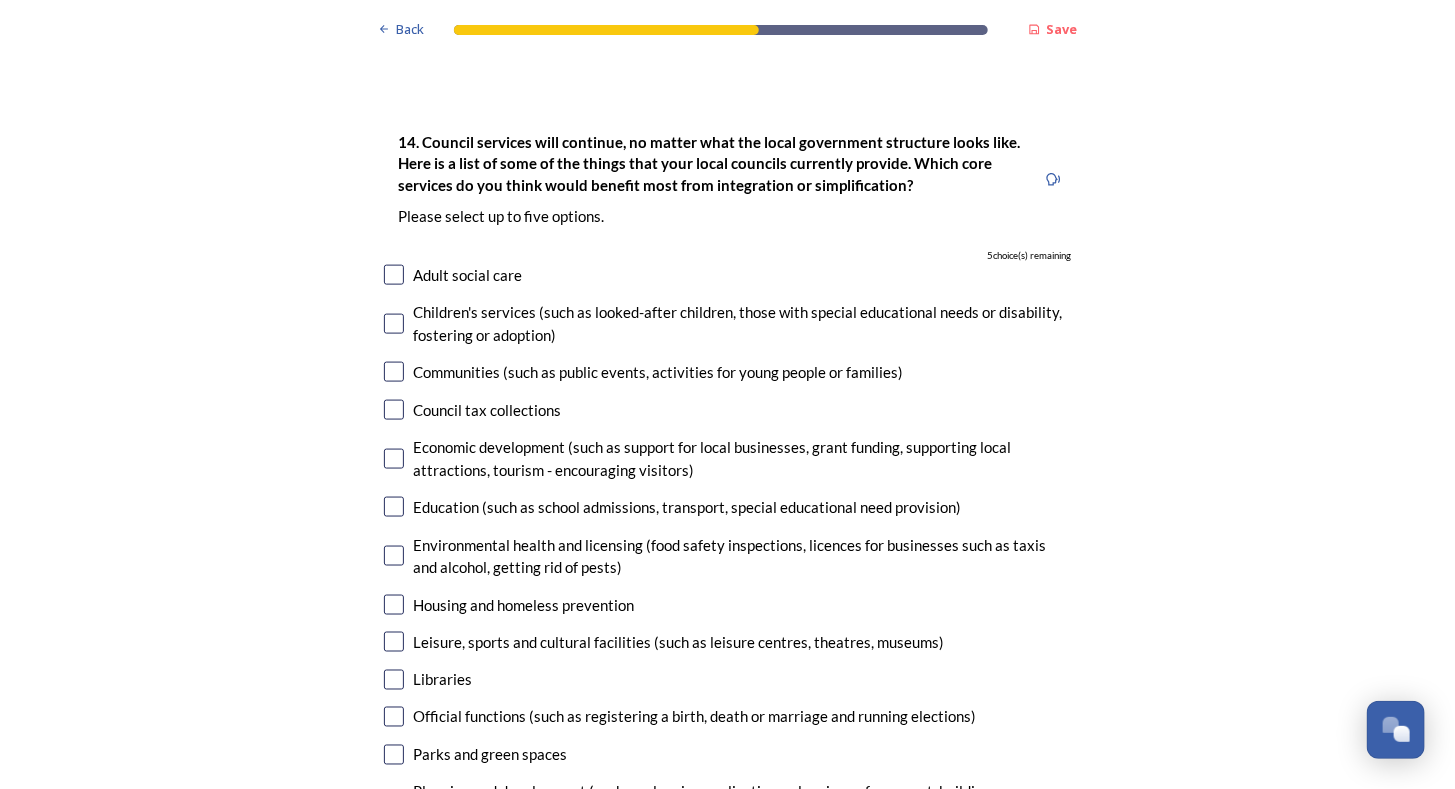 scroll, scrollTop: 4400, scrollLeft: 0, axis: vertical 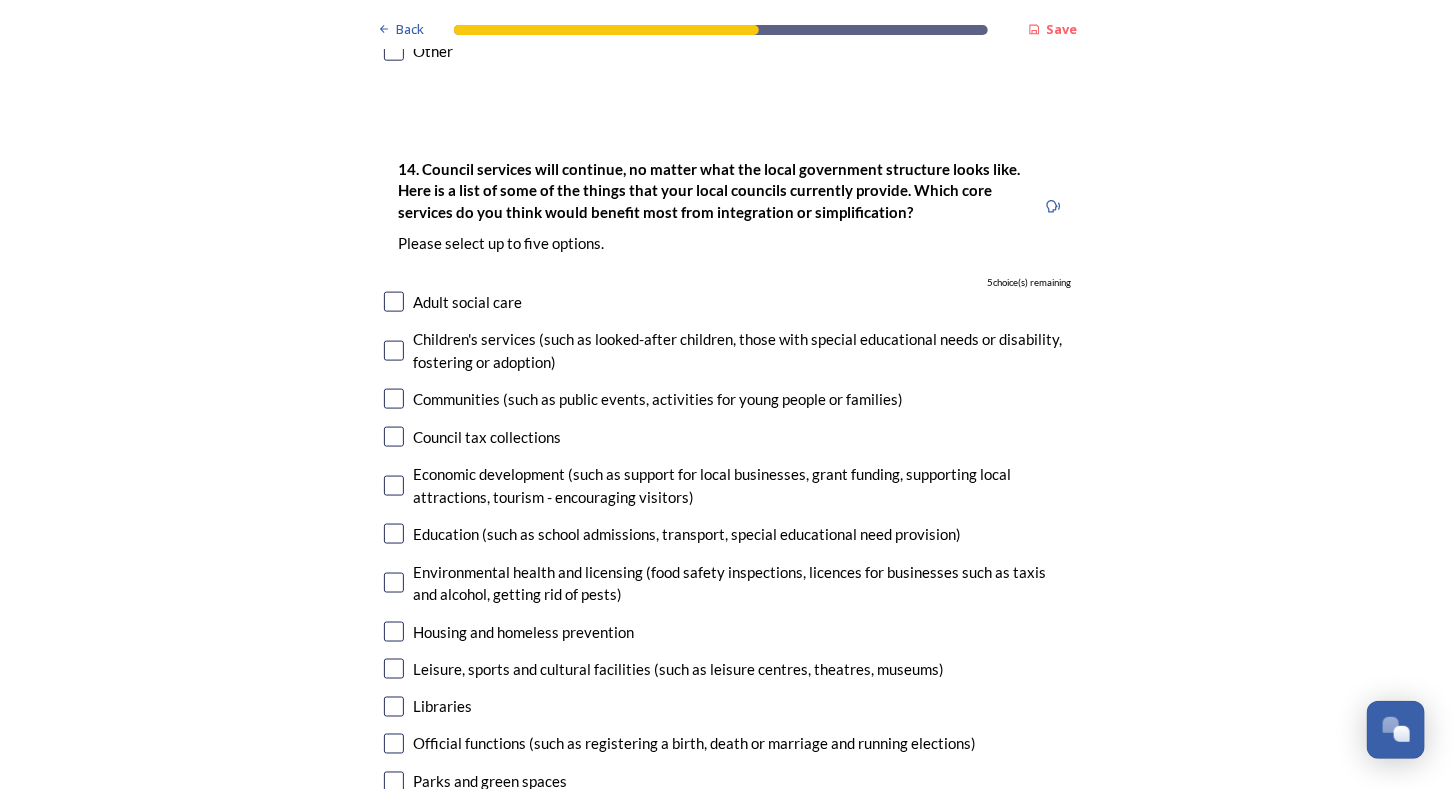 click at bounding box center (394, 534) 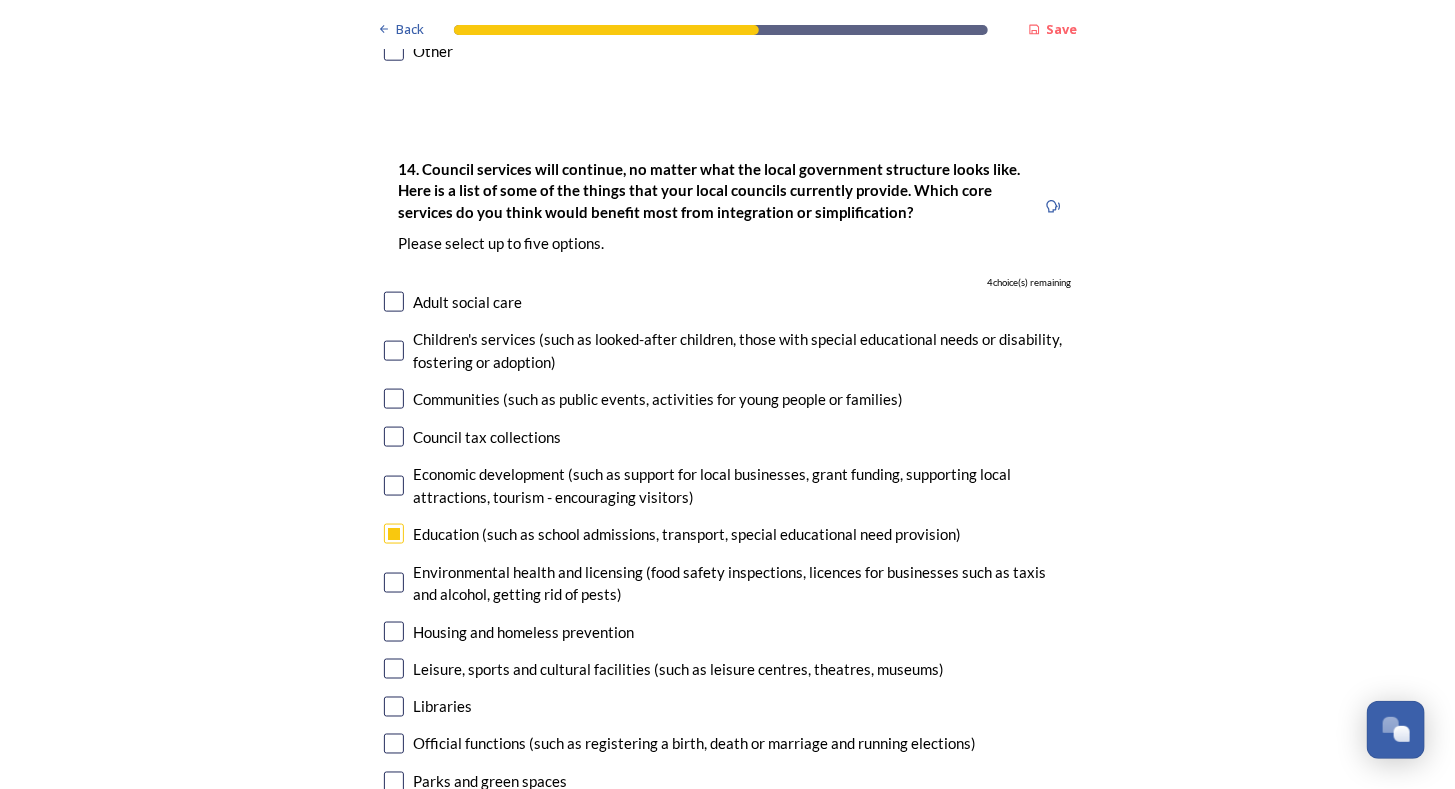 click at bounding box center [394, 351] 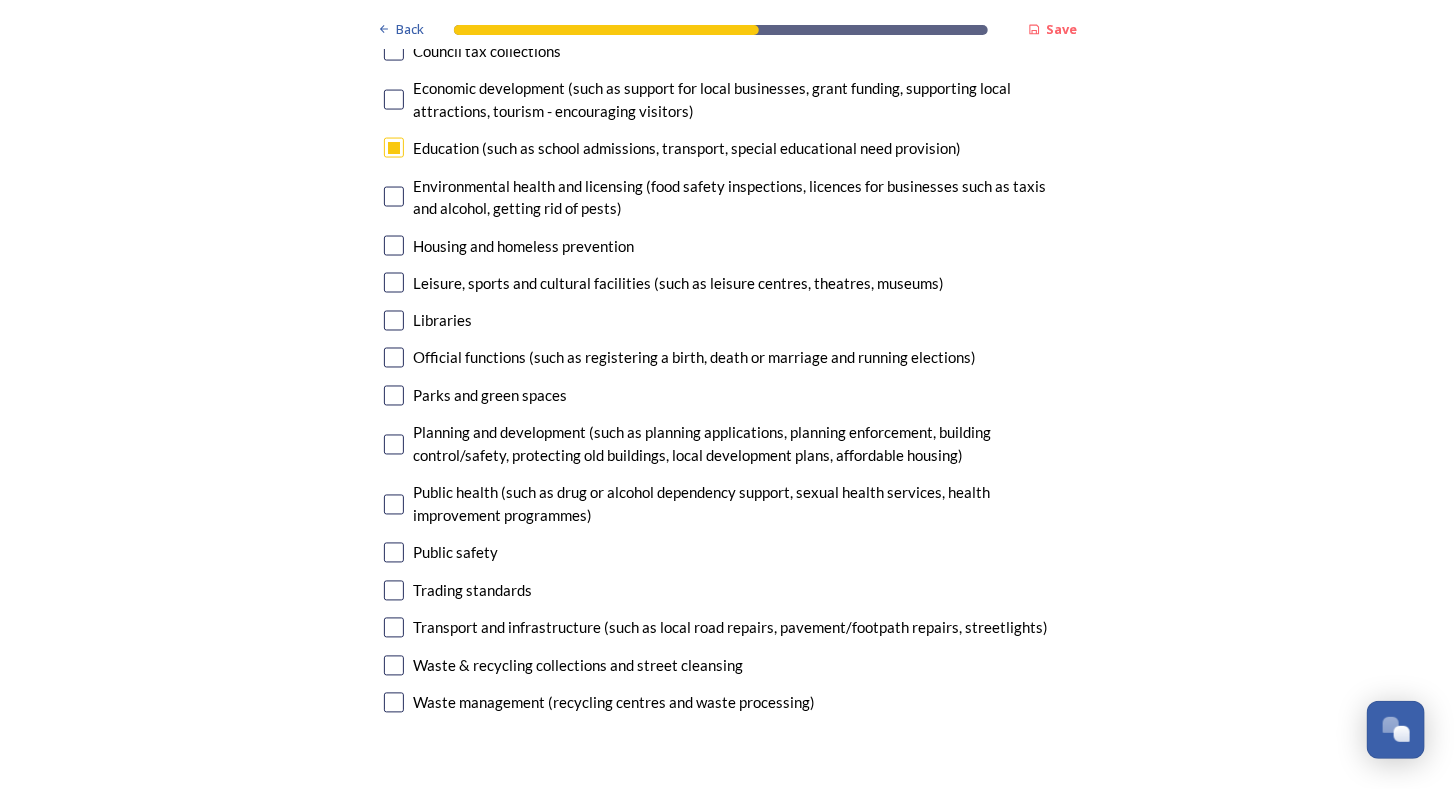 scroll, scrollTop: 4800, scrollLeft: 0, axis: vertical 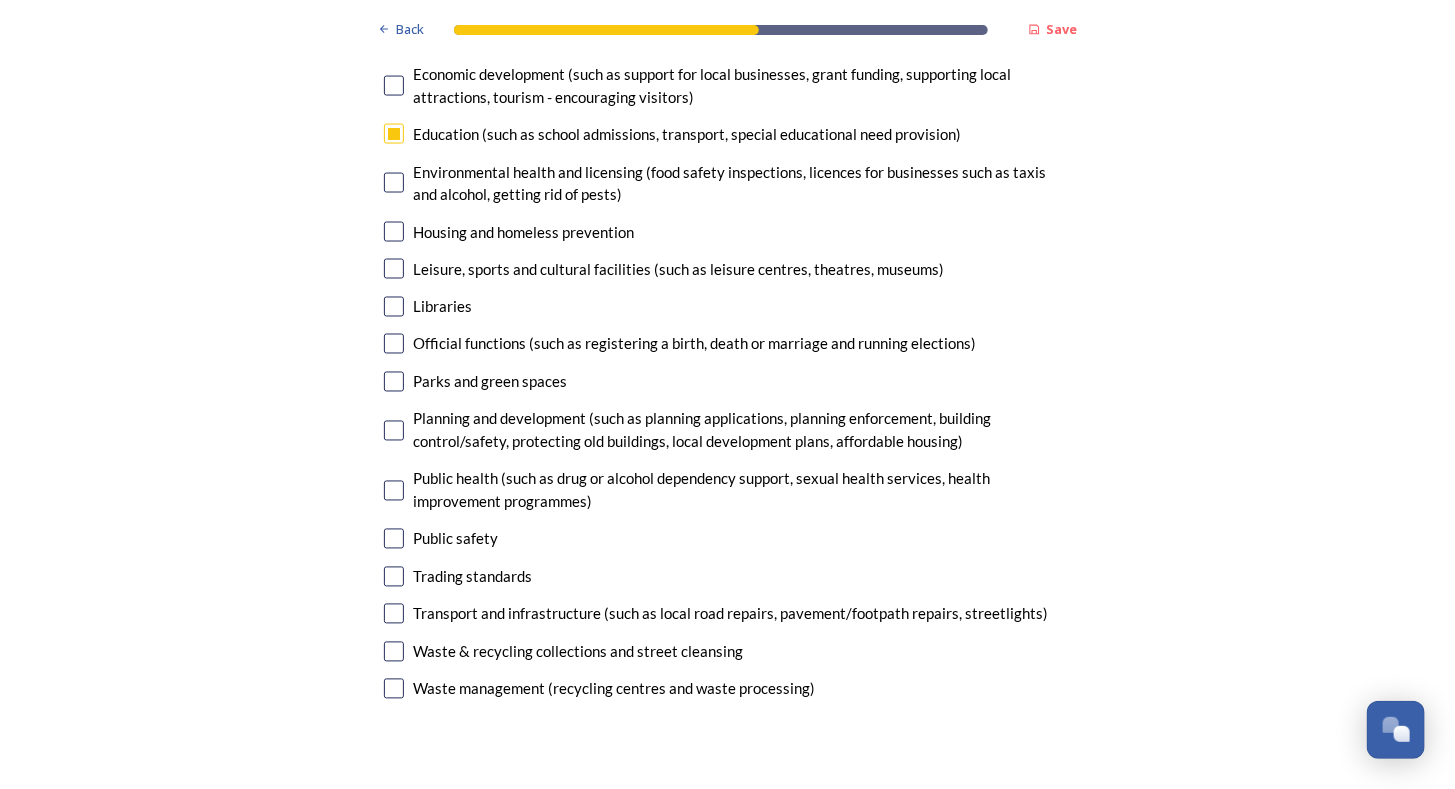 click at bounding box center (394, 652) 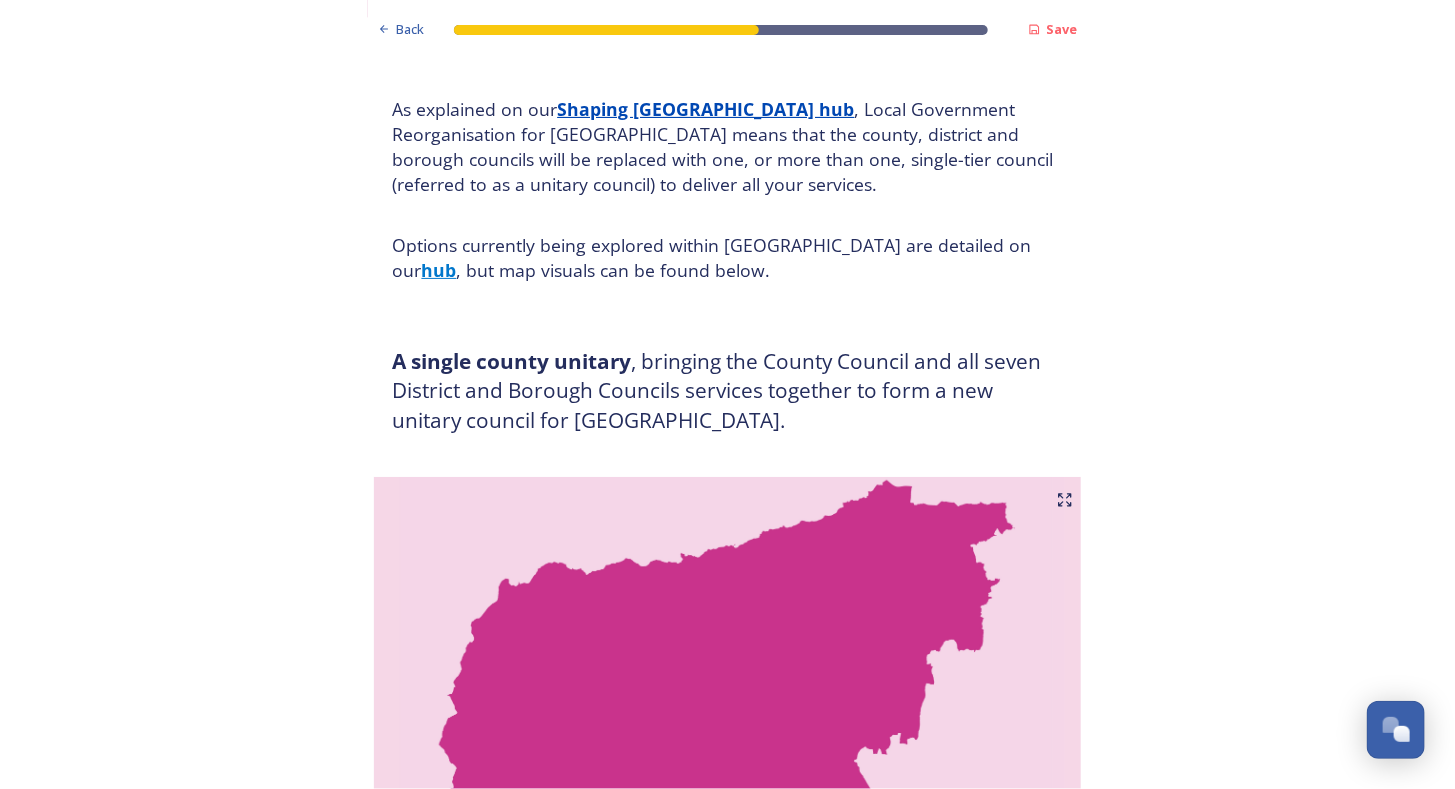scroll, scrollTop: 0, scrollLeft: 0, axis: both 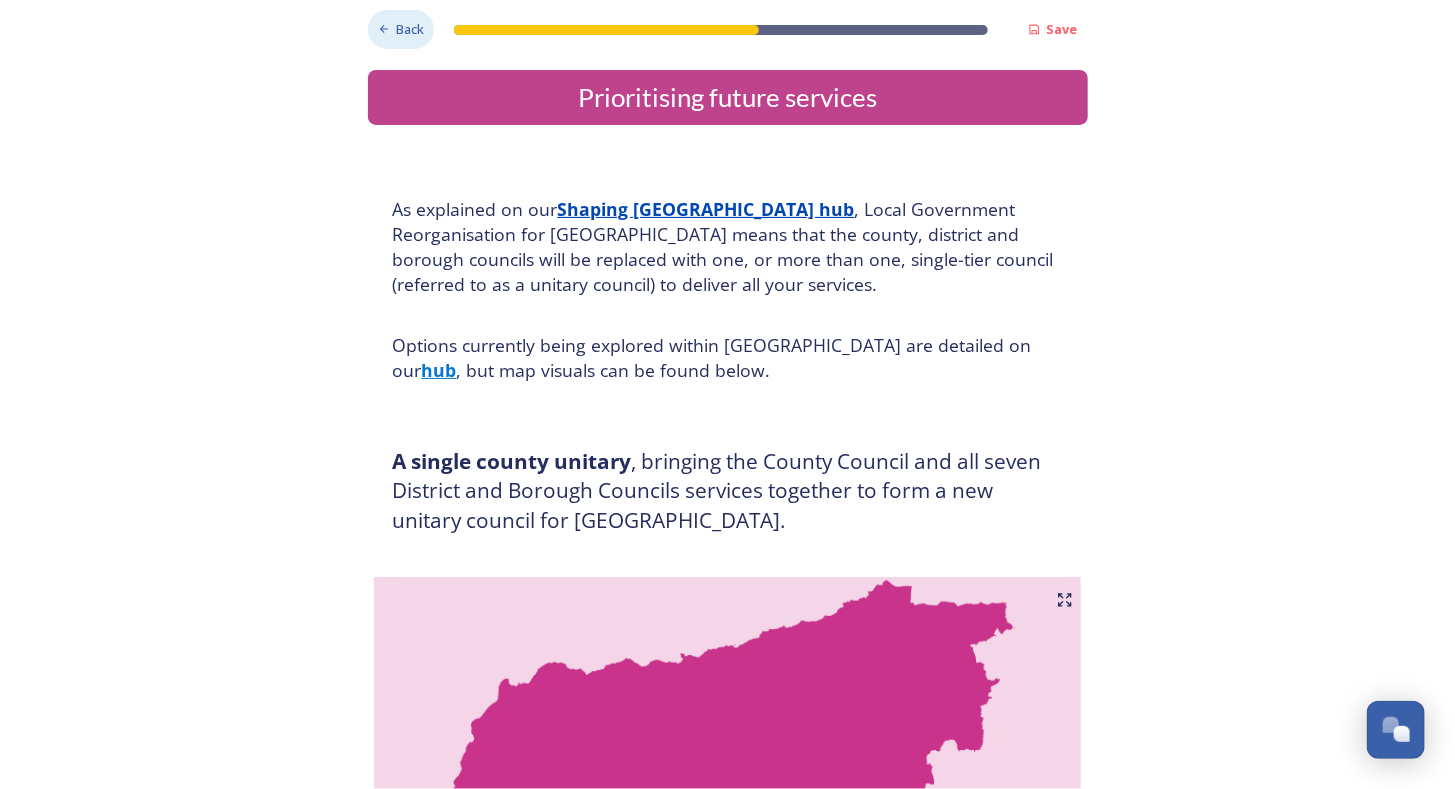click on "Back" at bounding box center (410, 29) 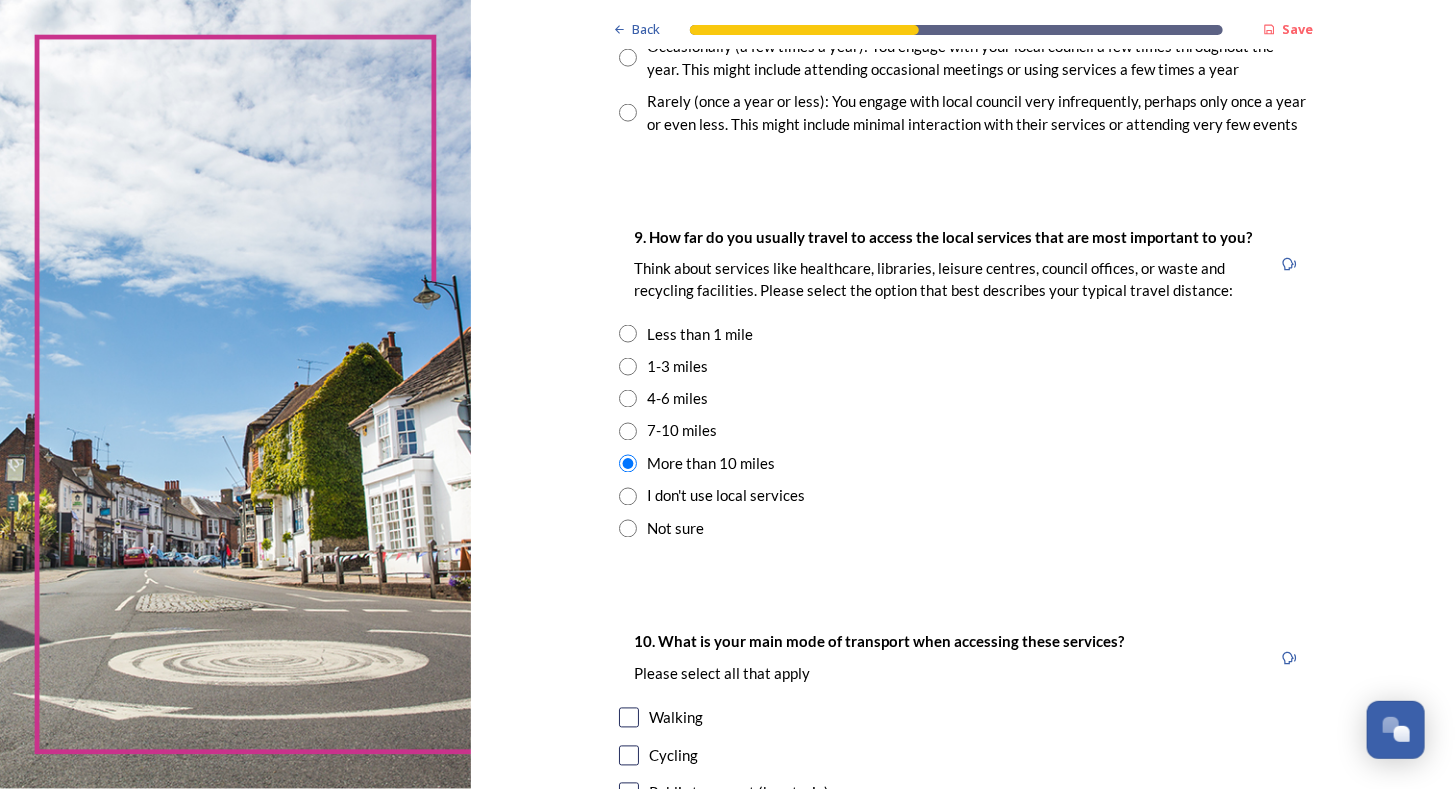 scroll, scrollTop: 1742, scrollLeft: 0, axis: vertical 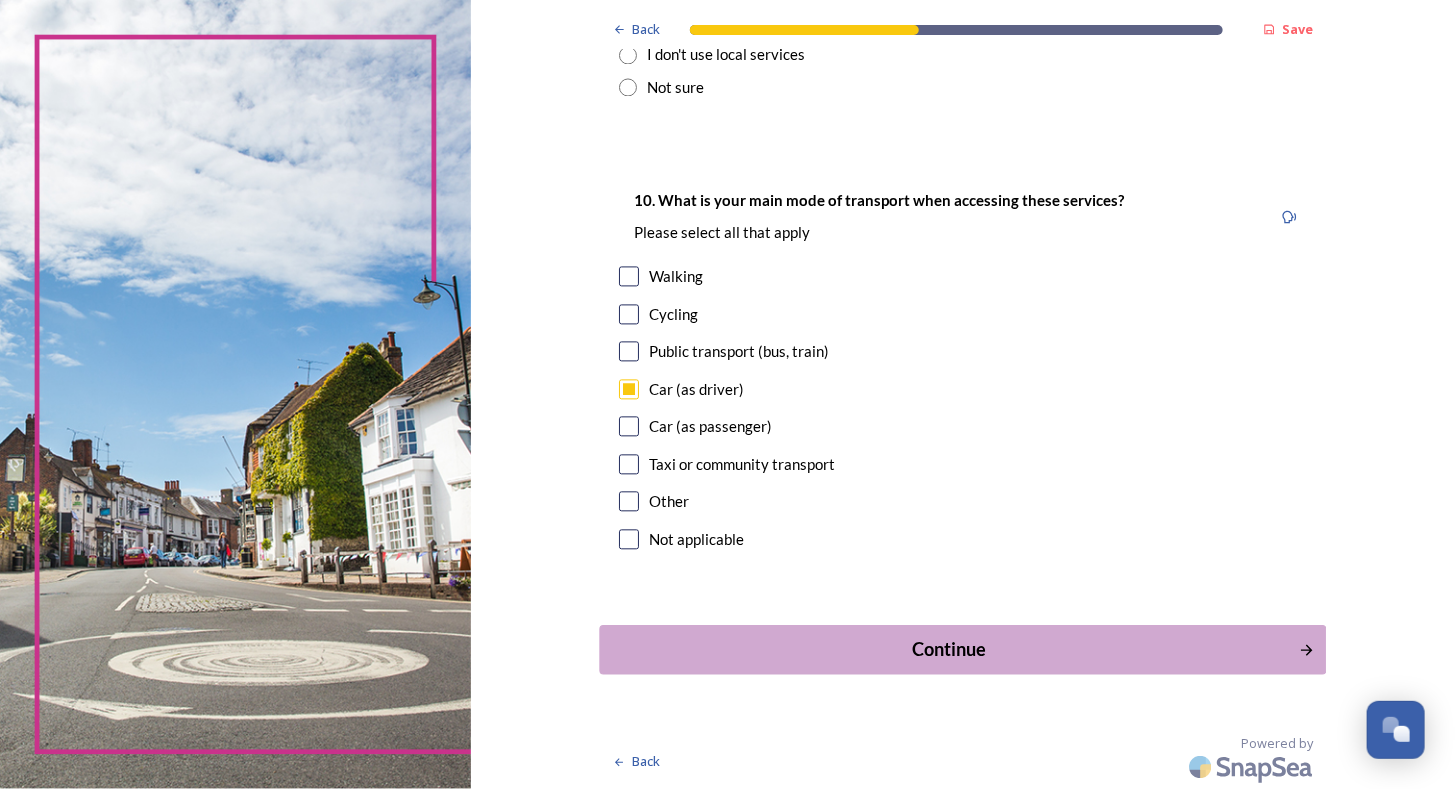 click on "Continue" at bounding box center (949, 649) 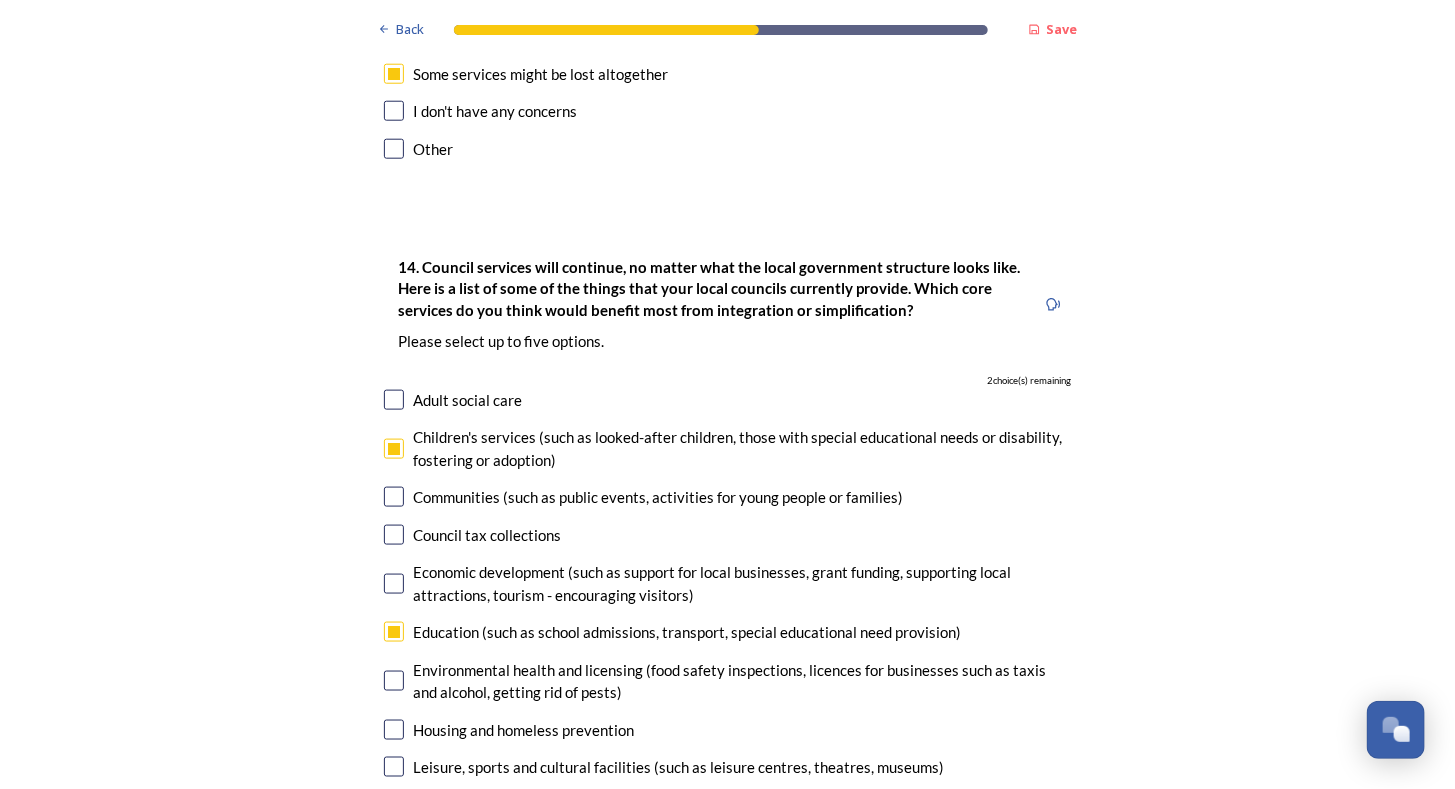 scroll, scrollTop: 4400, scrollLeft: 0, axis: vertical 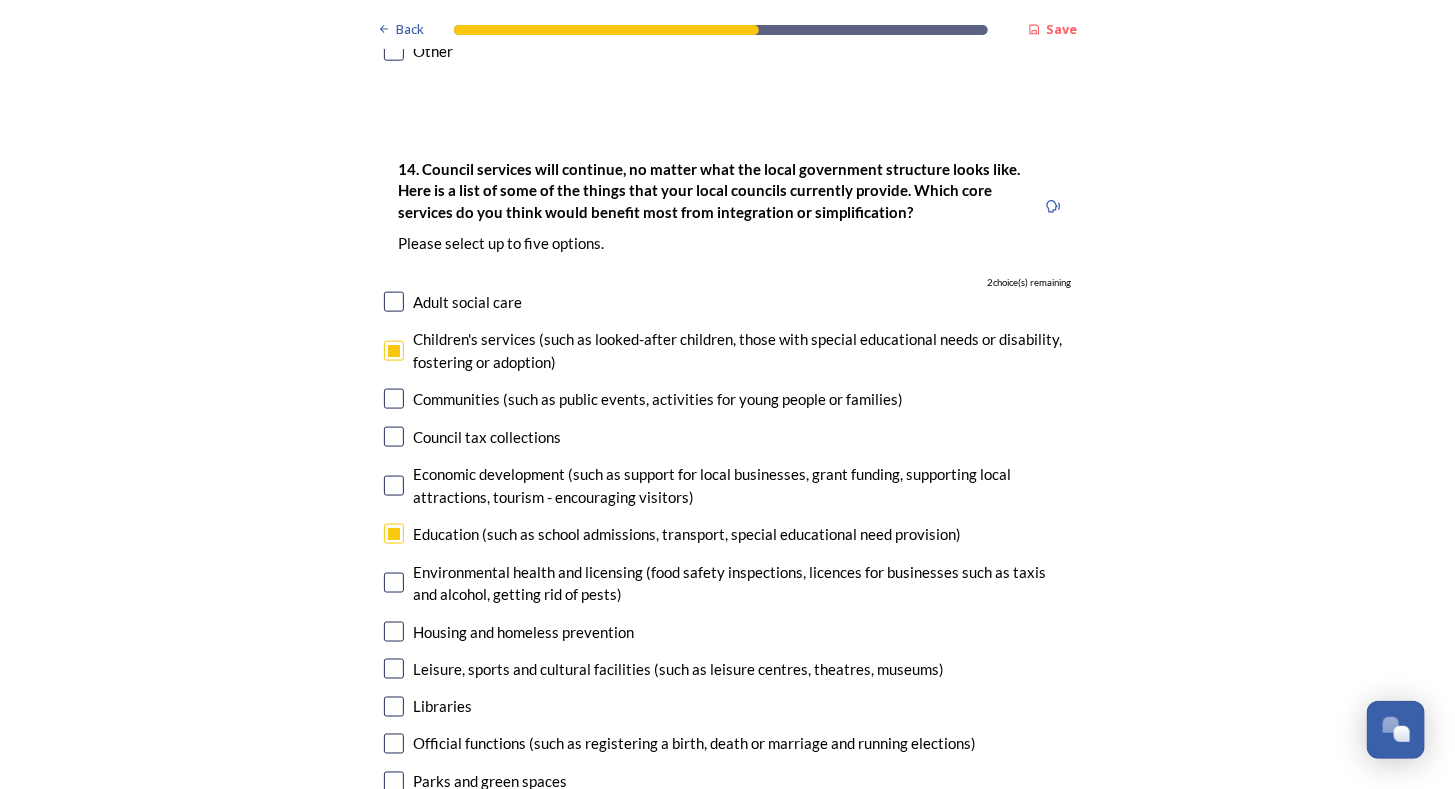 click at bounding box center (394, 486) 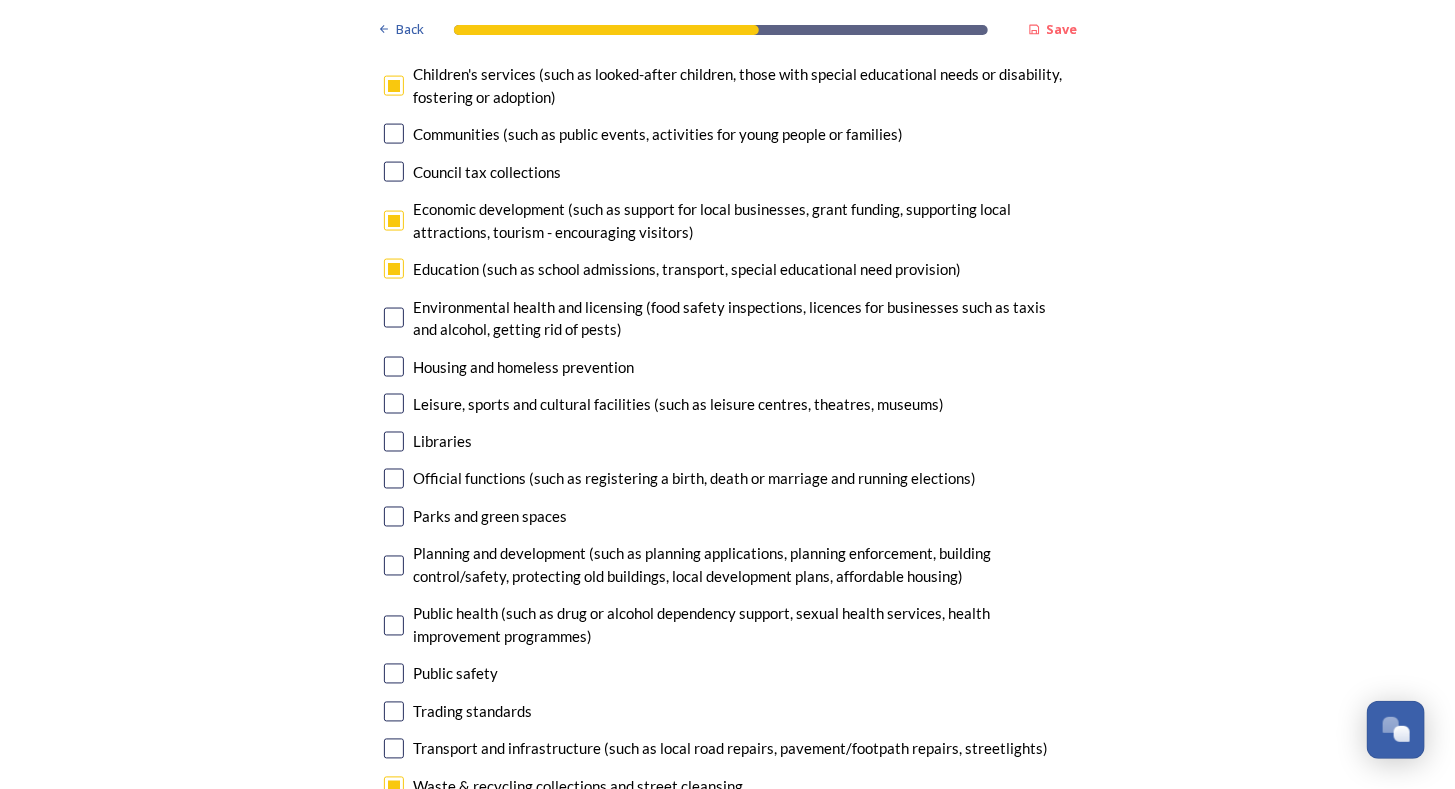 scroll, scrollTop: 4700, scrollLeft: 0, axis: vertical 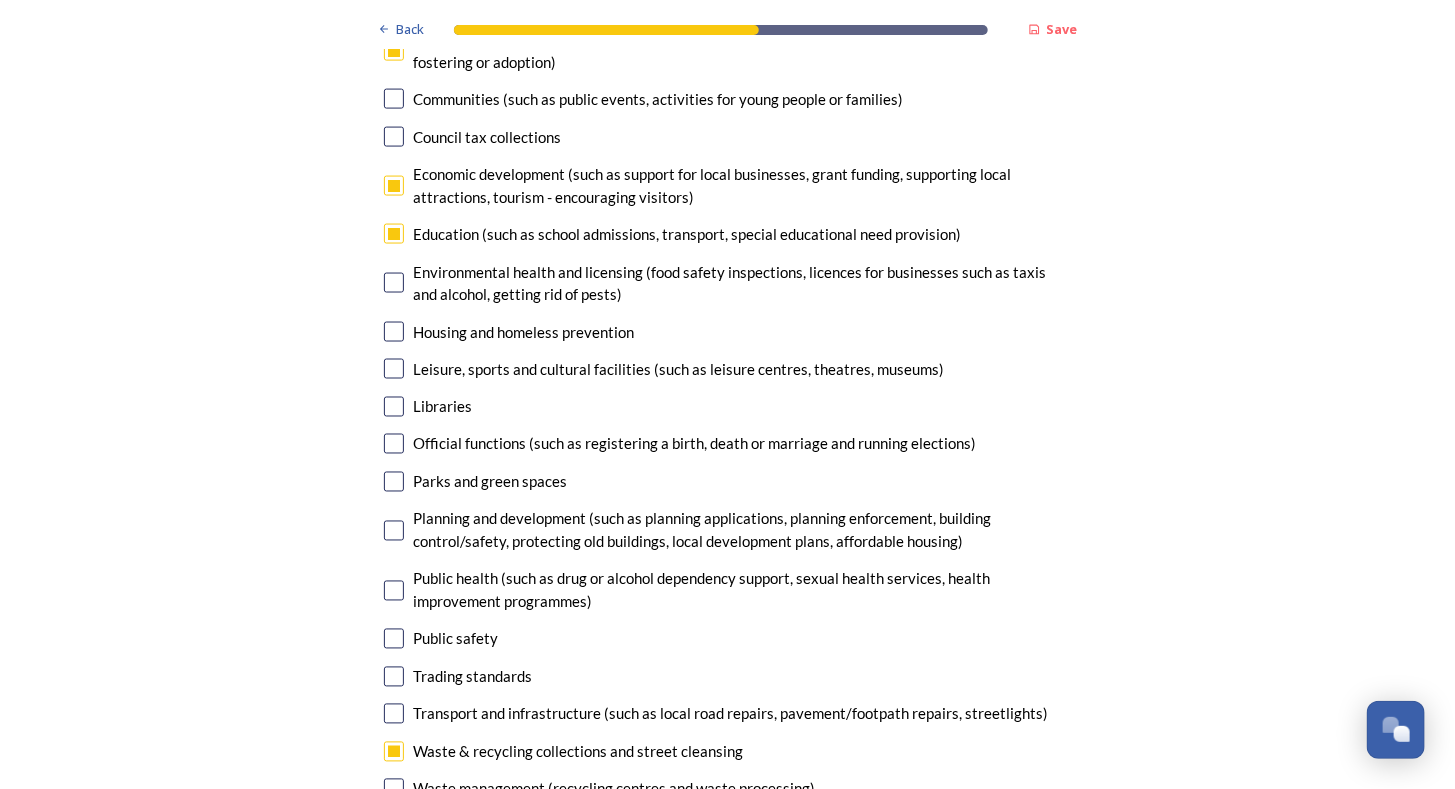 click at bounding box center [394, 531] 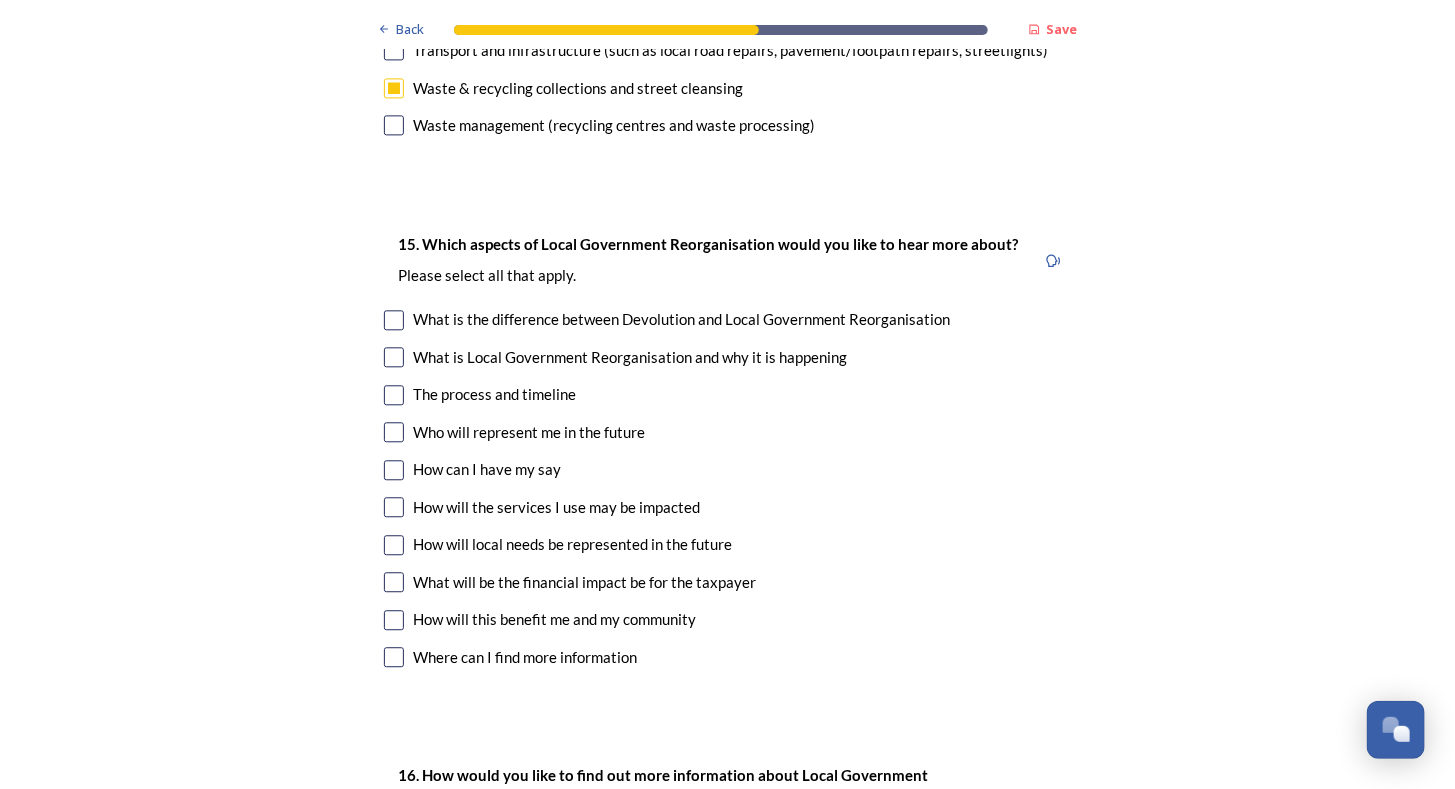 scroll, scrollTop: 5400, scrollLeft: 0, axis: vertical 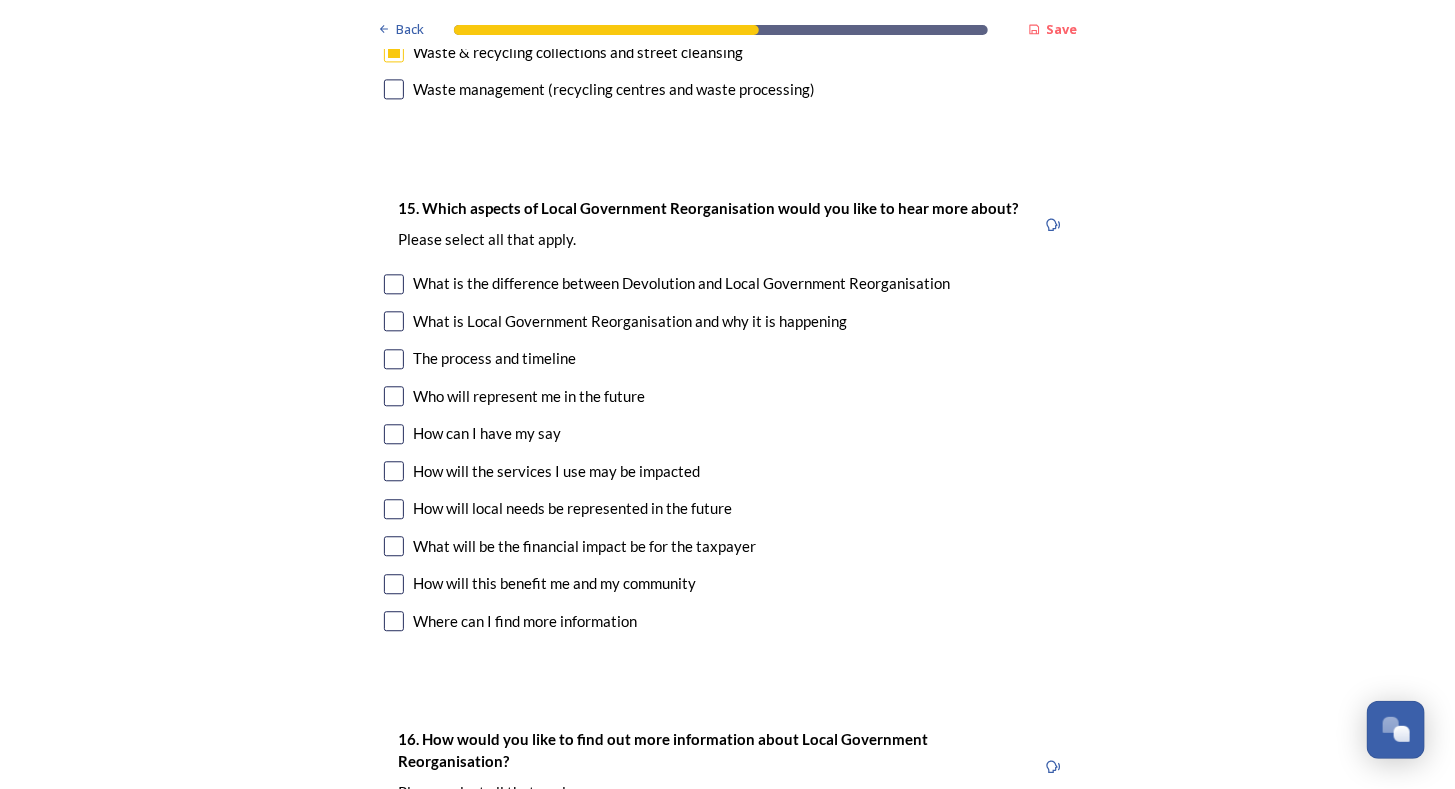 click at bounding box center [394, 284] 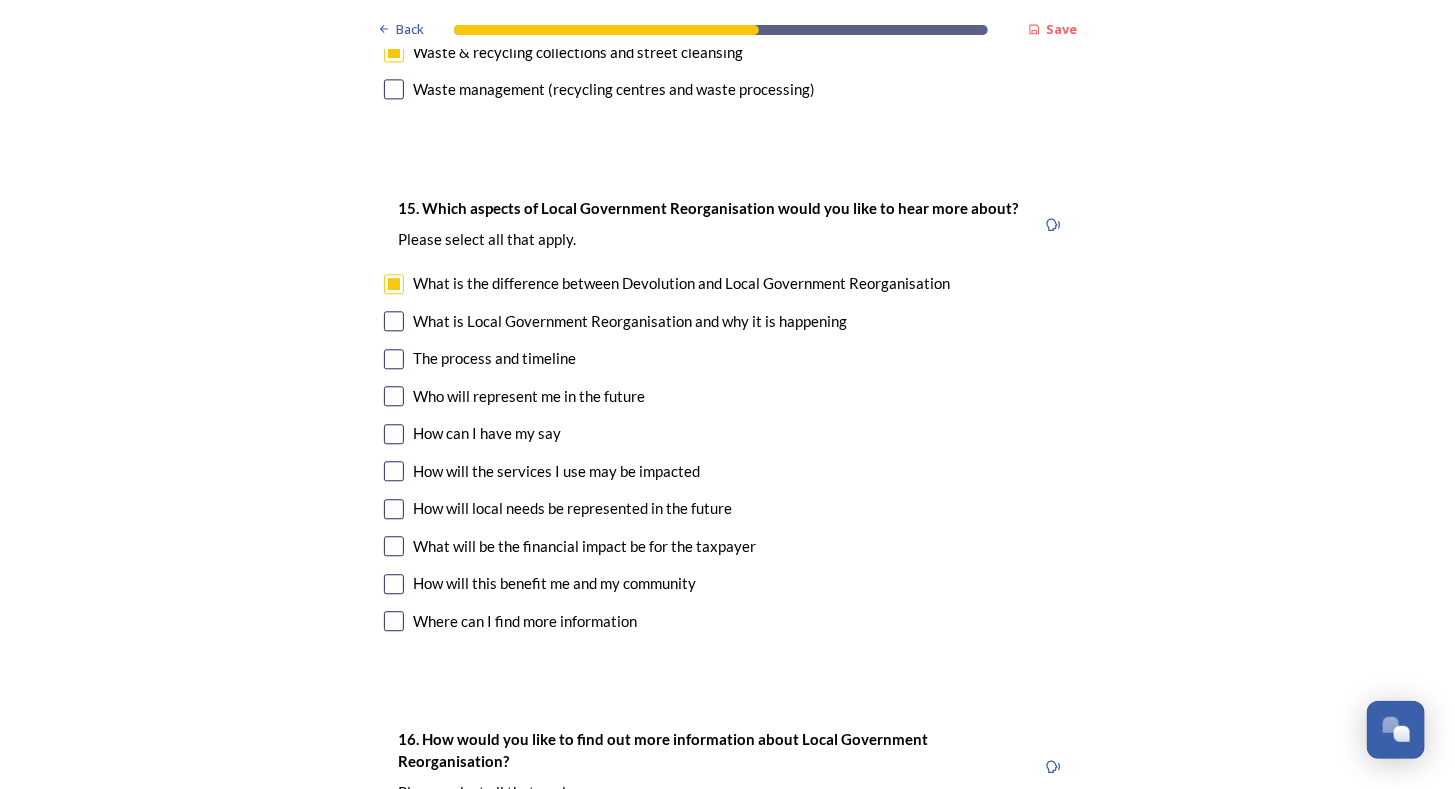 click at bounding box center (394, 359) 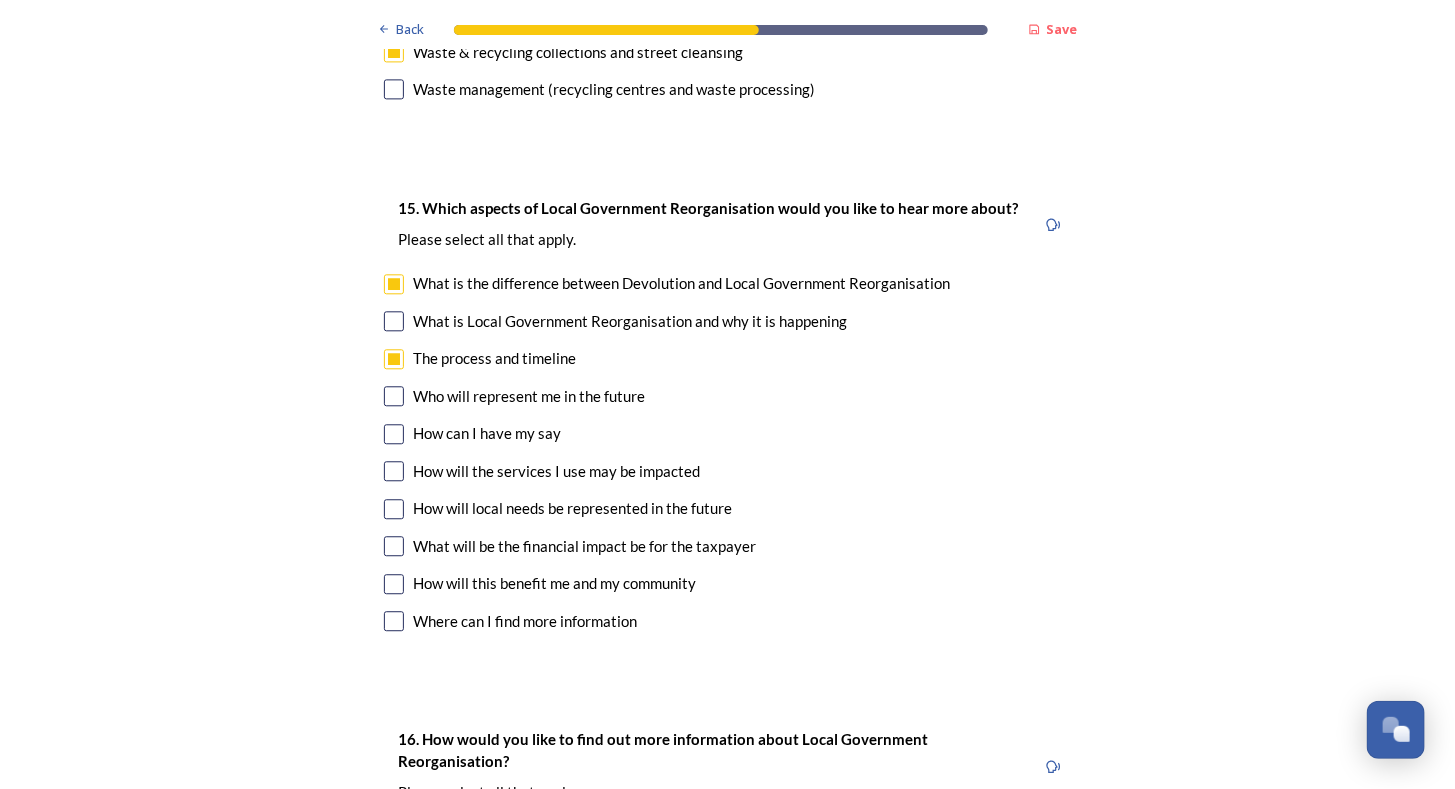 click at bounding box center [394, 509] 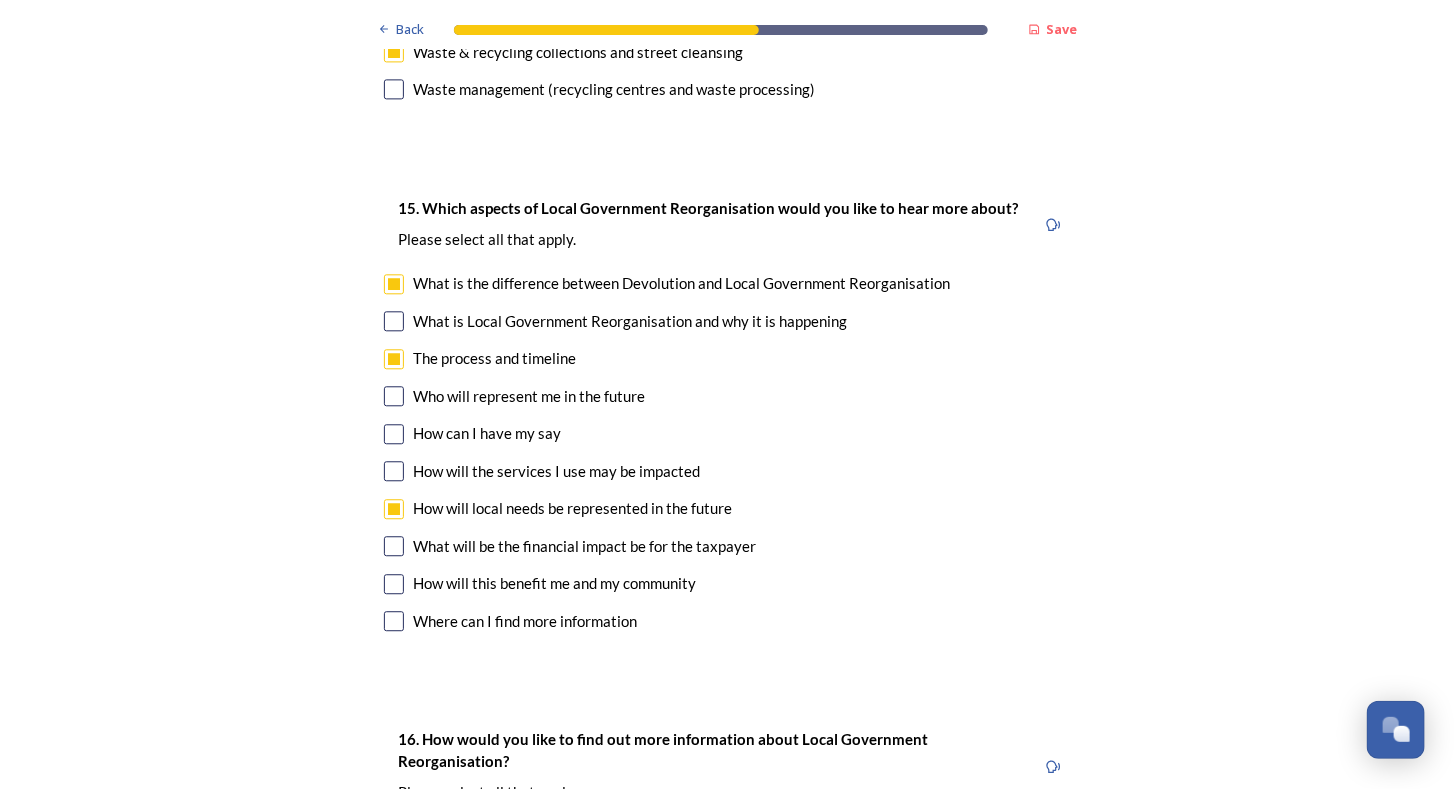 click at bounding box center (394, 584) 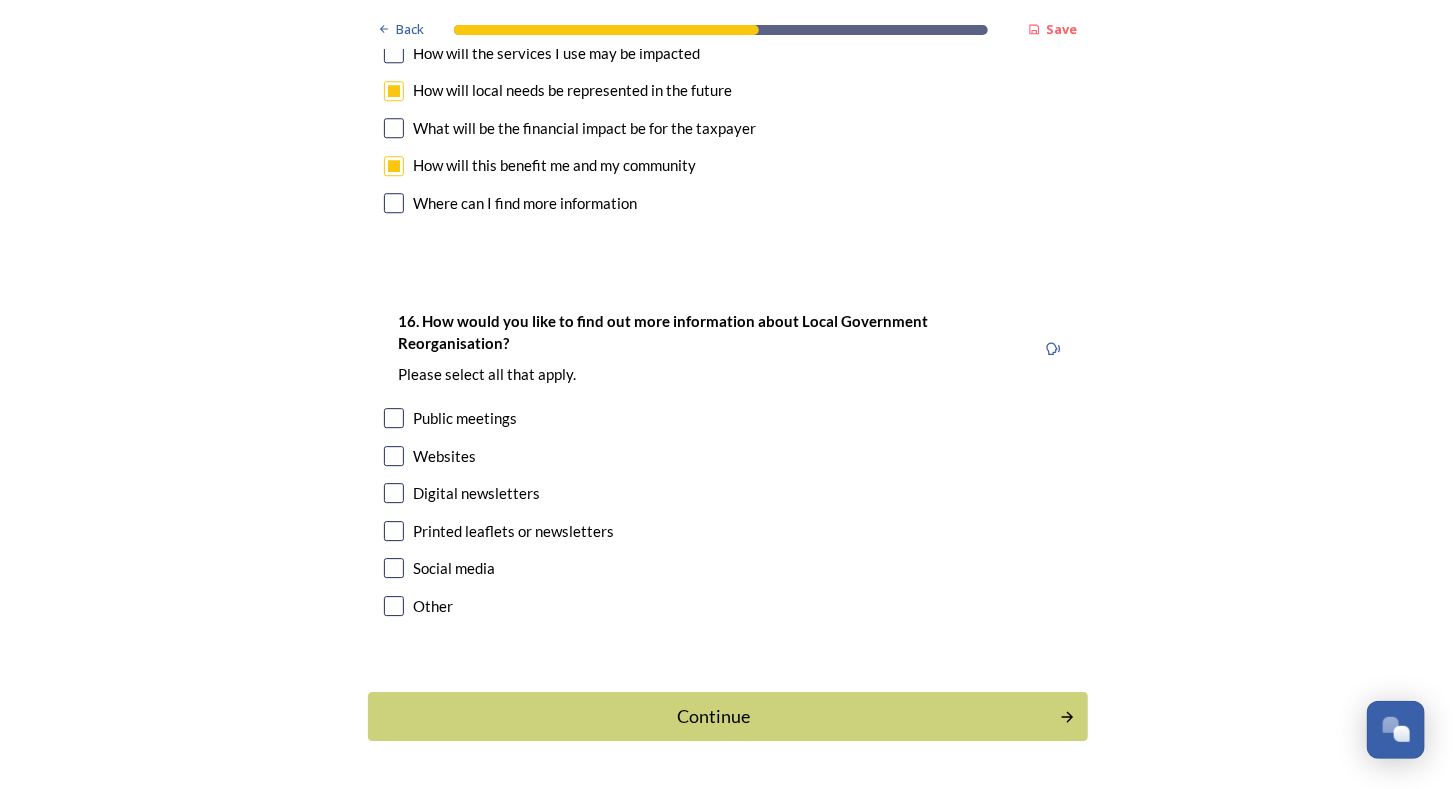 scroll, scrollTop: 5825, scrollLeft: 0, axis: vertical 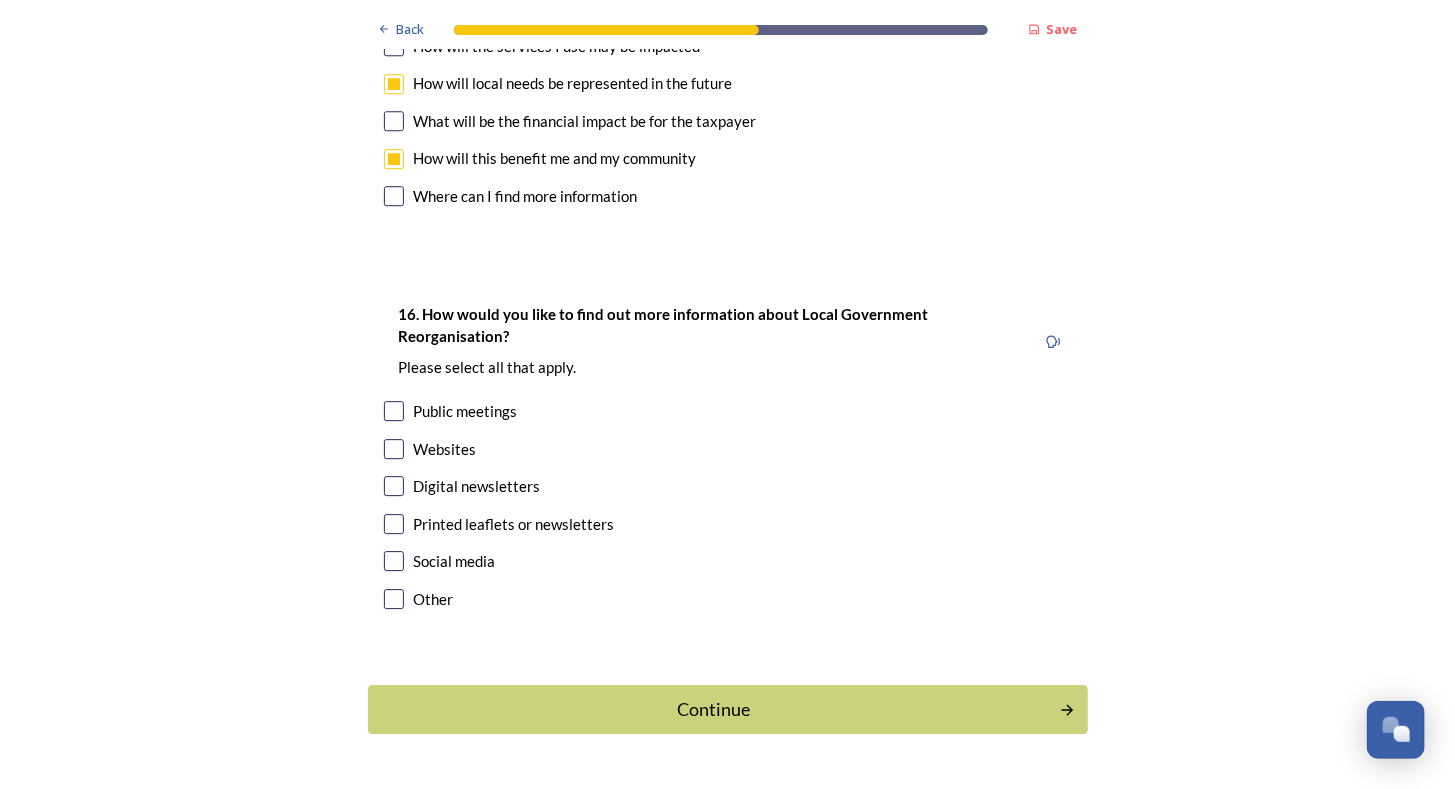 click at bounding box center (394, 411) 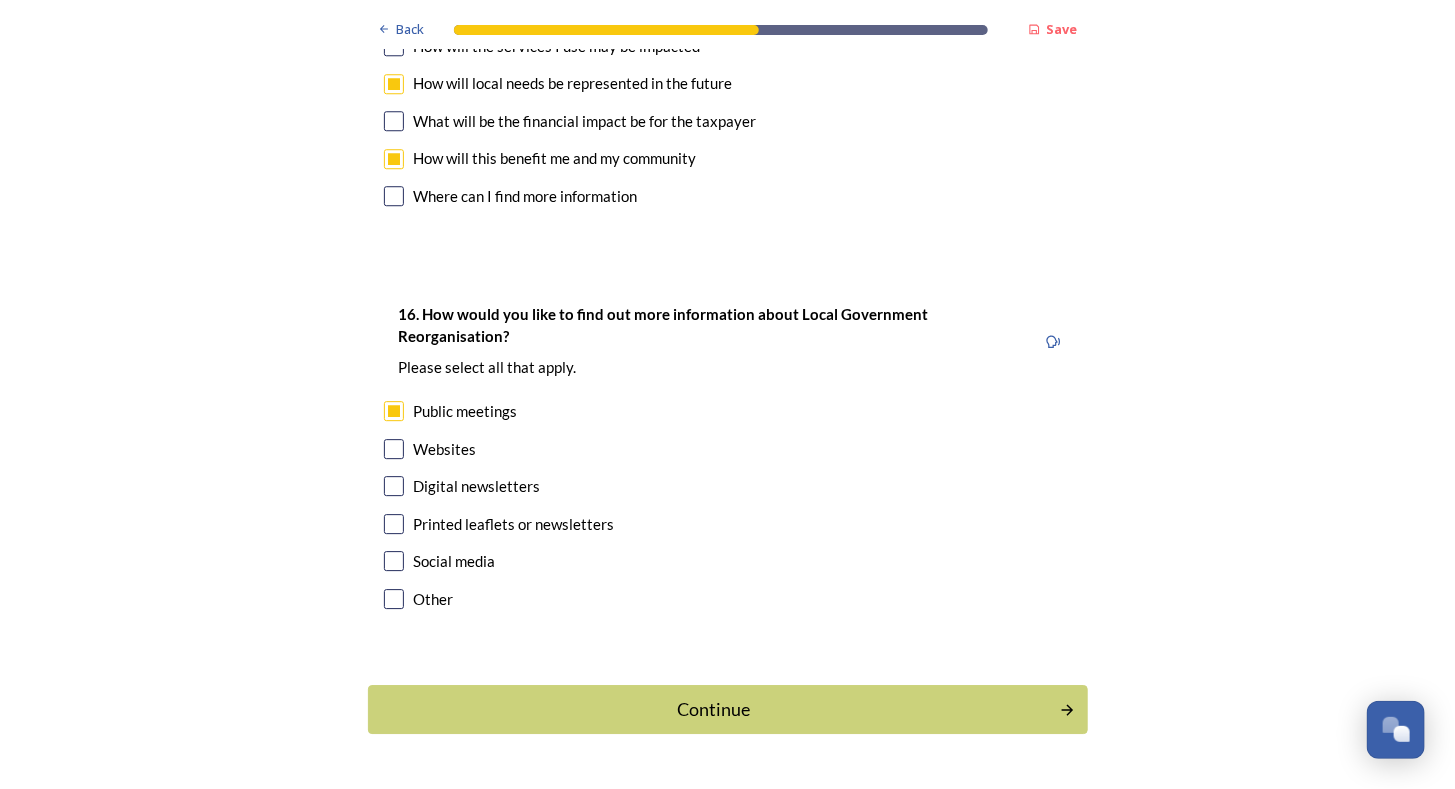 click at bounding box center (394, 449) 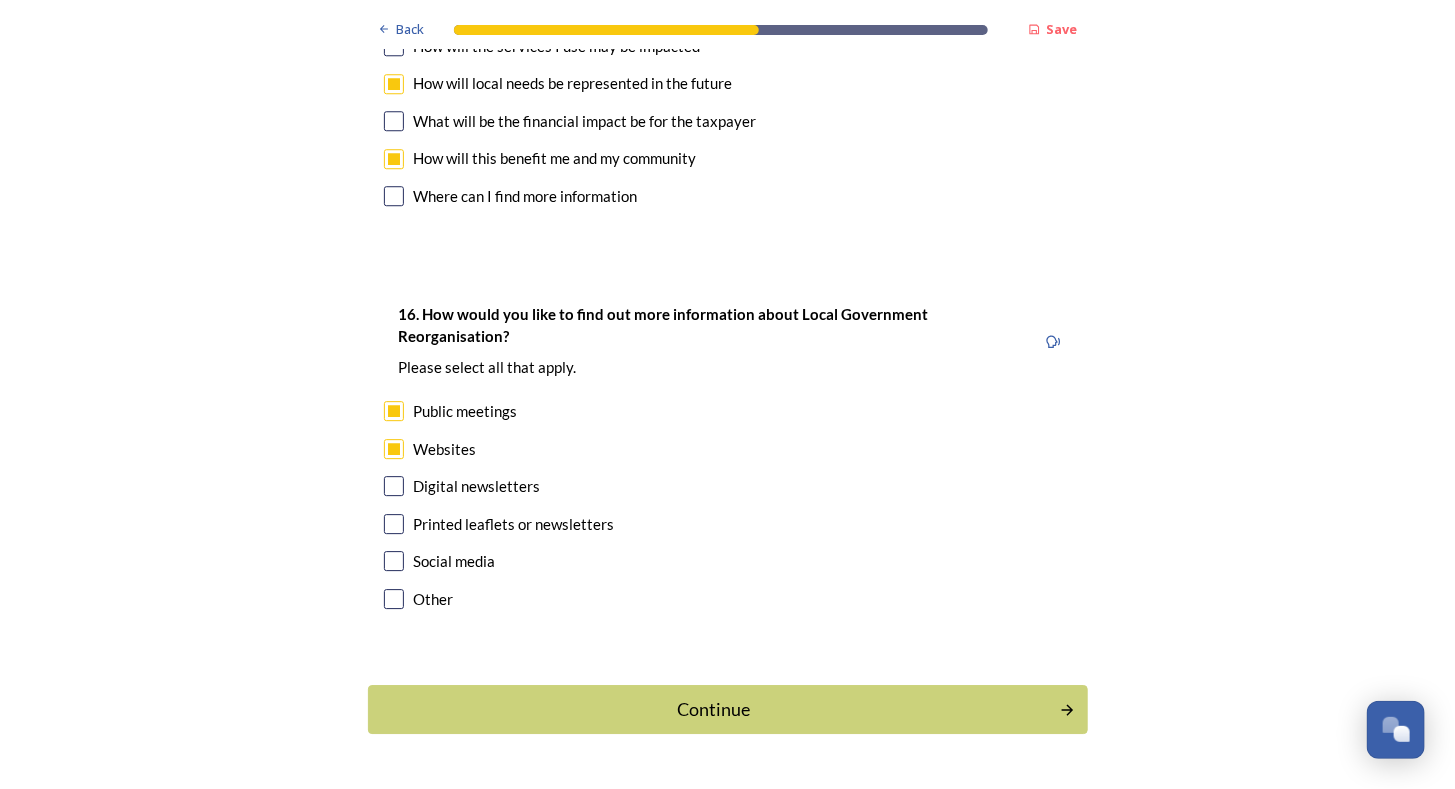 click at bounding box center [394, 486] 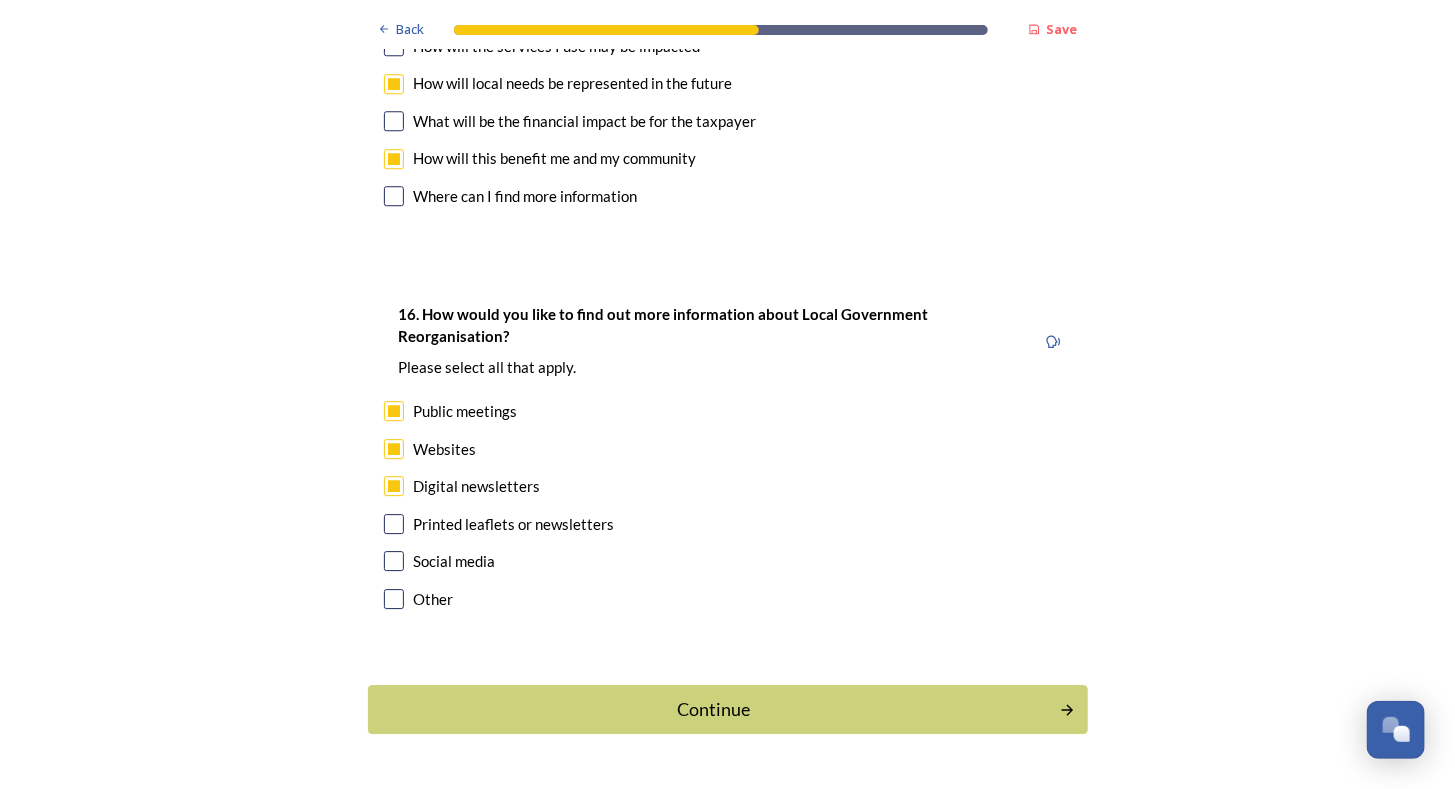click at bounding box center [394, 524] 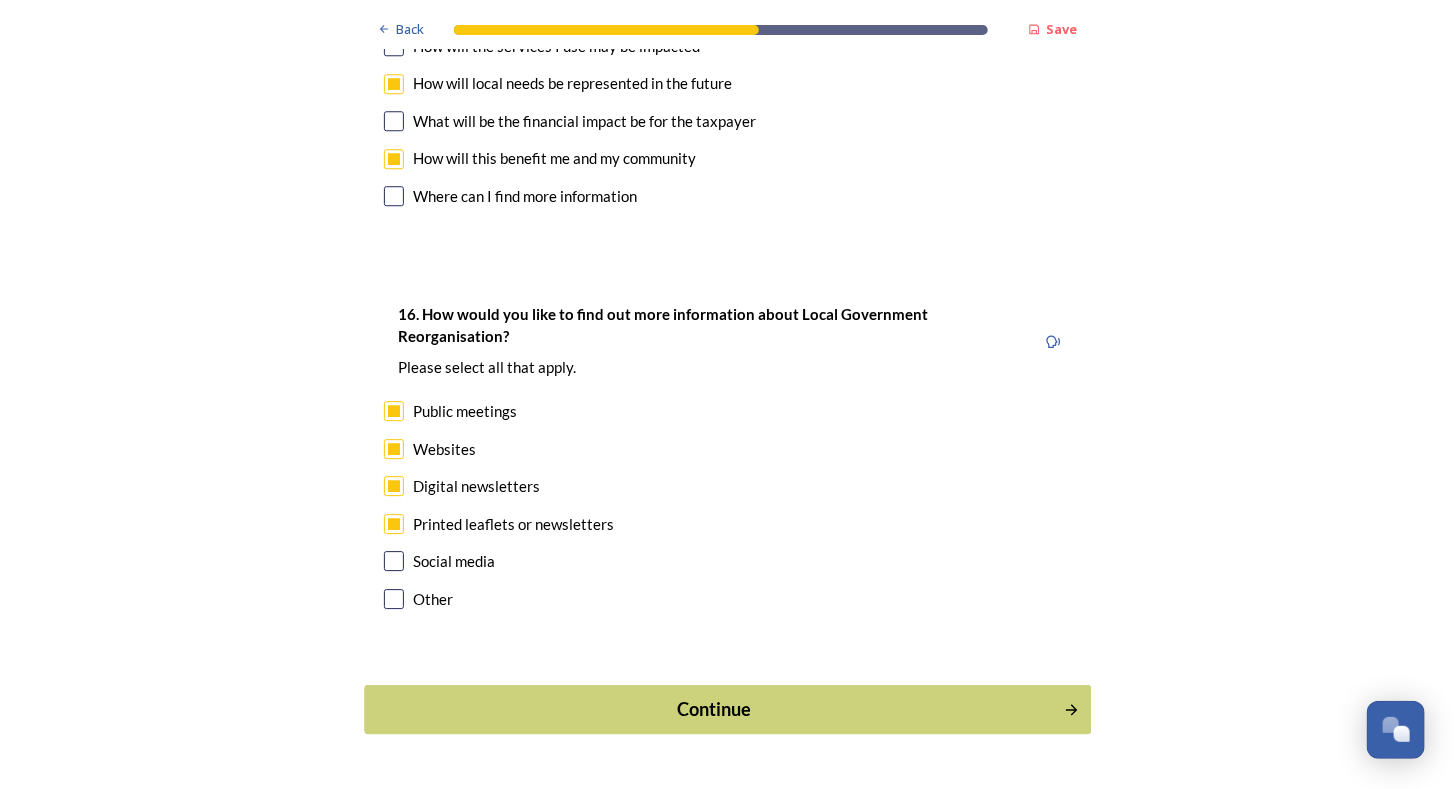click on "Continue" at bounding box center [713, 709] 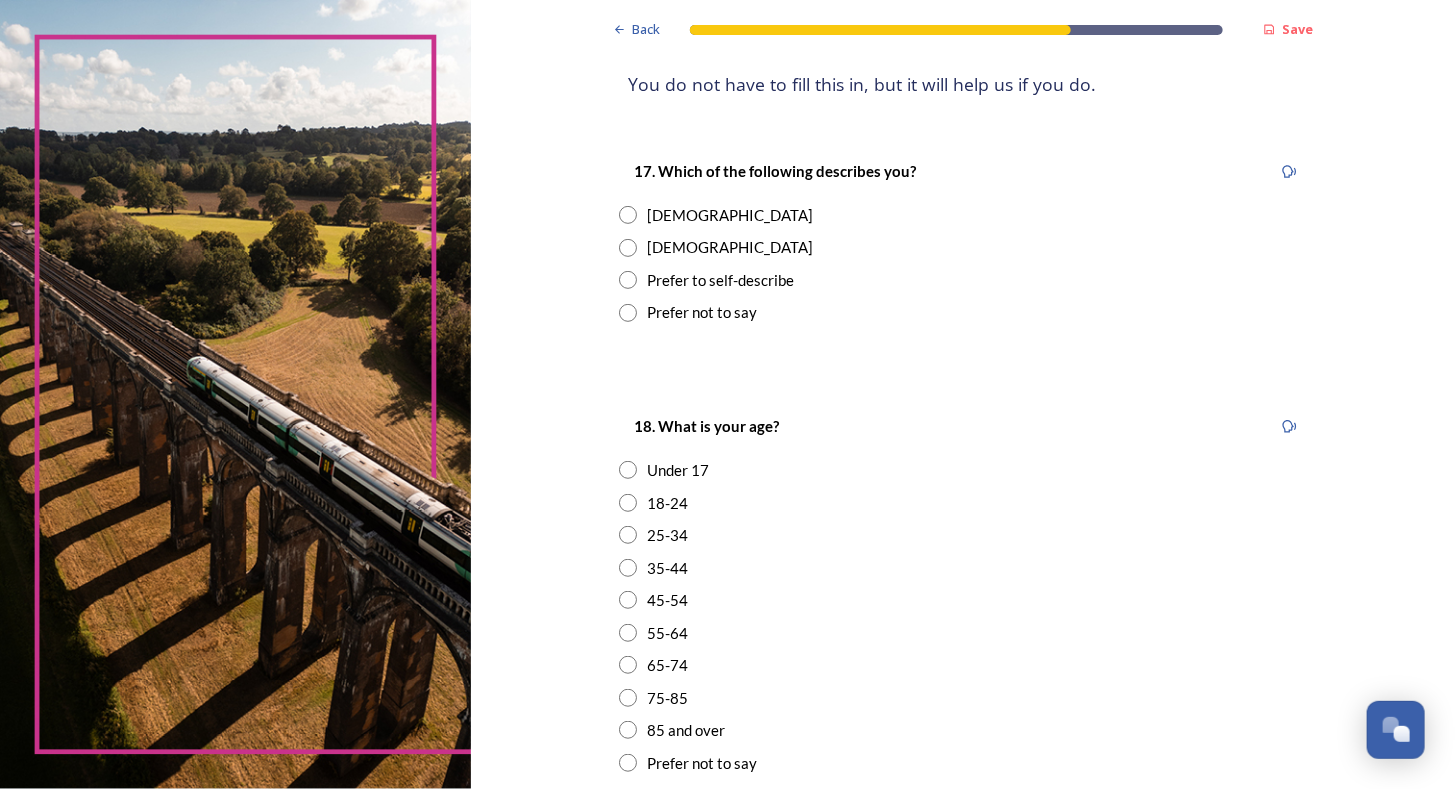 scroll, scrollTop: 300, scrollLeft: 0, axis: vertical 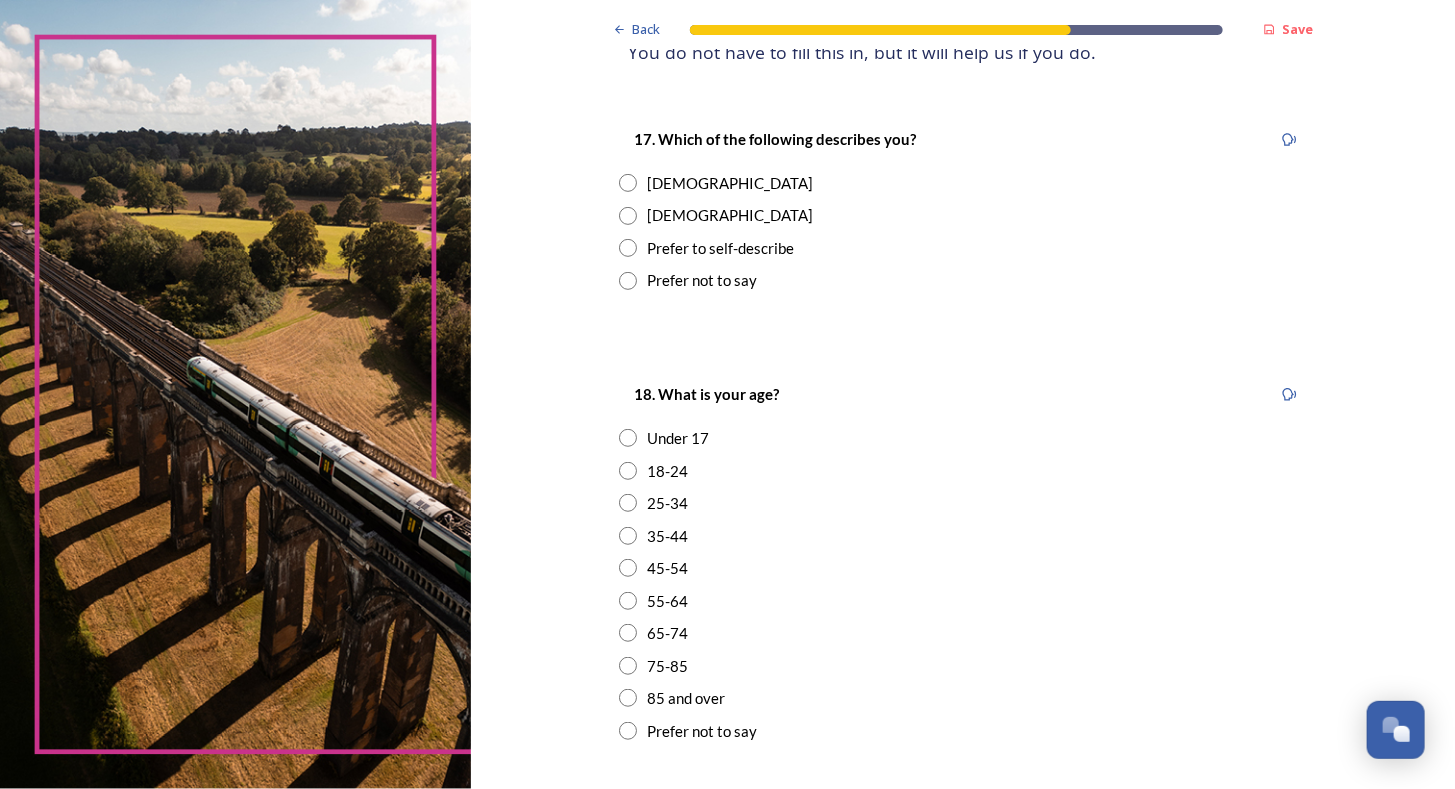 click at bounding box center (628, 216) 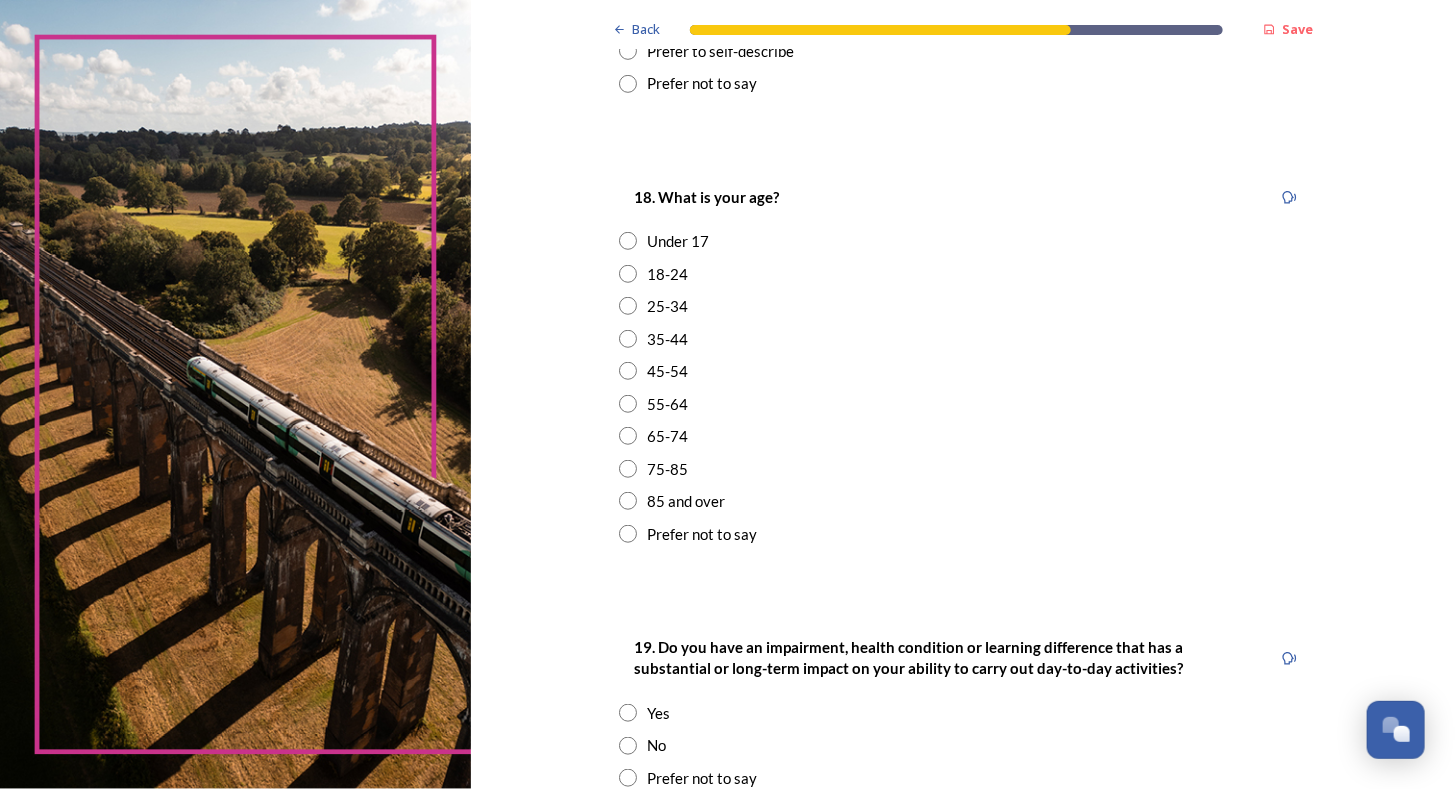 scroll, scrollTop: 500, scrollLeft: 0, axis: vertical 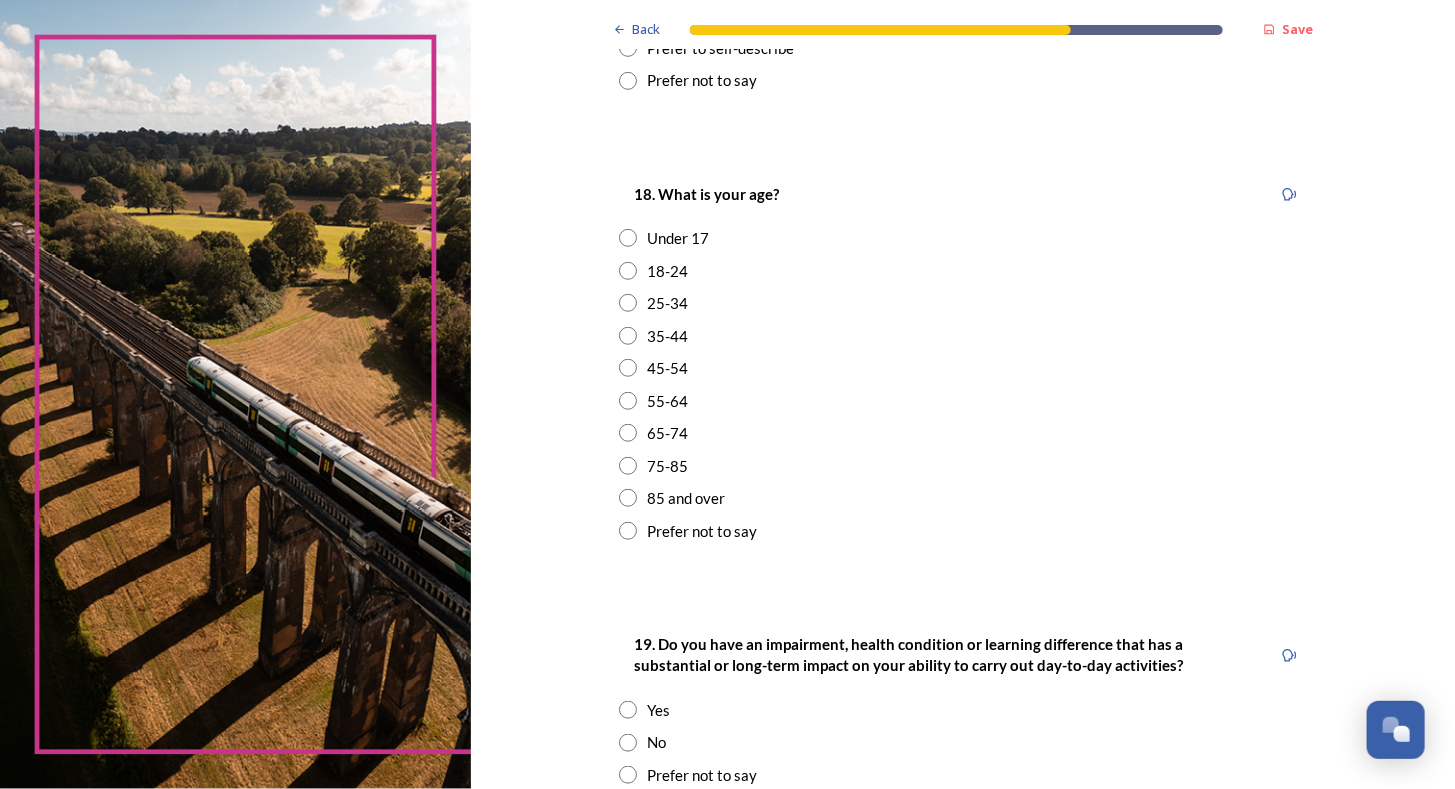 click at bounding box center (628, 433) 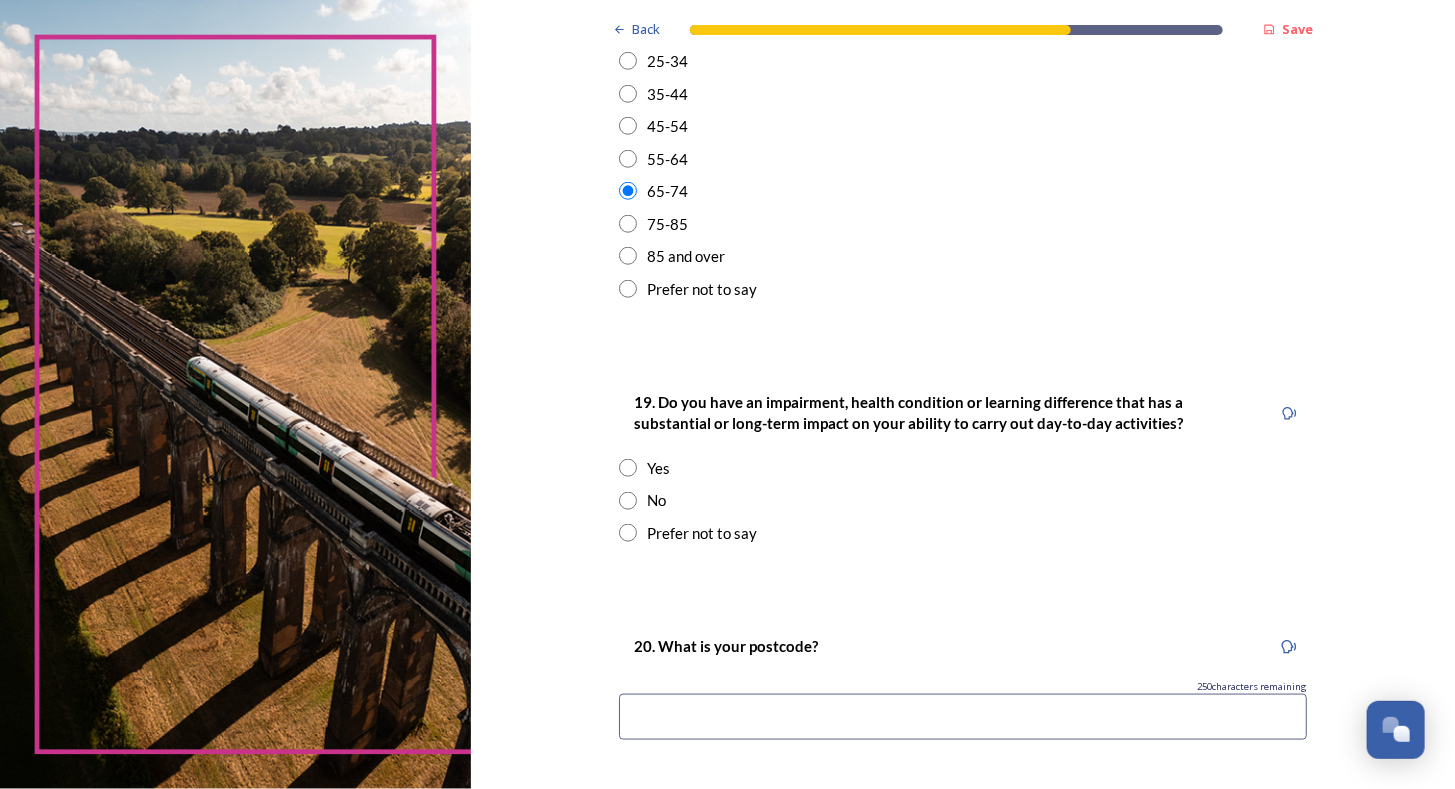 scroll, scrollTop: 800, scrollLeft: 0, axis: vertical 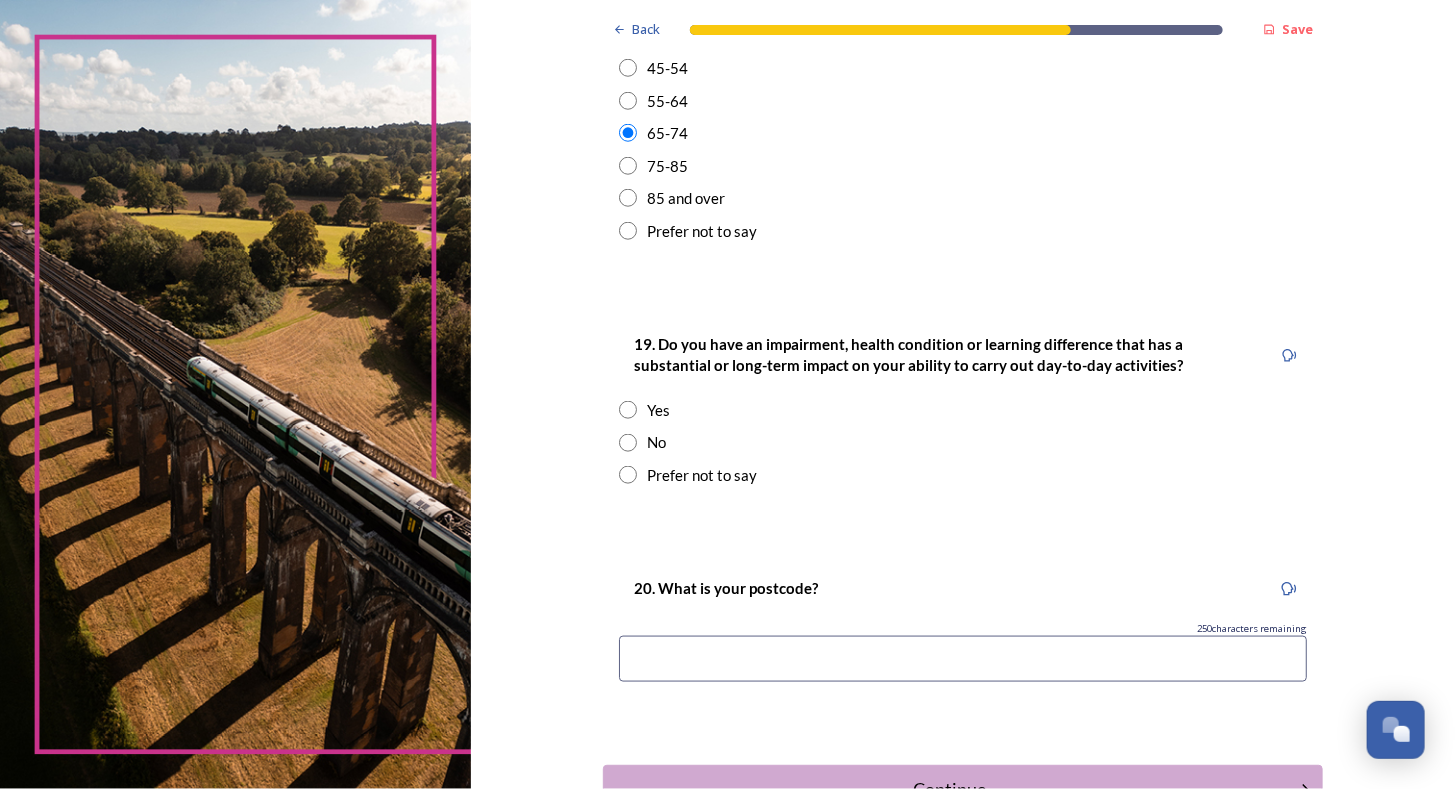 click at bounding box center (628, 443) 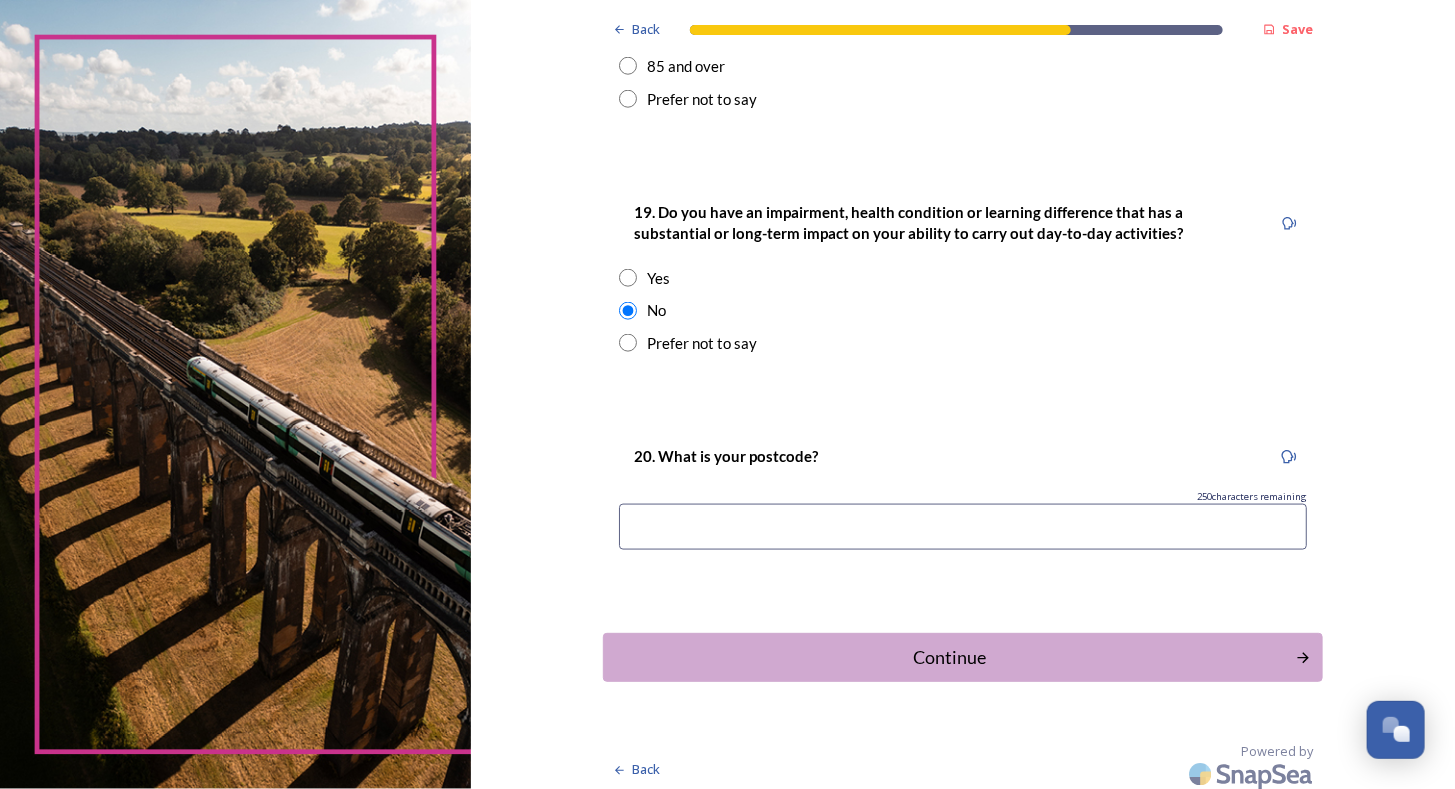 scroll, scrollTop: 939, scrollLeft: 0, axis: vertical 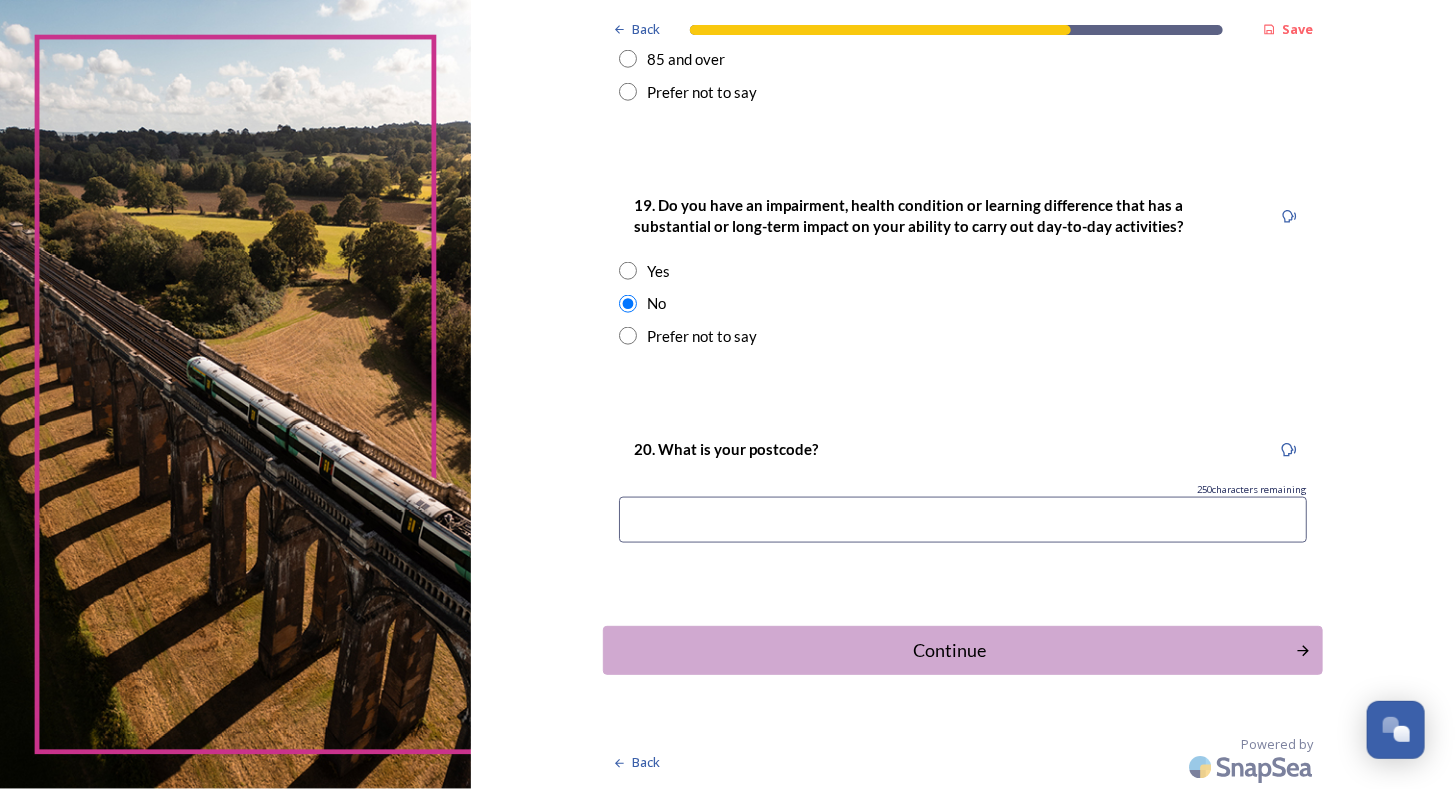 click at bounding box center [963, 520] 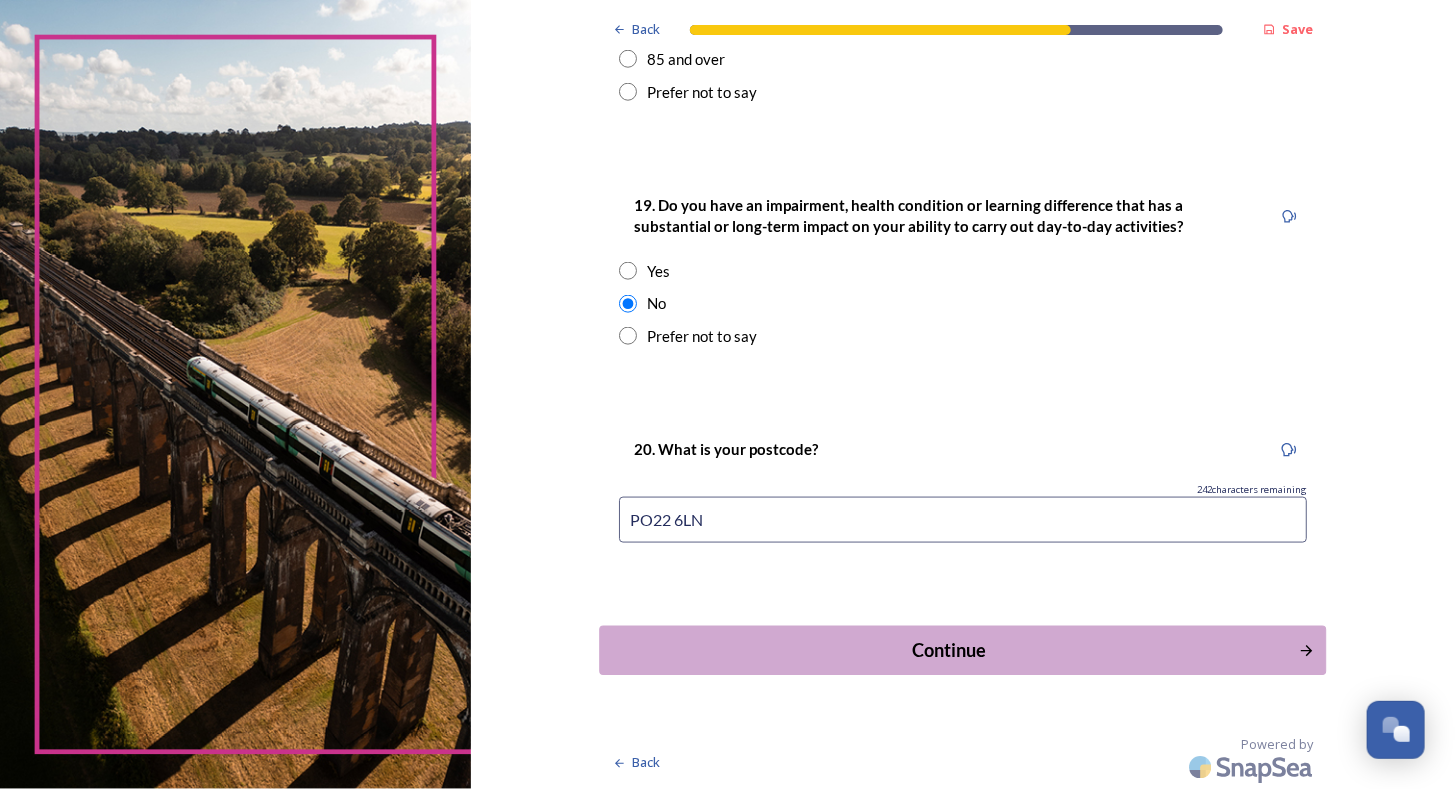 type on "PO22 6LN" 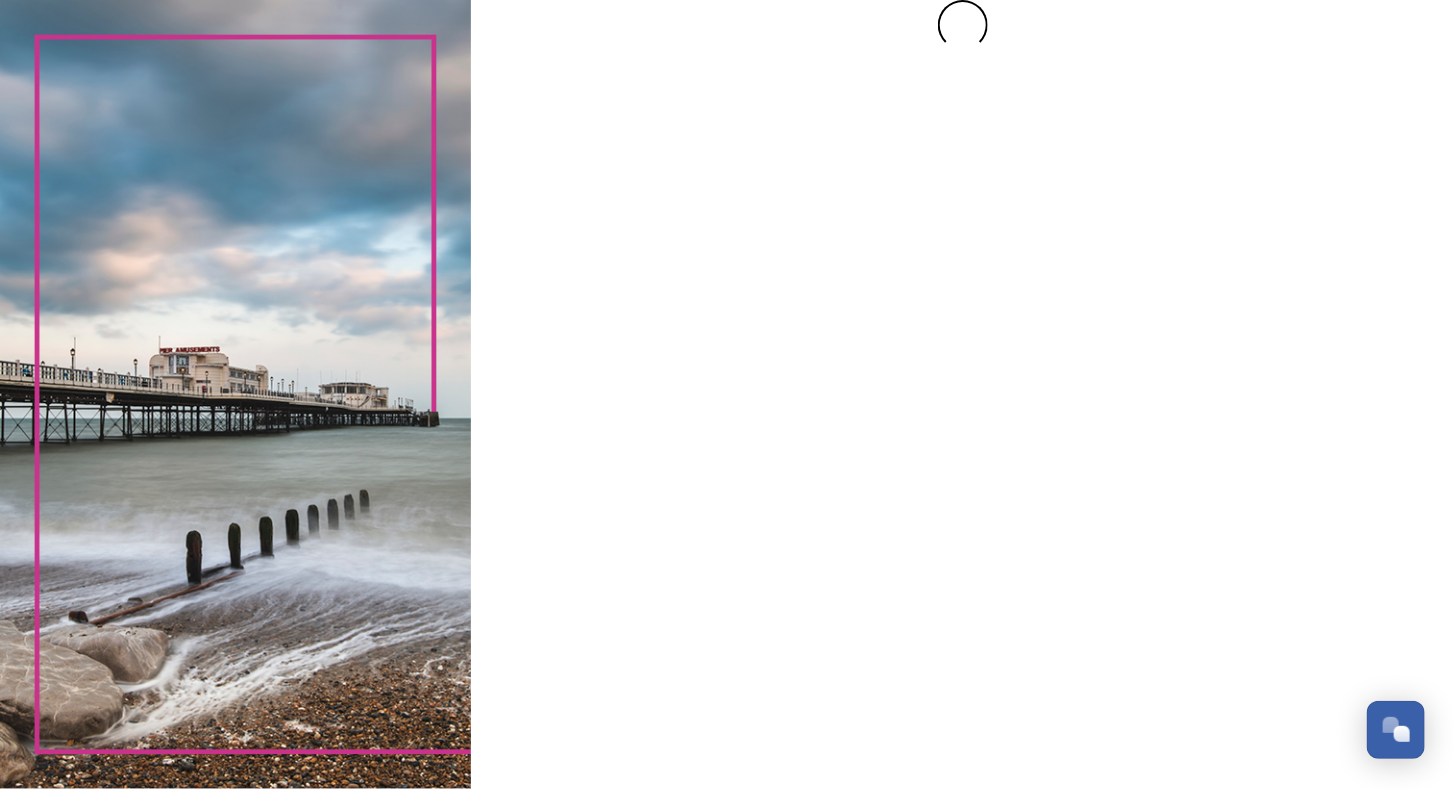 scroll, scrollTop: 0, scrollLeft: 0, axis: both 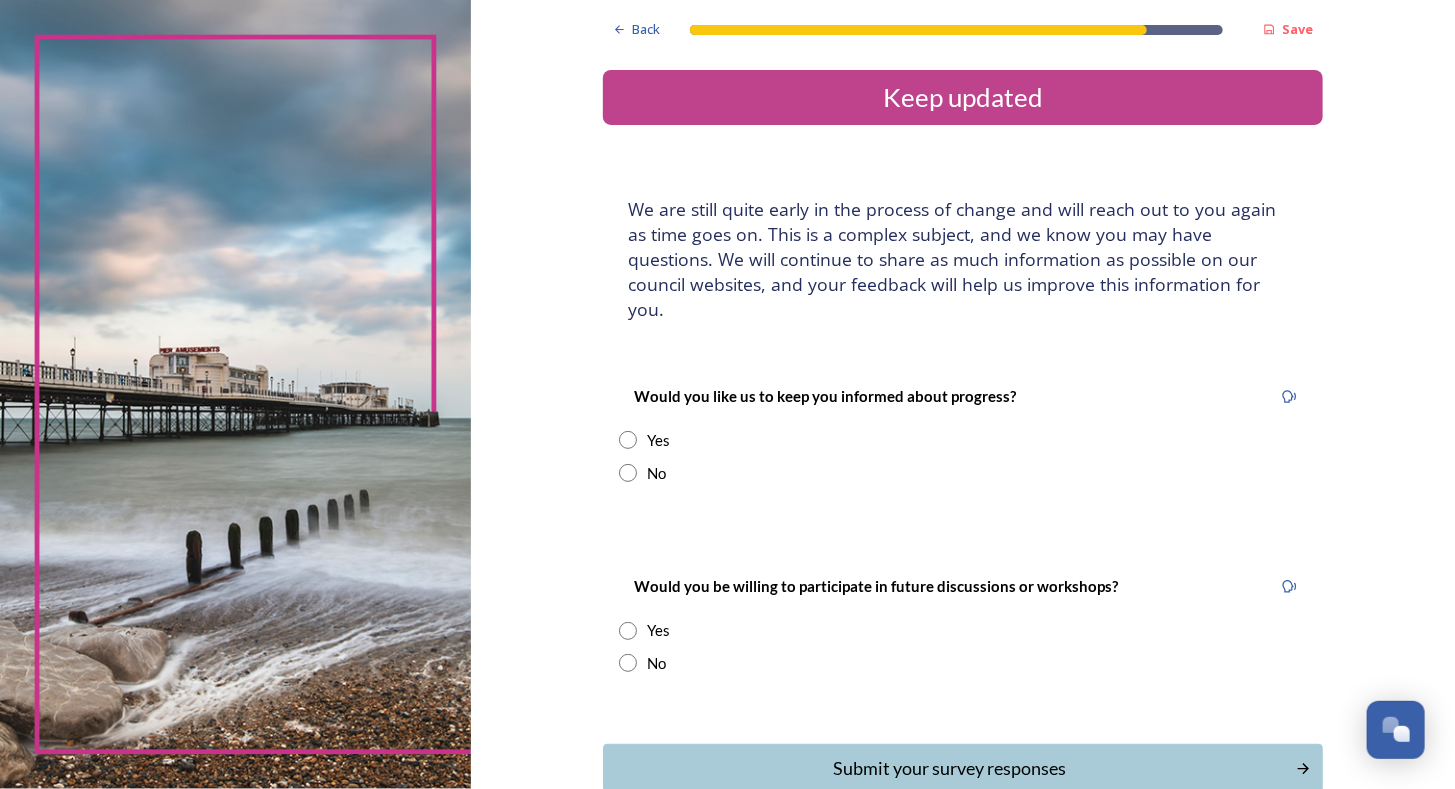 click at bounding box center (628, 440) 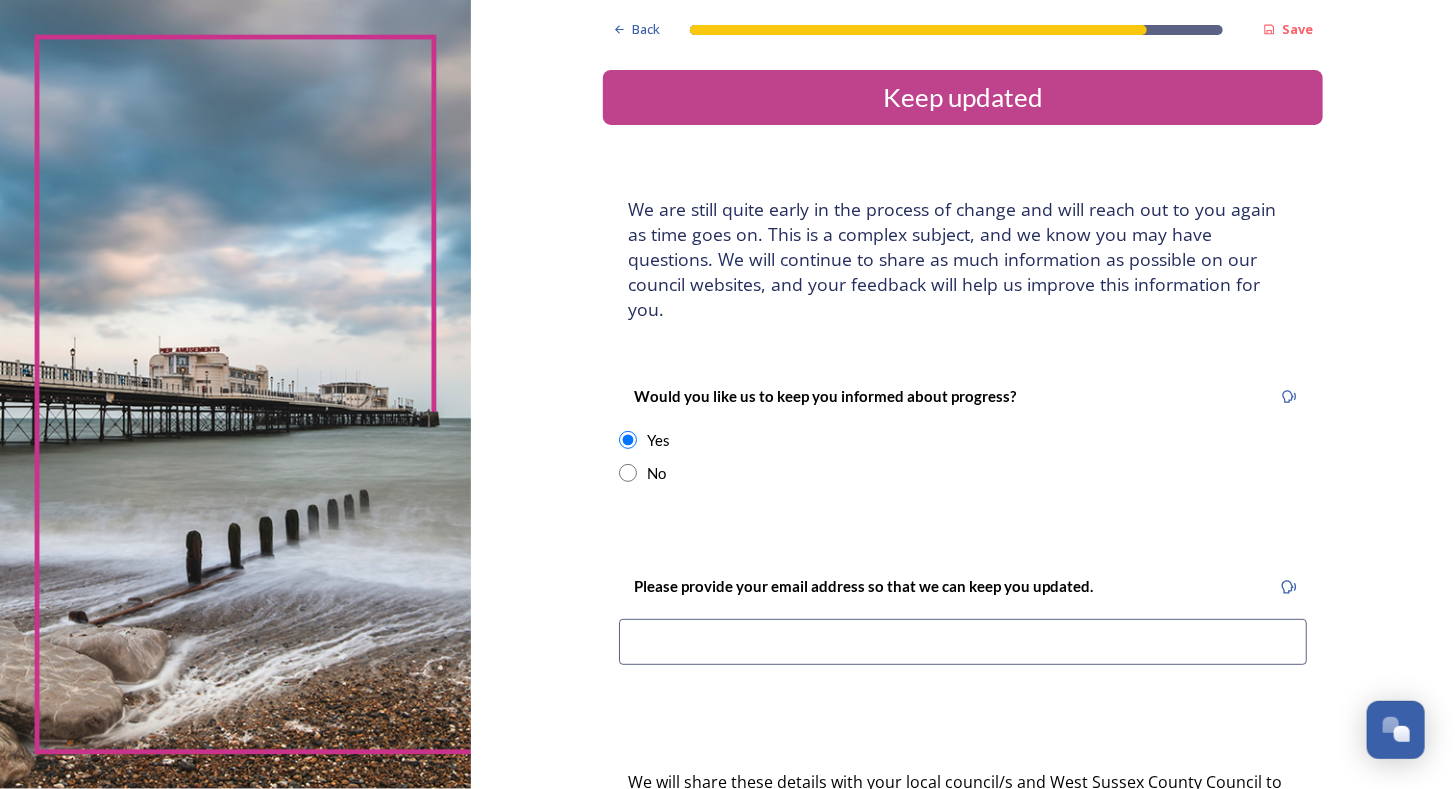 click at bounding box center [963, 642] 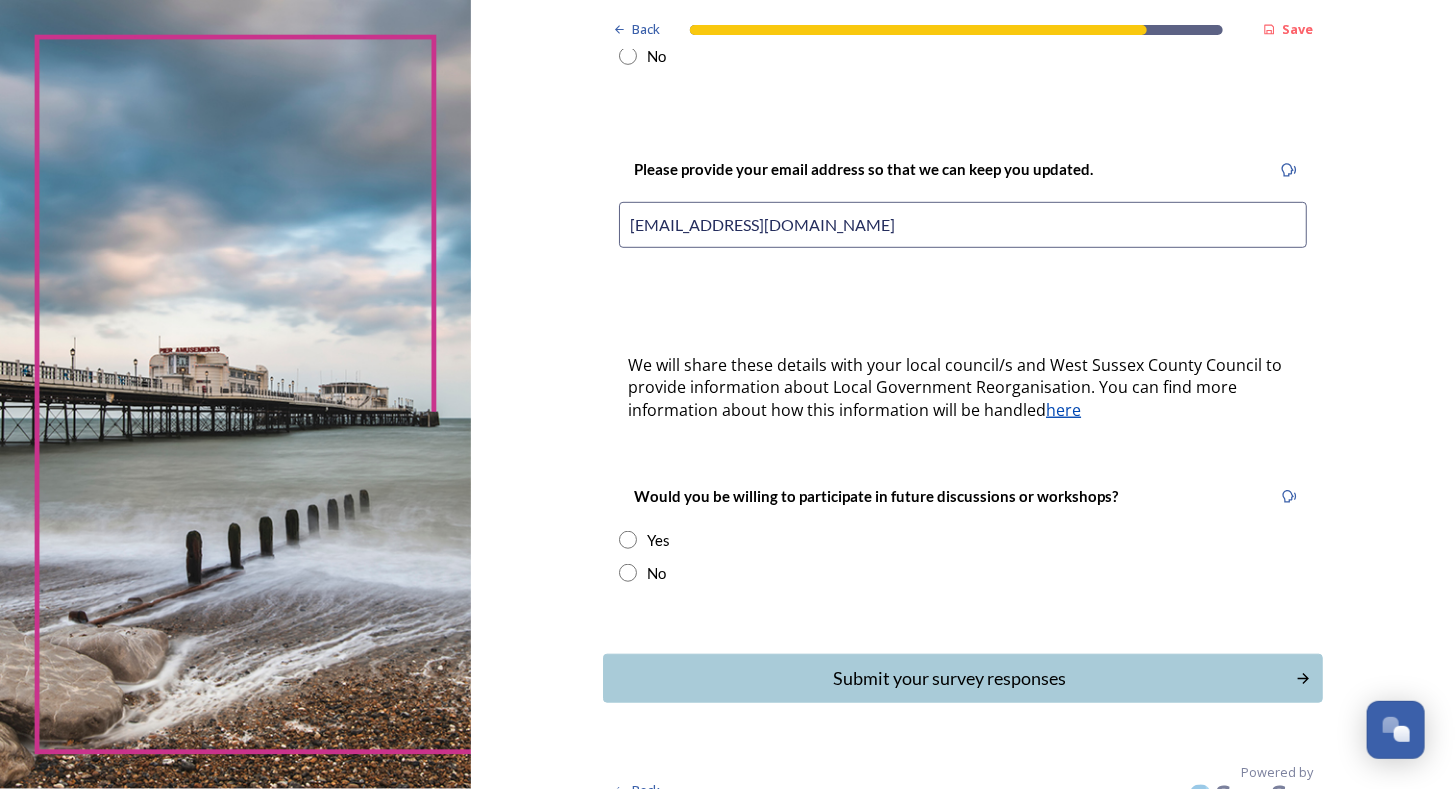 scroll, scrollTop: 420, scrollLeft: 0, axis: vertical 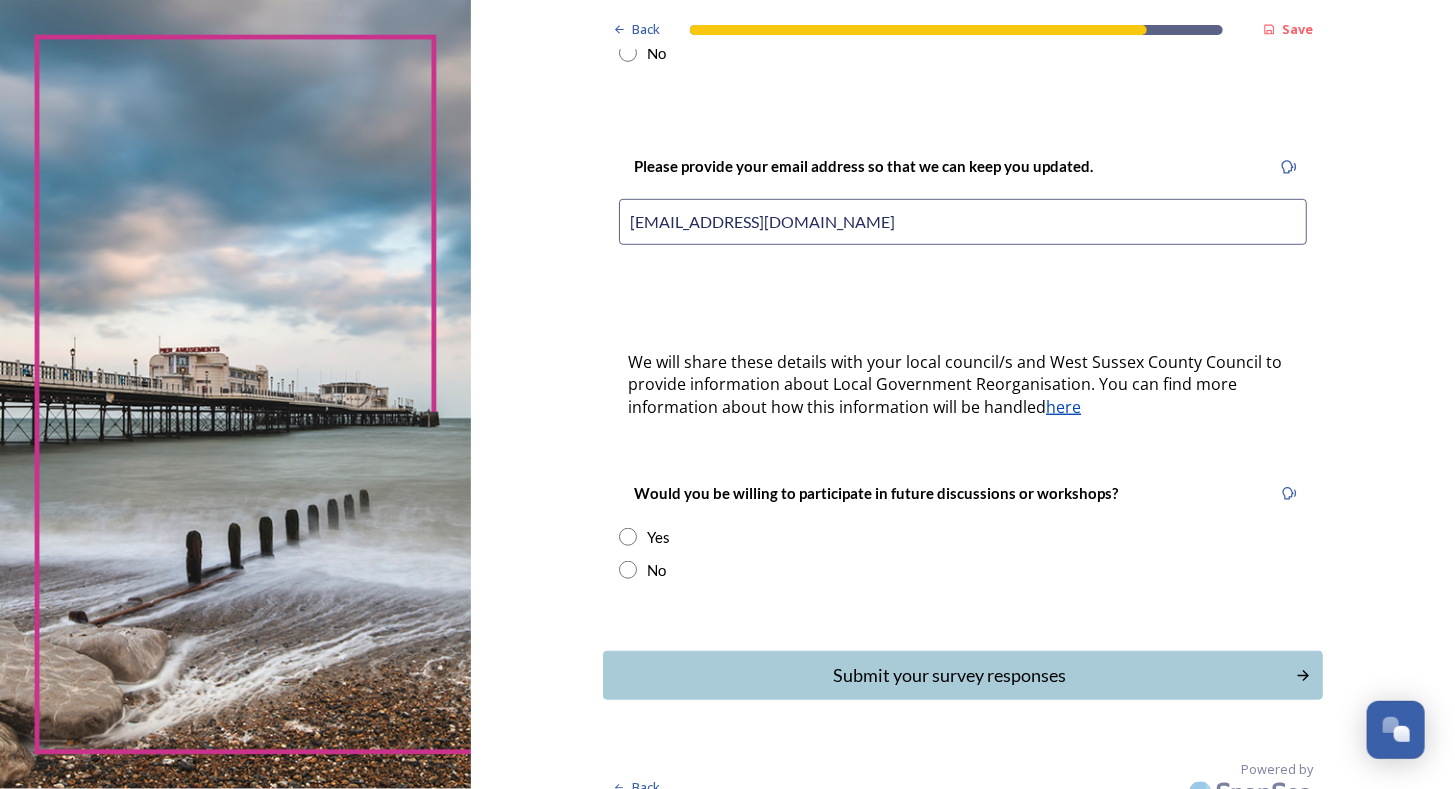 click at bounding box center (628, 537) 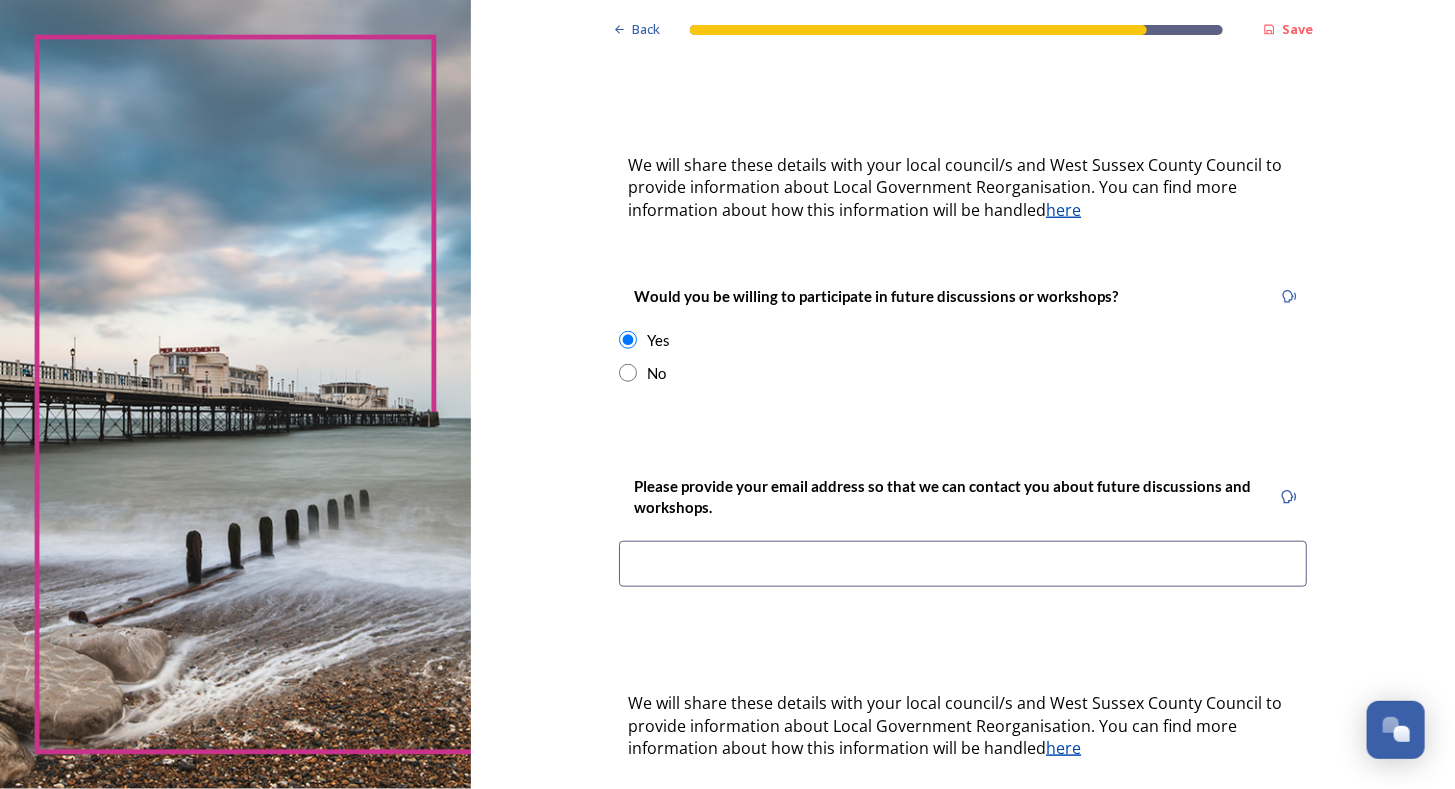 scroll, scrollTop: 620, scrollLeft: 0, axis: vertical 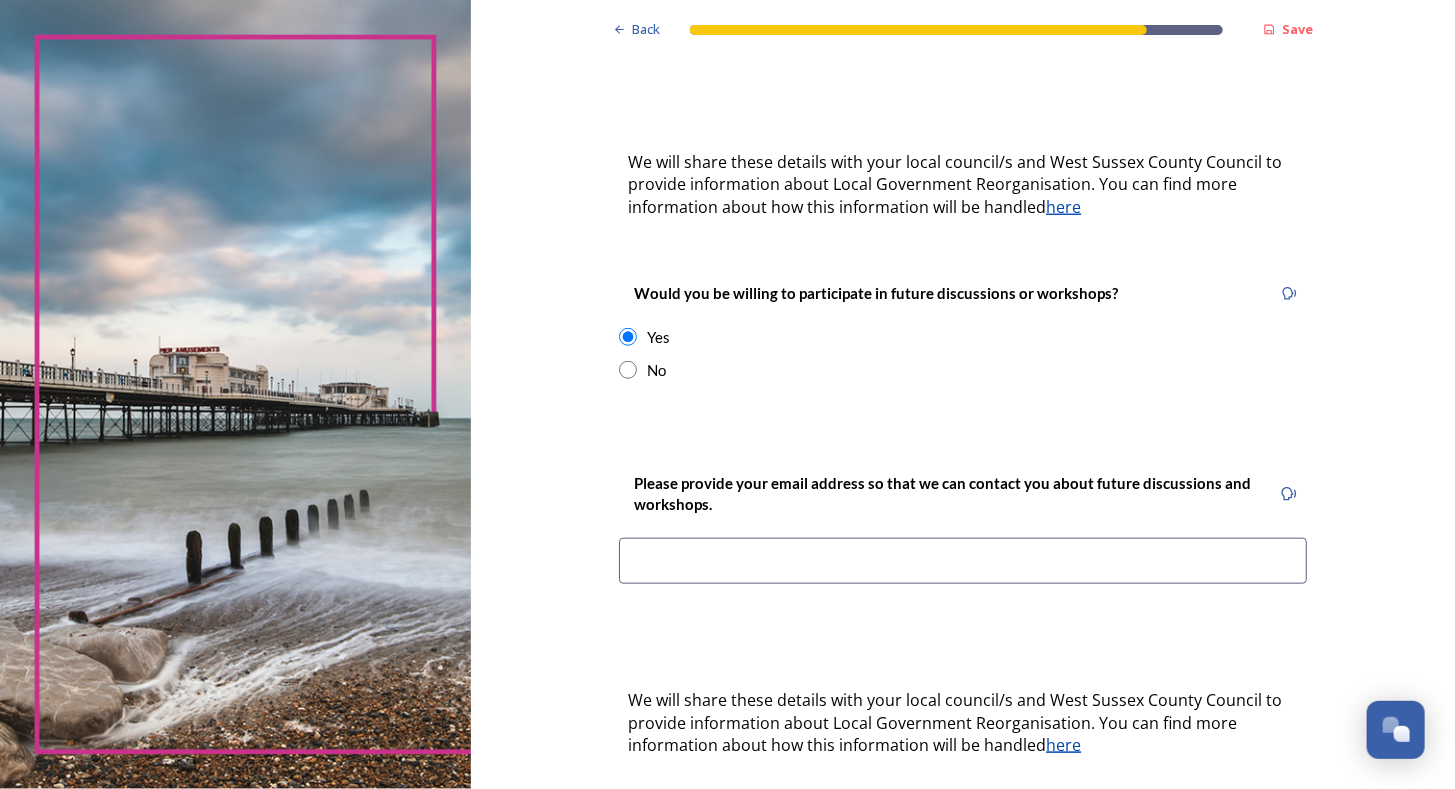 click at bounding box center (963, 561) 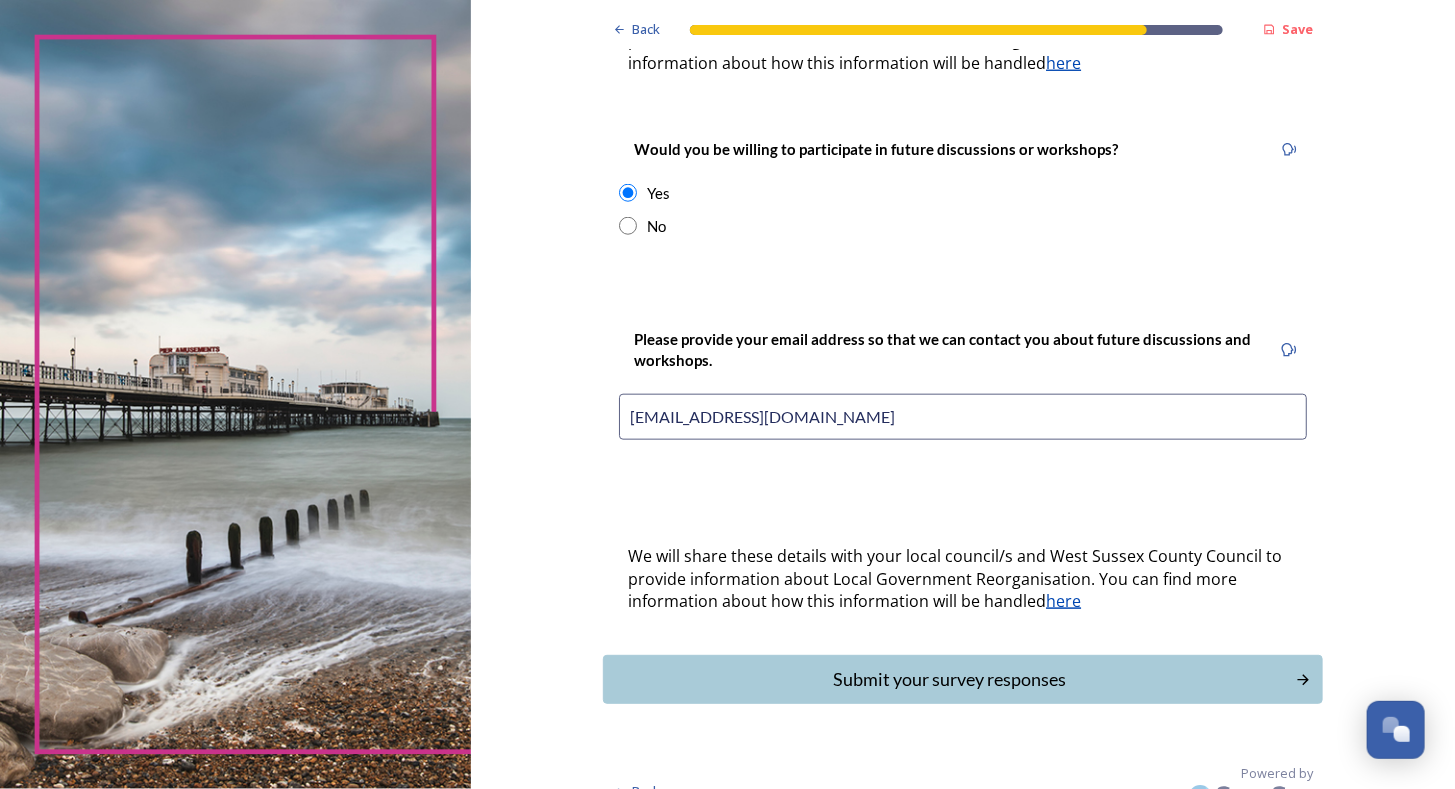 scroll, scrollTop: 767, scrollLeft: 0, axis: vertical 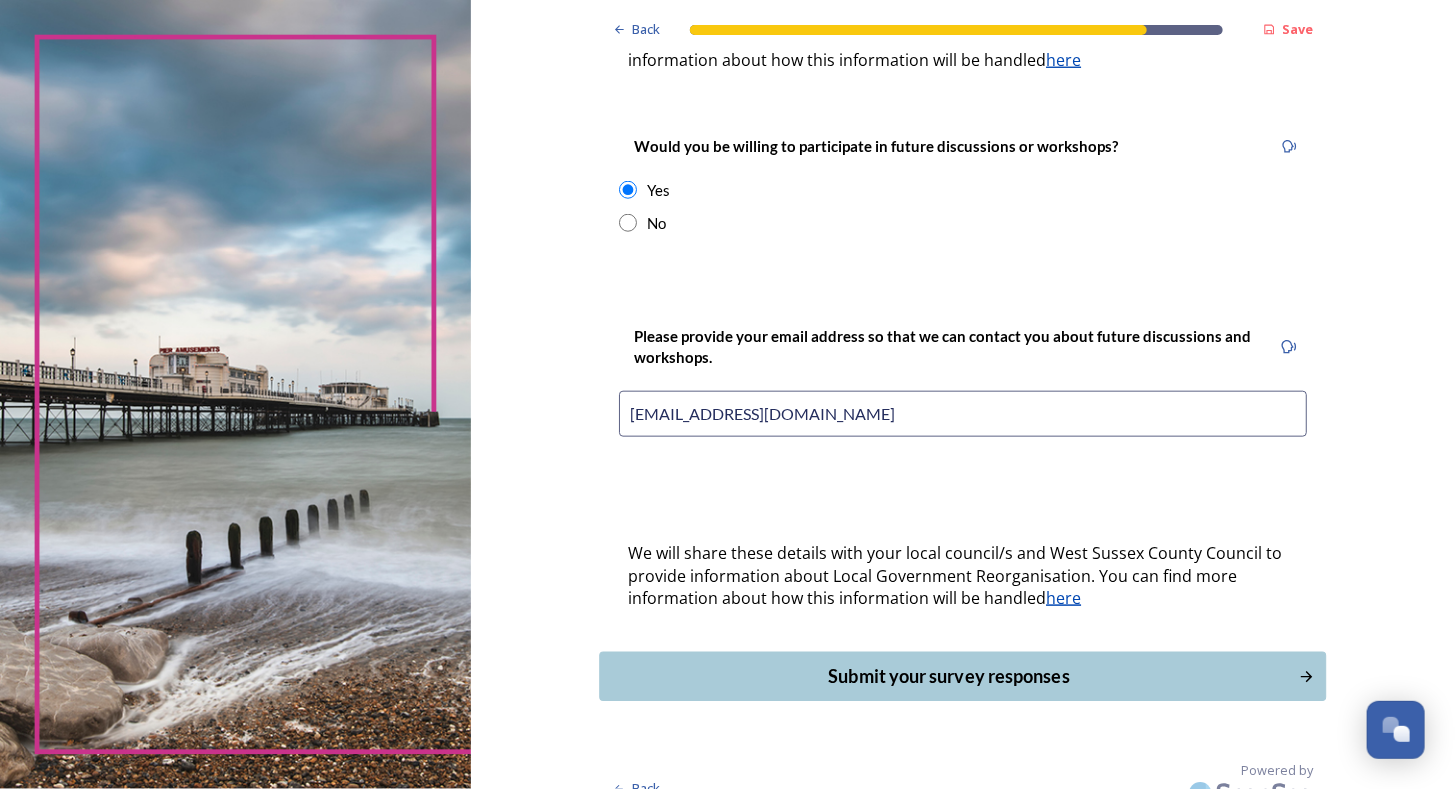 click on "Submit your survey responses" at bounding box center (949, 676) 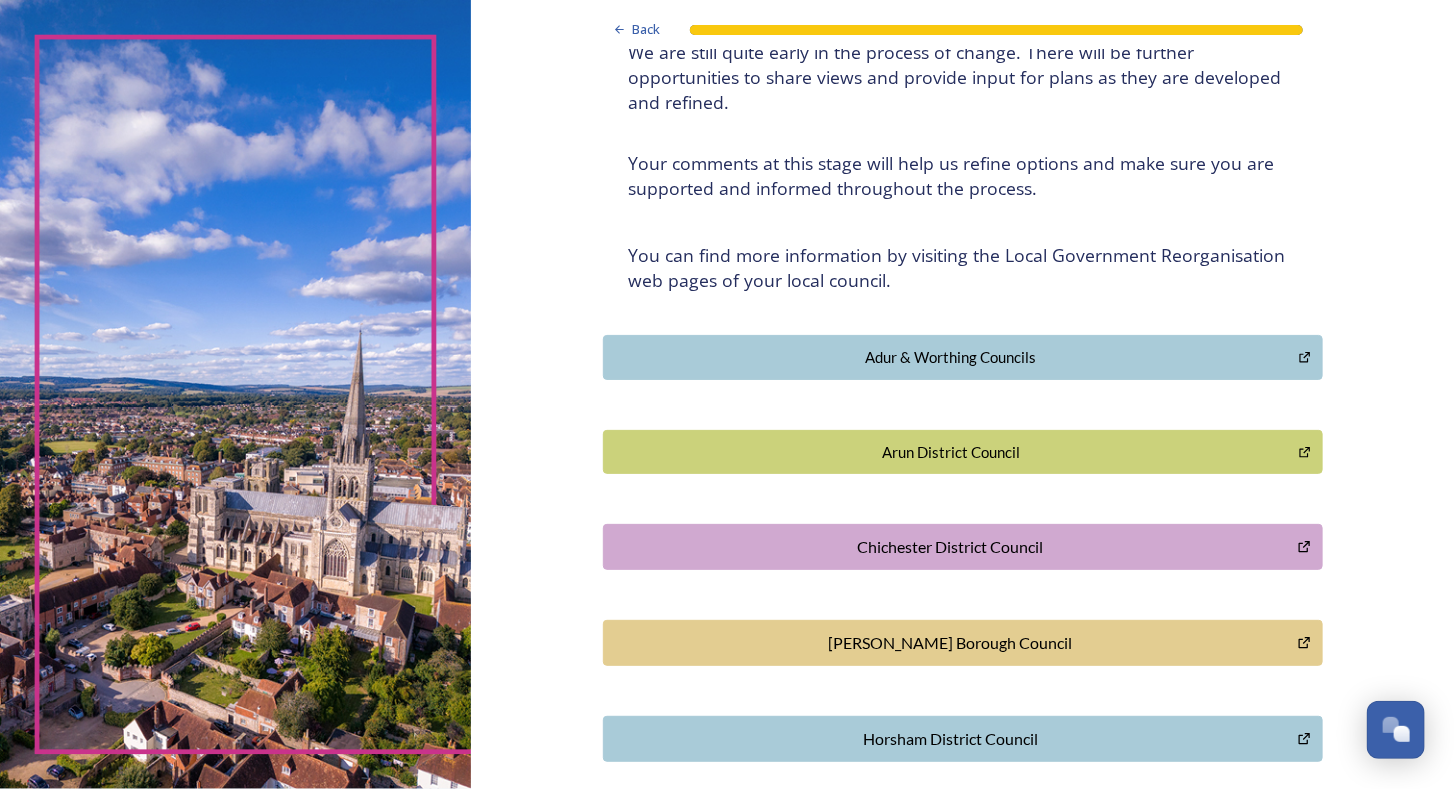 scroll, scrollTop: 300, scrollLeft: 0, axis: vertical 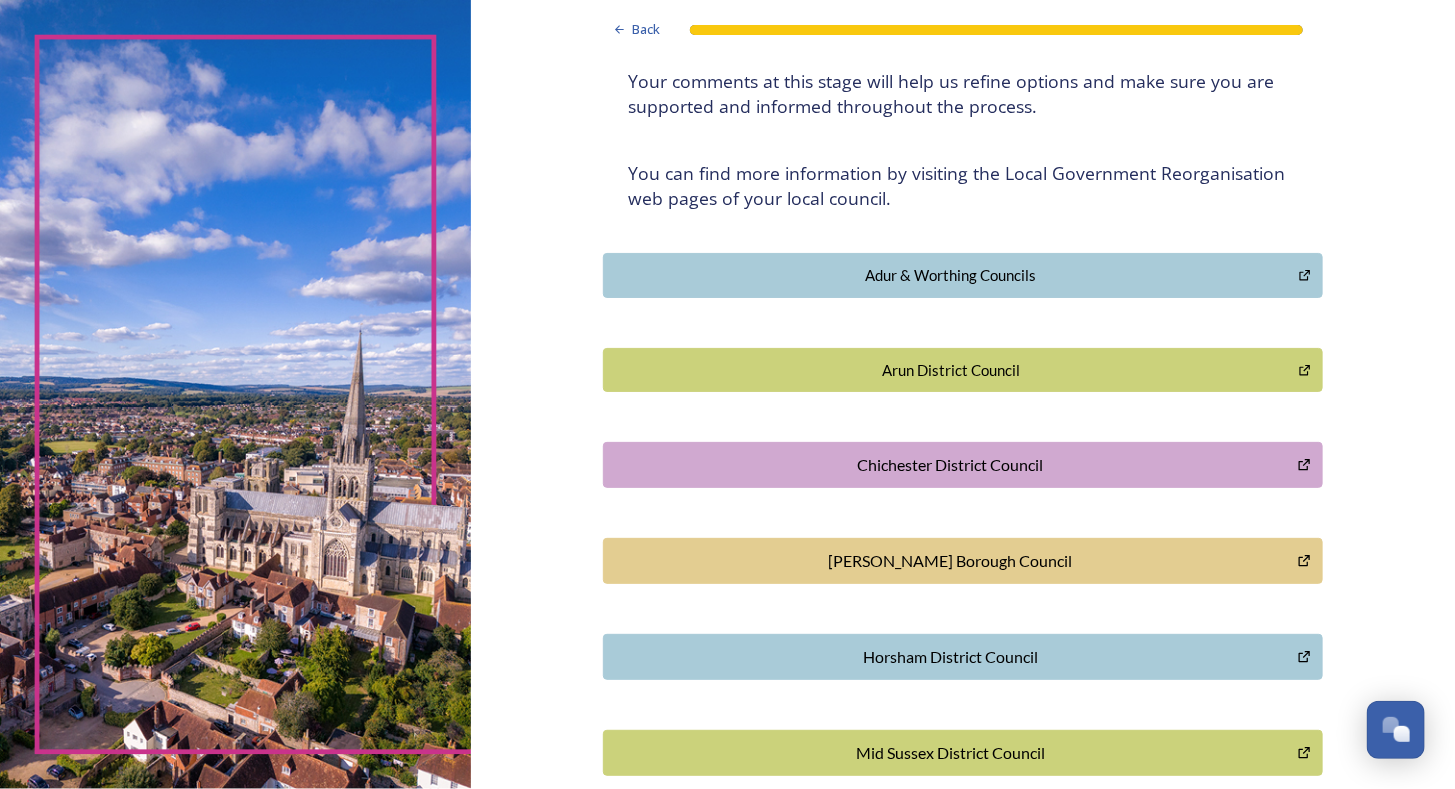 click on "Arun District Council" at bounding box center (951, 370) 